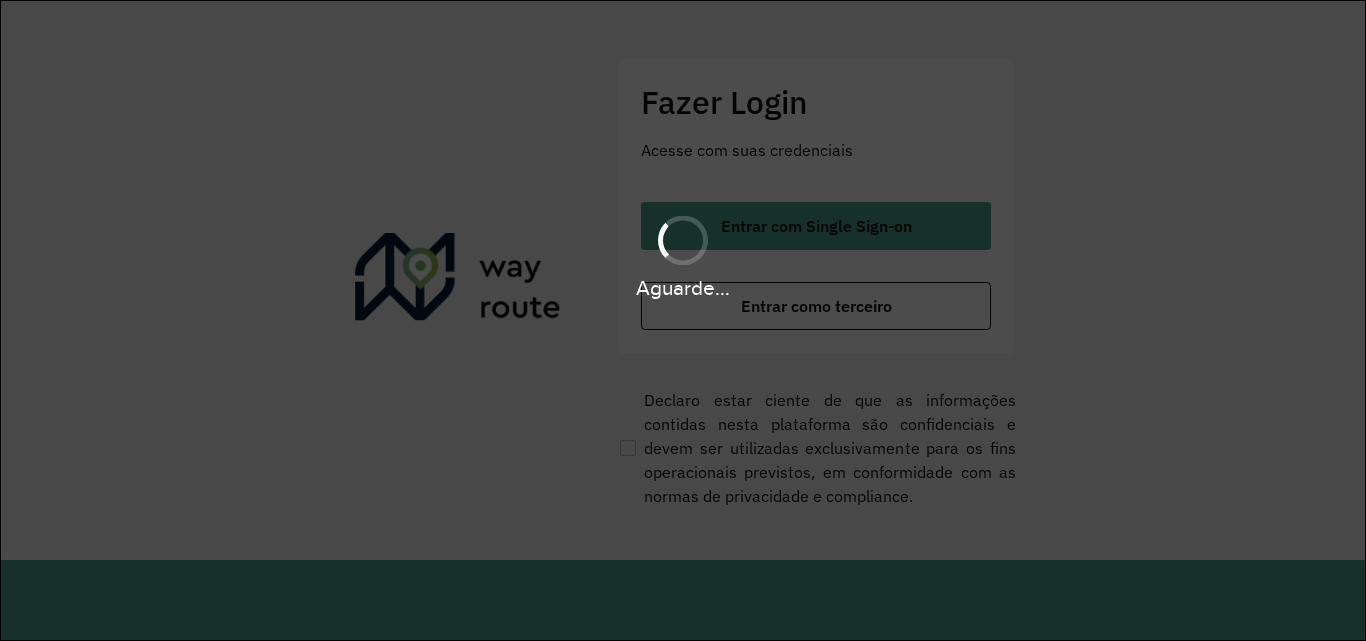 scroll, scrollTop: 0, scrollLeft: 0, axis: both 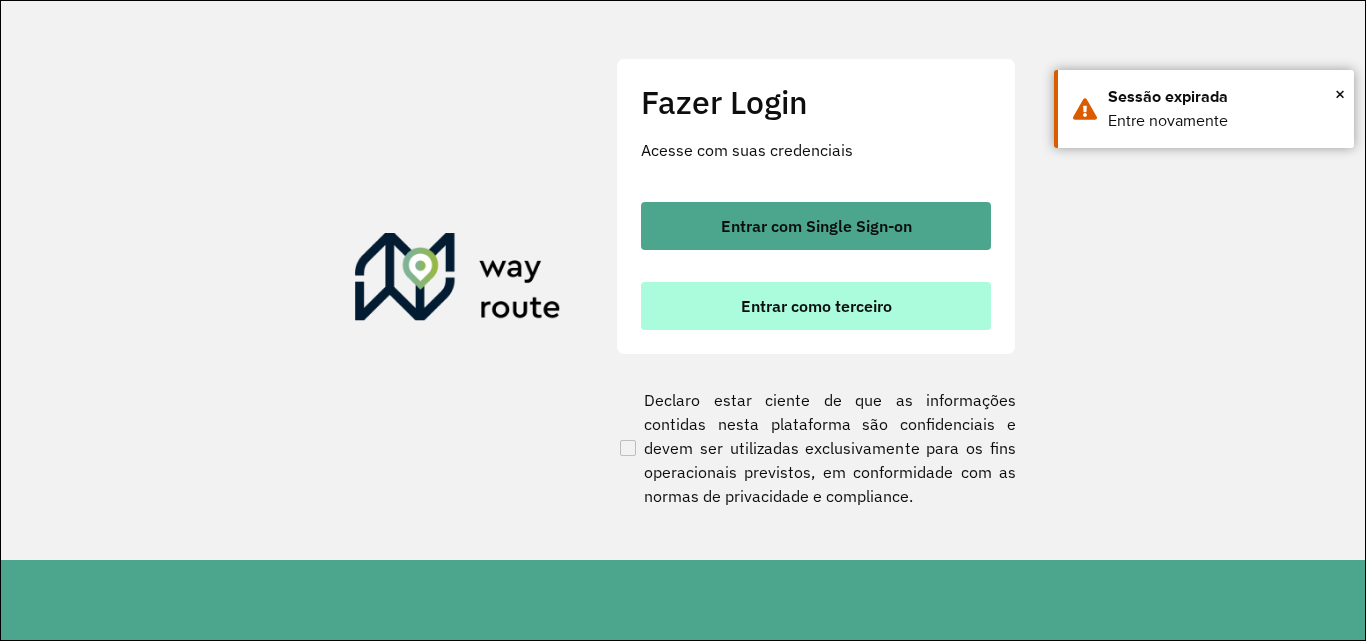 click on "Entrar como terceiro" at bounding box center [816, 306] 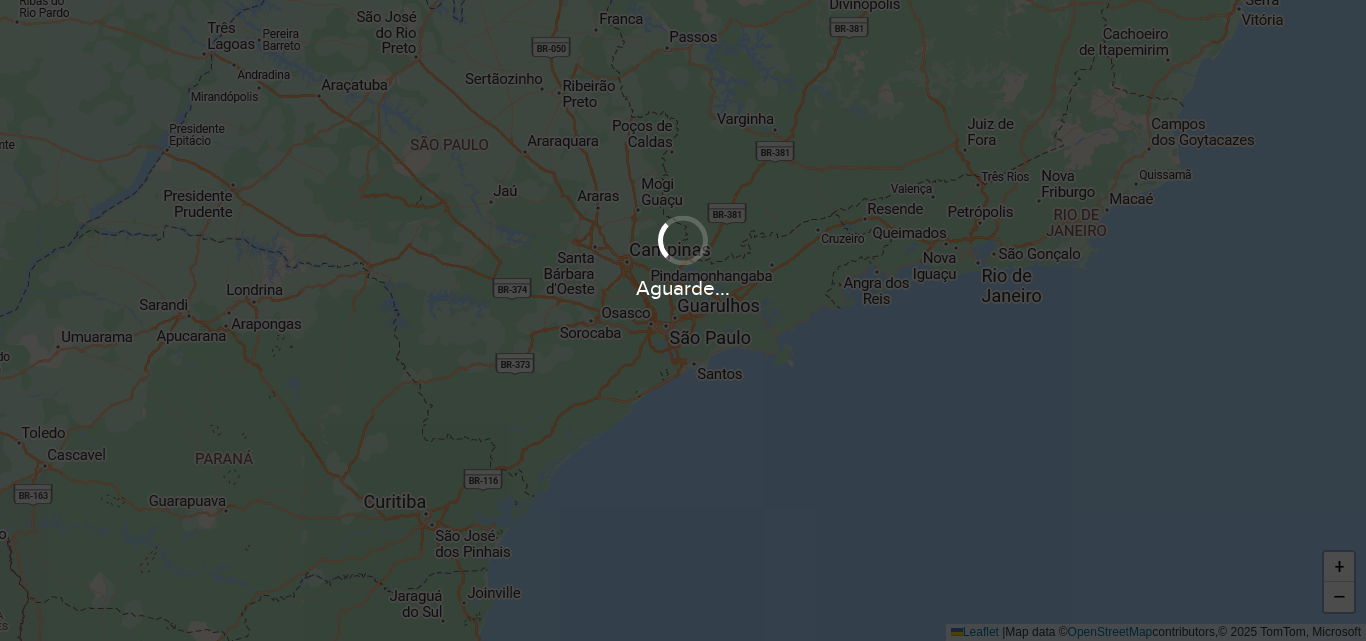 scroll, scrollTop: 0, scrollLeft: 0, axis: both 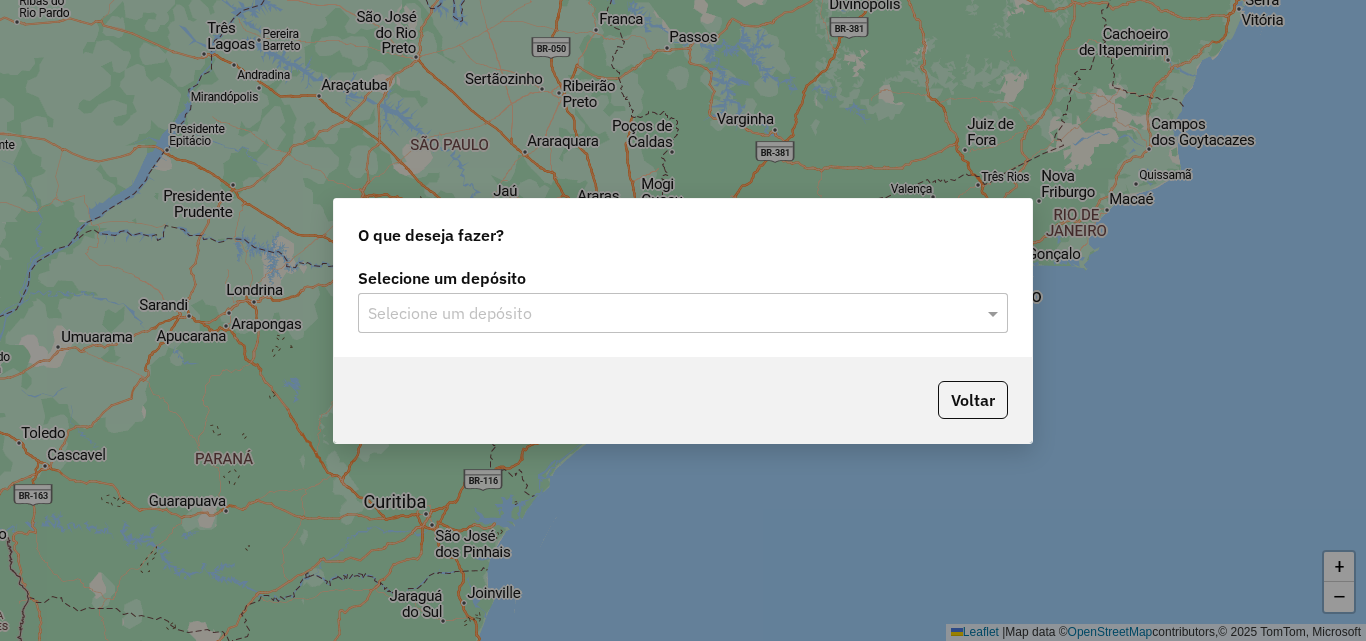 click 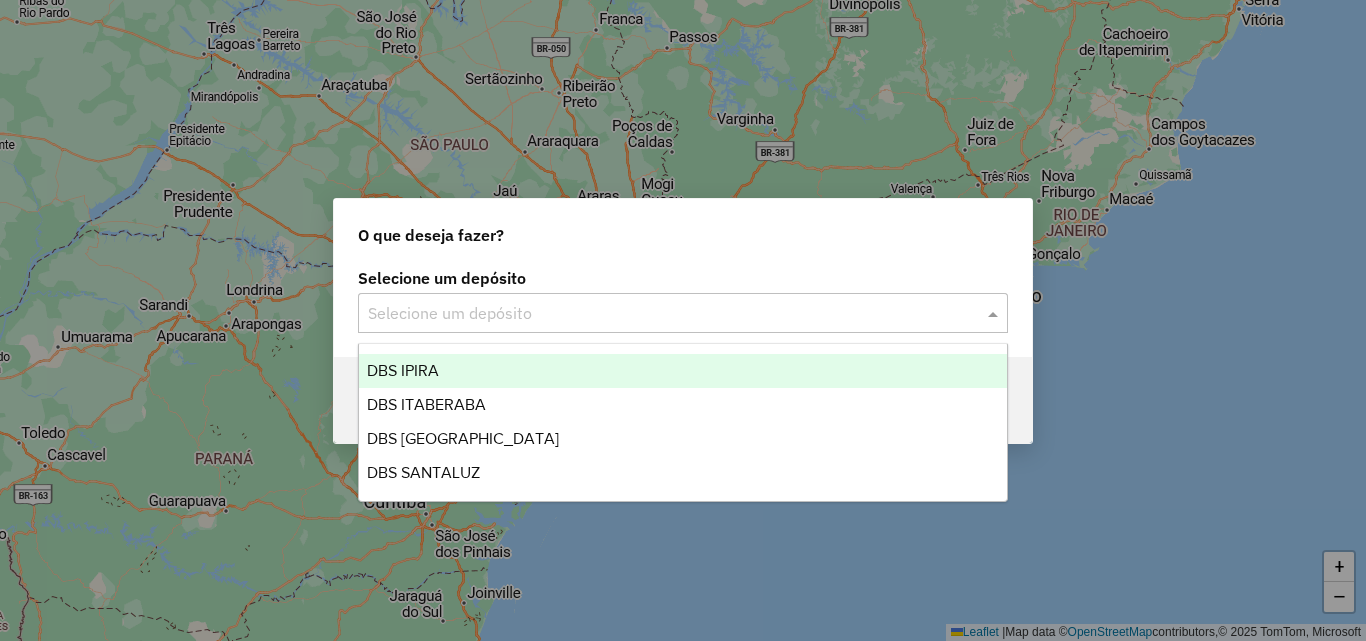click on "DBS IPIRA" at bounding box center (683, 371) 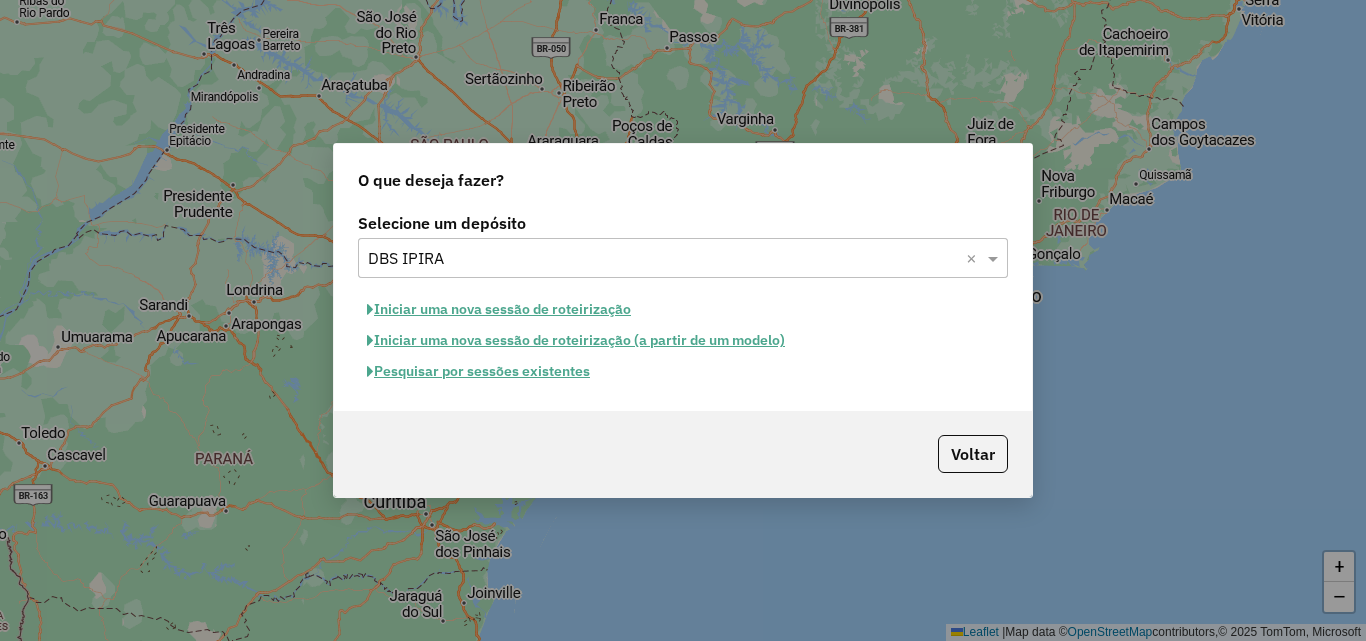 click on "Iniciar uma nova sessão de roteirização" 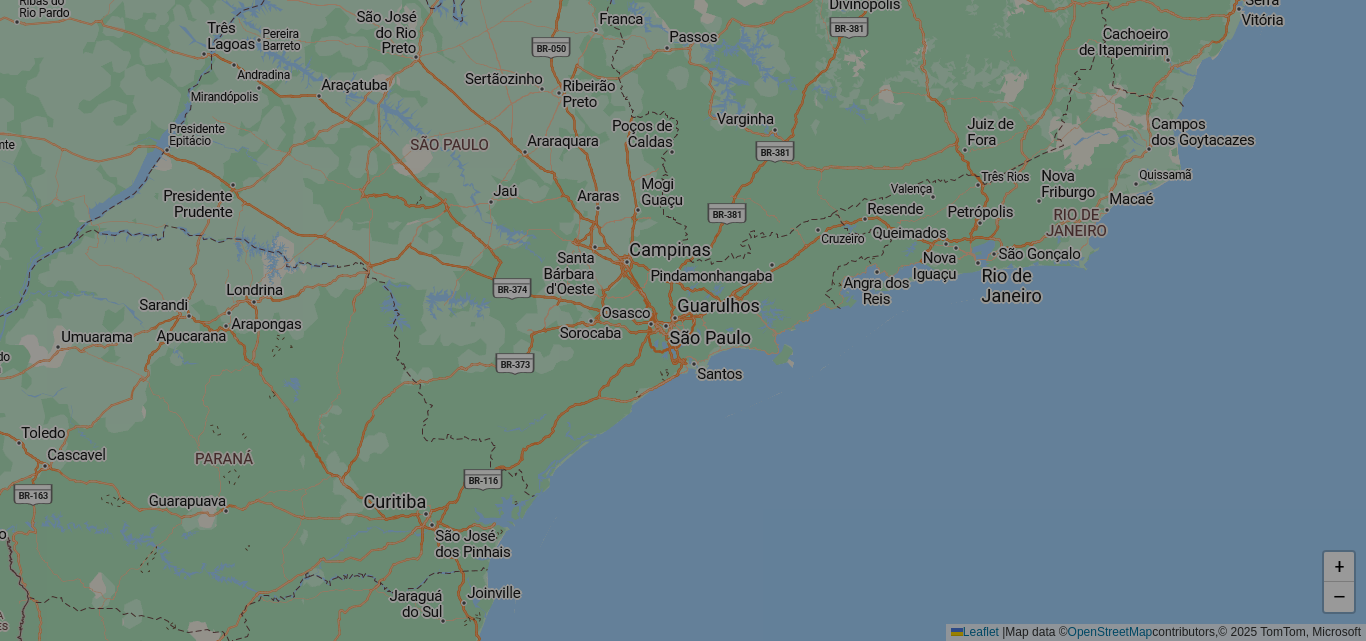 select on "*" 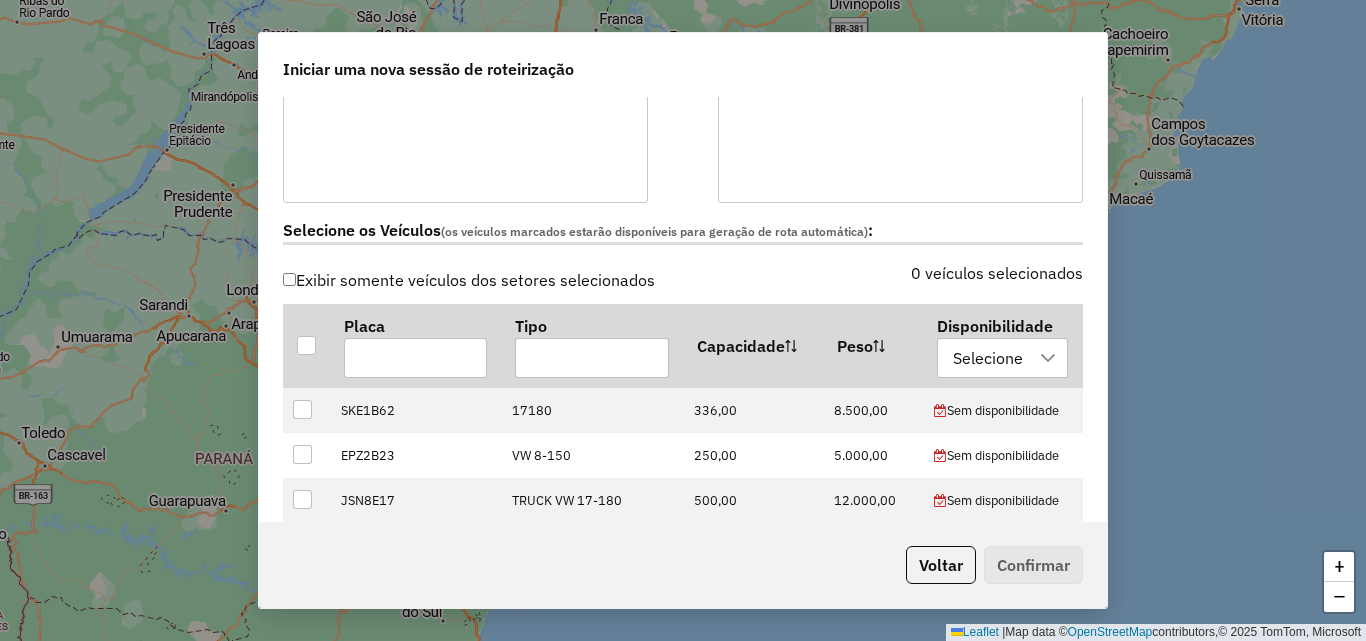 scroll, scrollTop: 500, scrollLeft: 0, axis: vertical 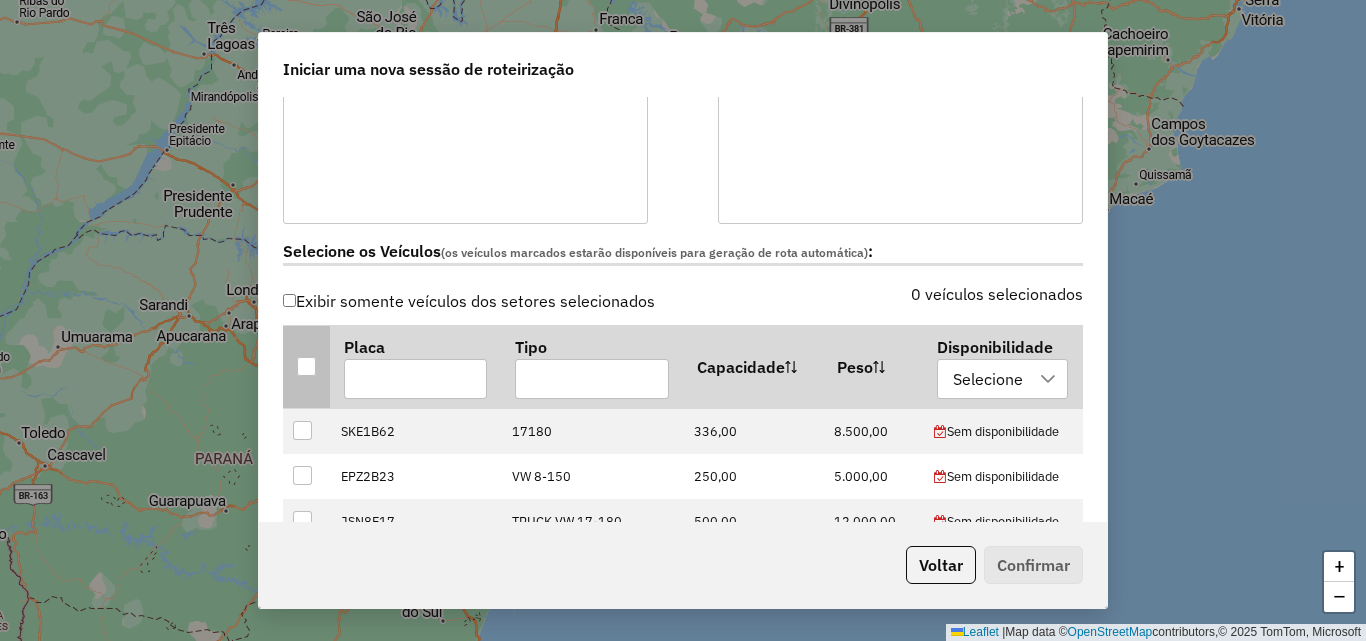 click at bounding box center [306, 366] 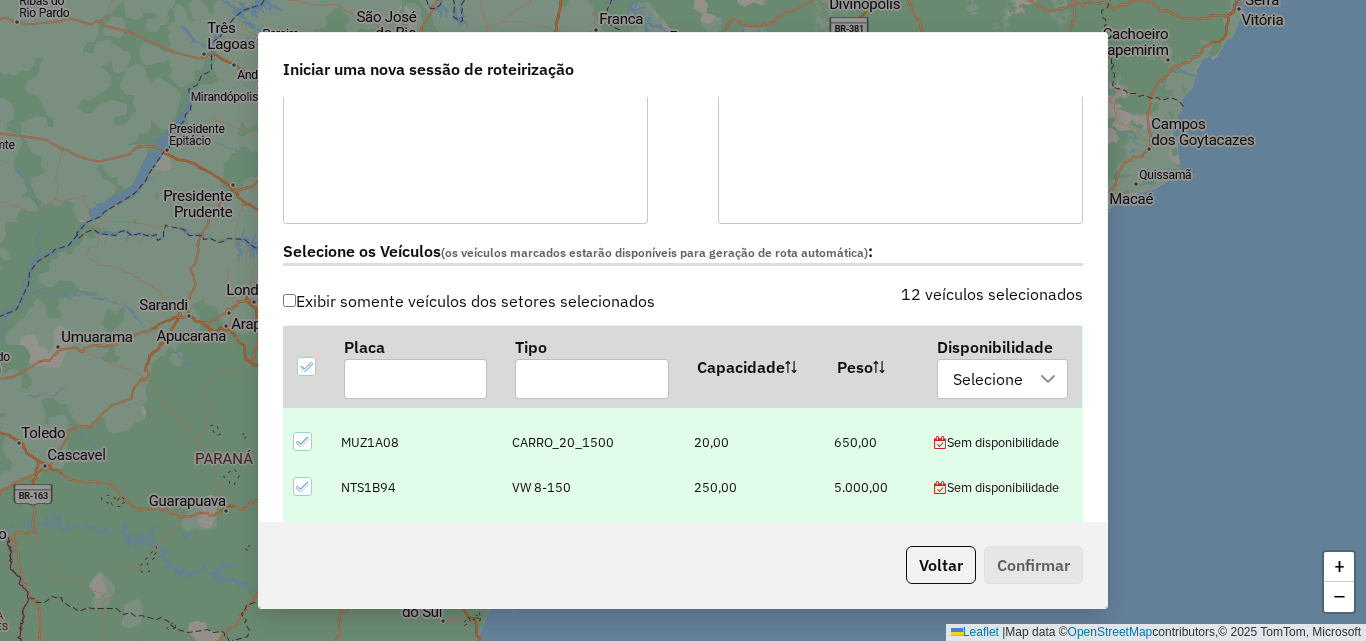 scroll, scrollTop: 324, scrollLeft: 0, axis: vertical 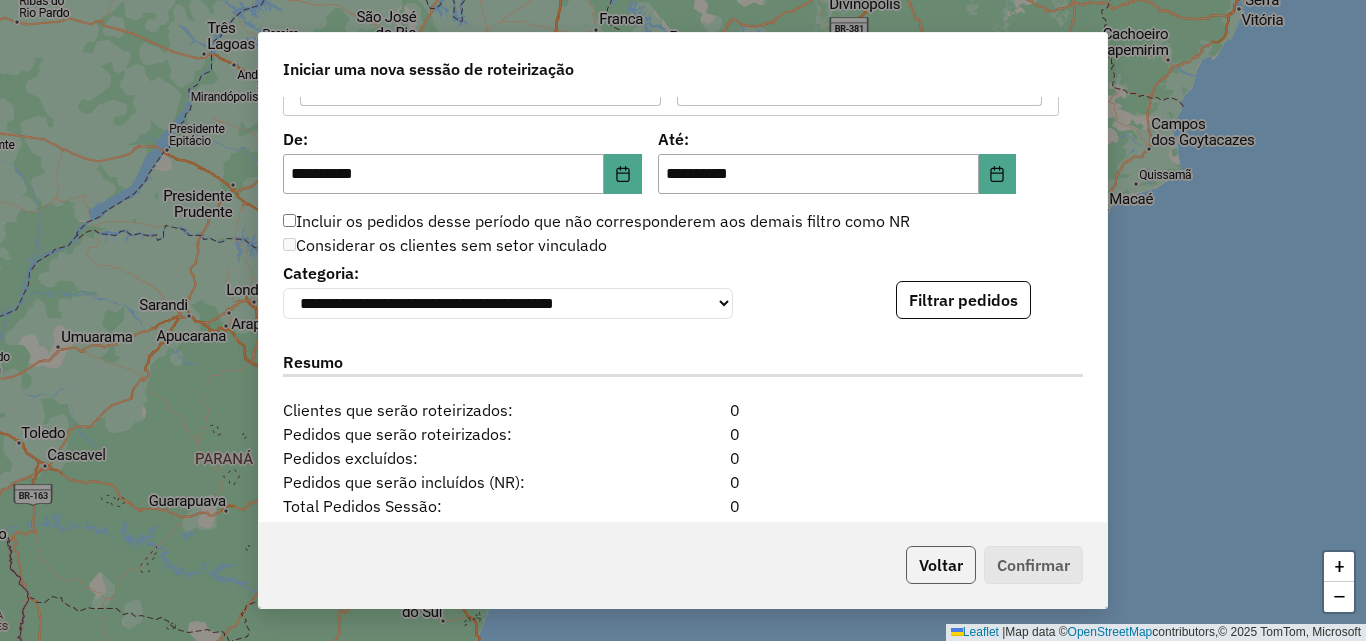 click on "Voltar" 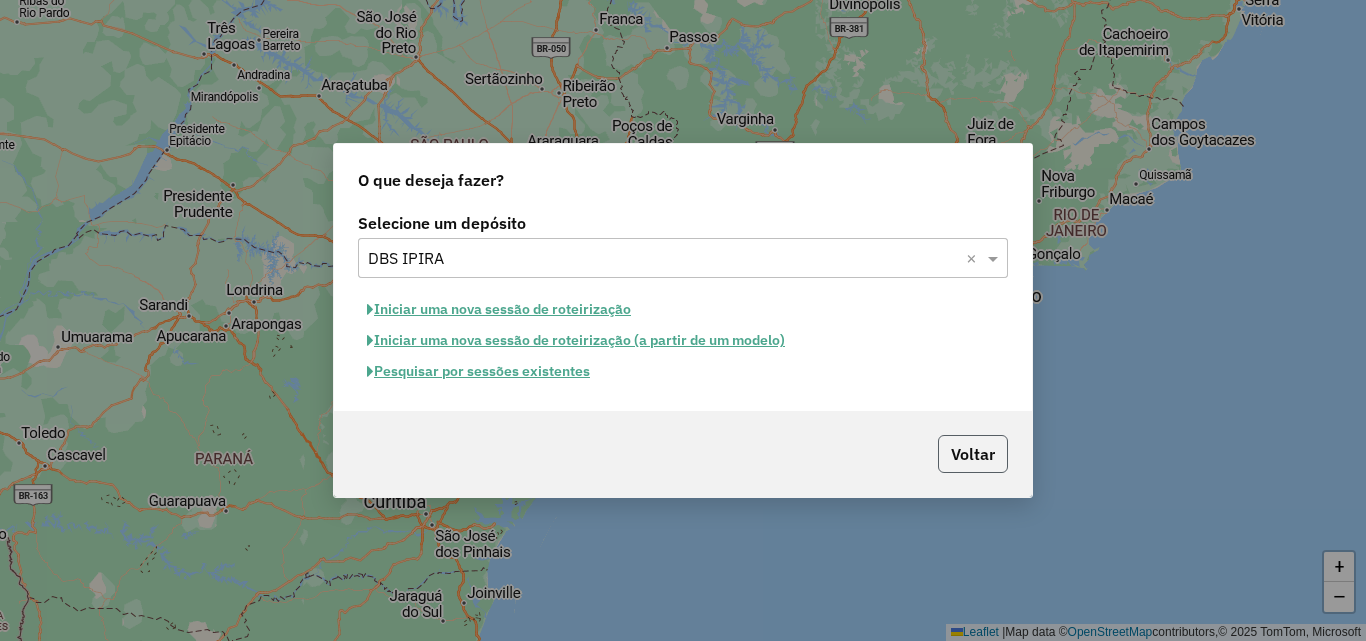click on "Voltar" 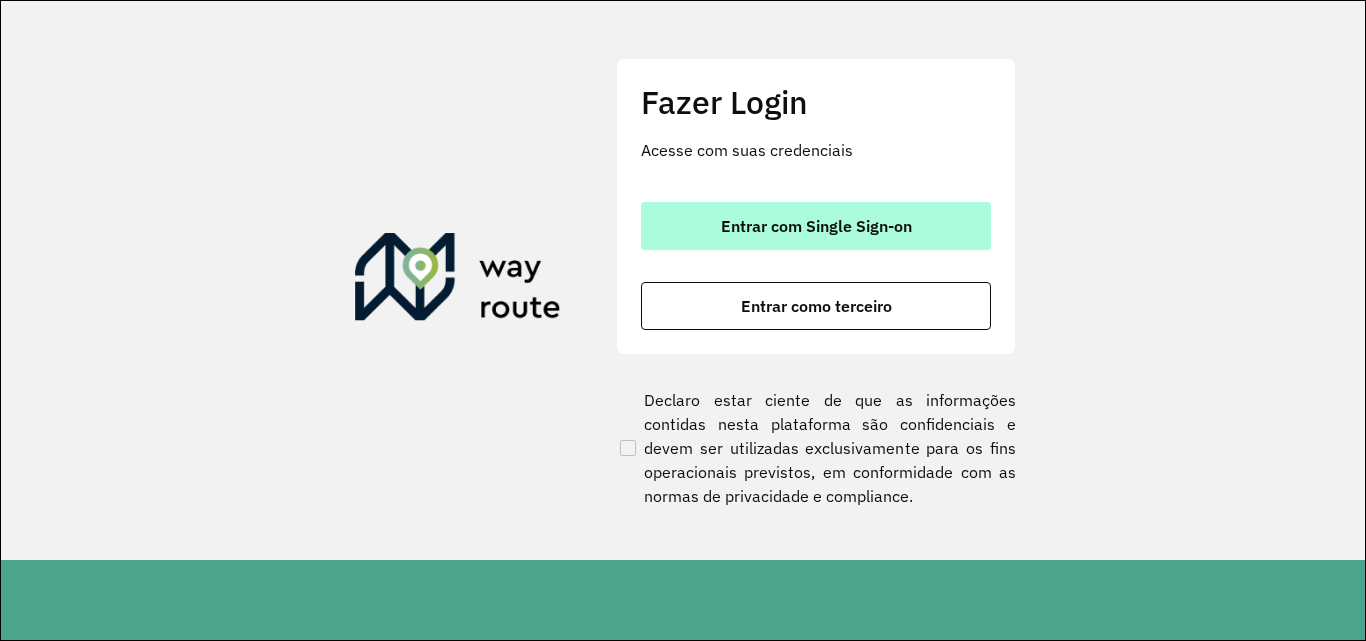 click on "Entrar com Single Sign-on" at bounding box center [816, 226] 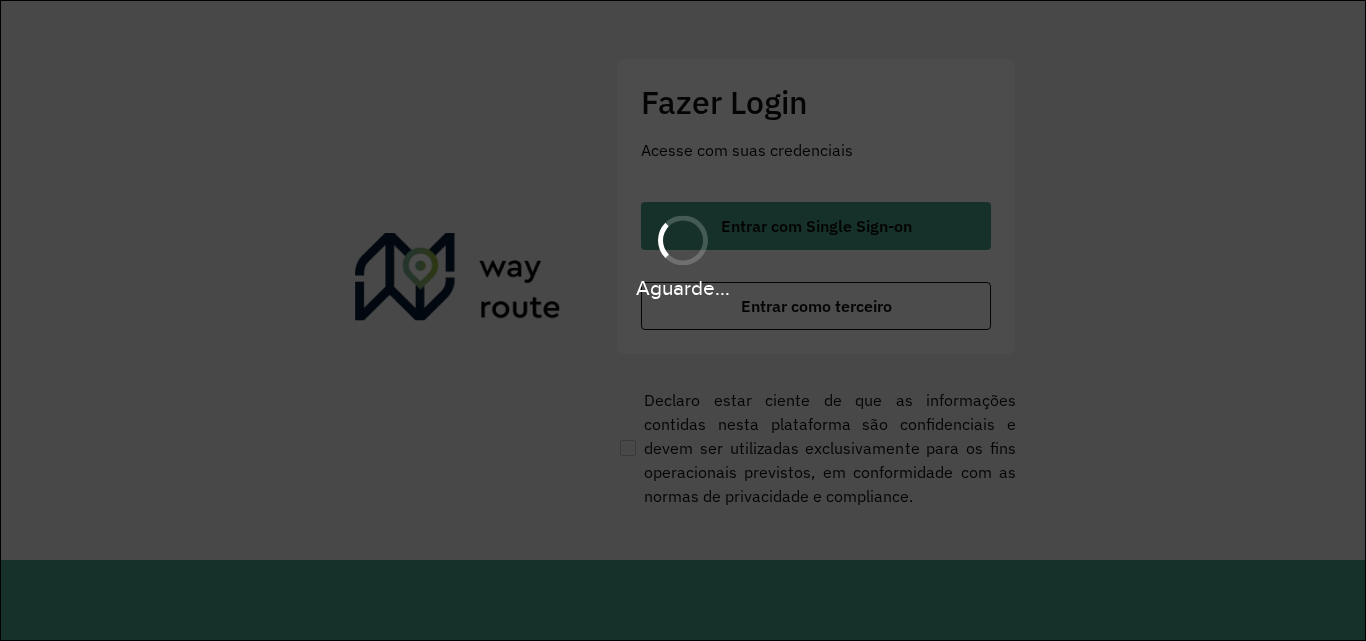 scroll, scrollTop: 0, scrollLeft: 0, axis: both 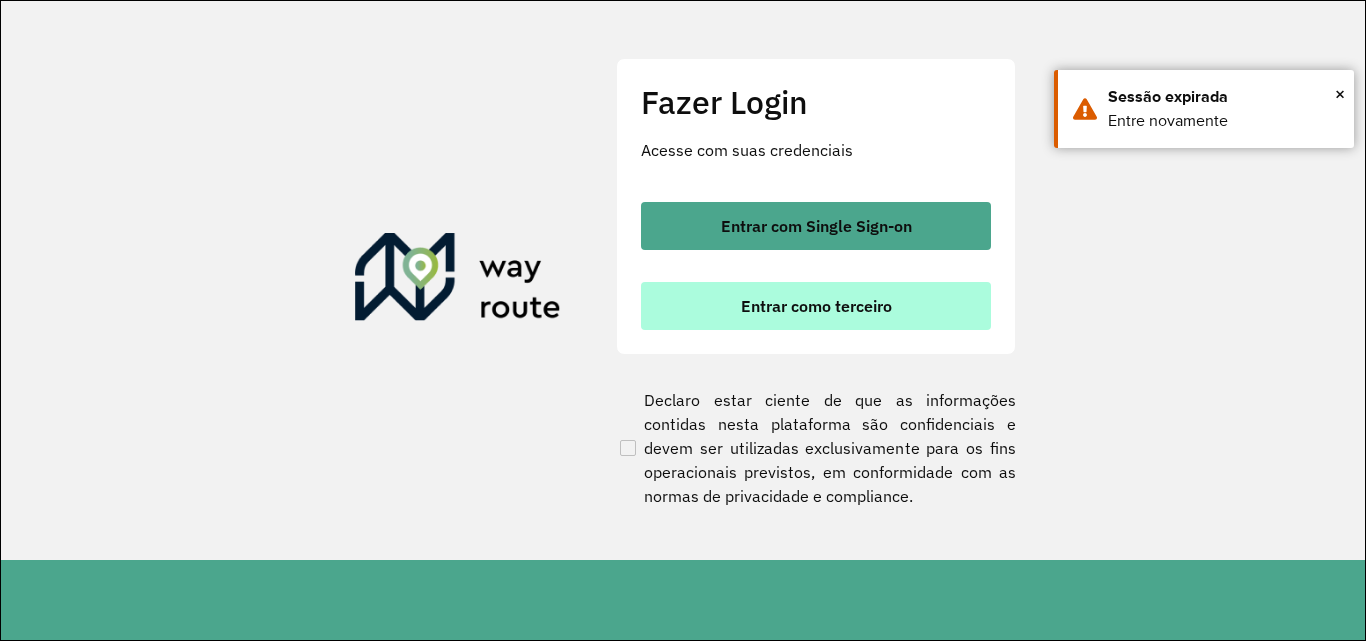 click on "Entrar como terceiro" at bounding box center [816, 306] 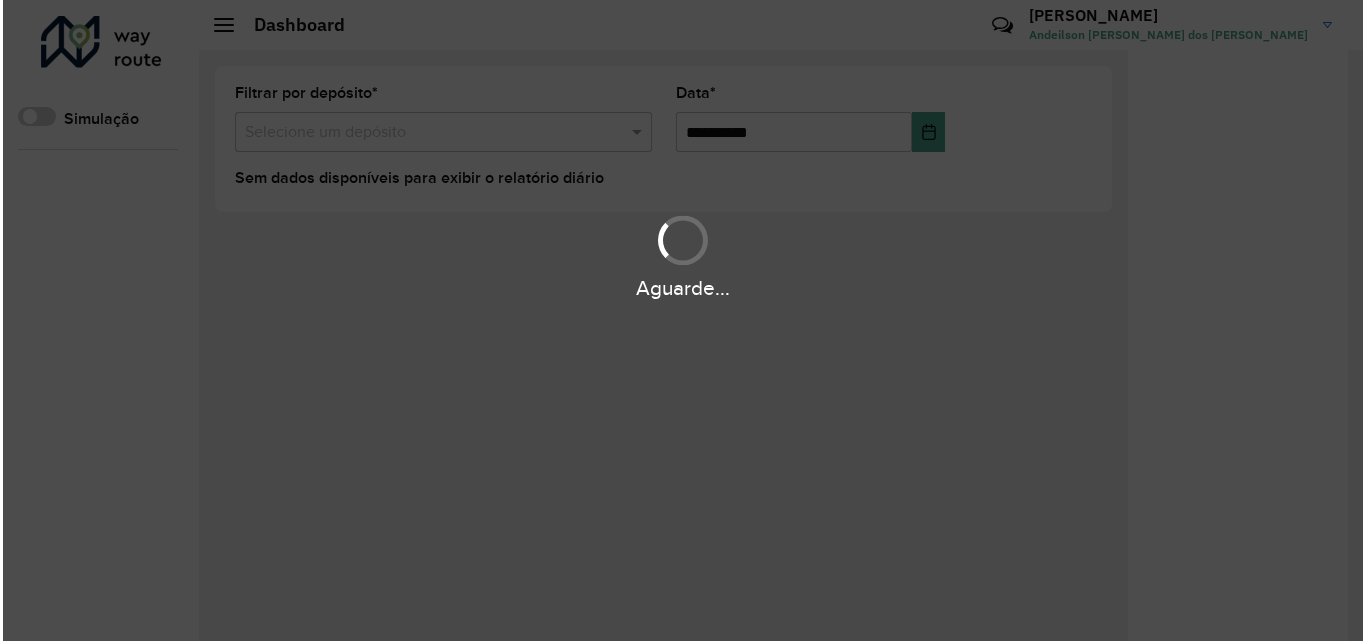 scroll, scrollTop: 0, scrollLeft: 0, axis: both 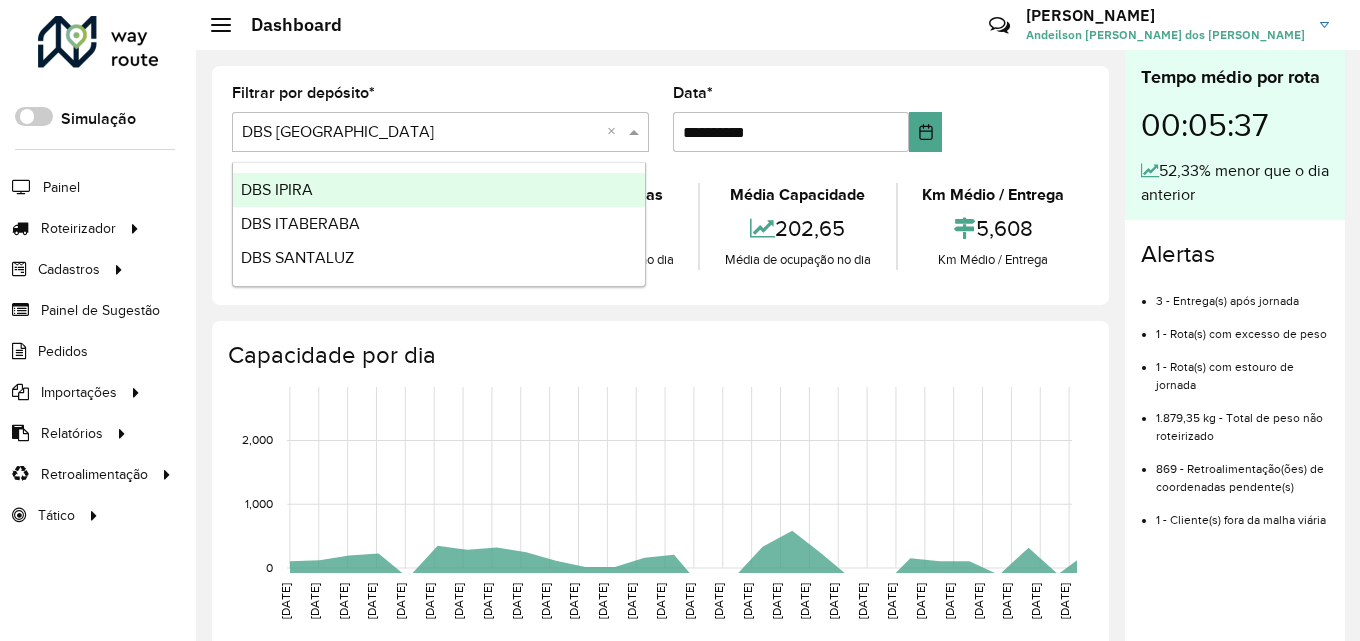 click at bounding box center (420, 133) 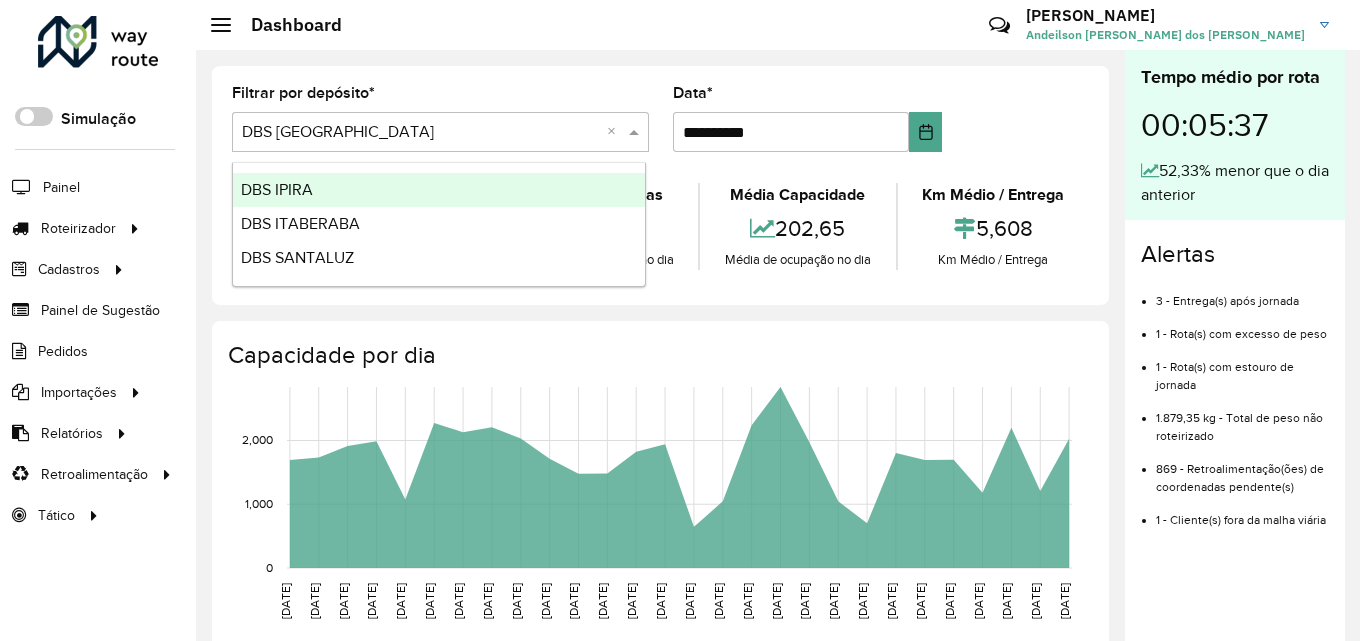 click on "DBS IPIRA" at bounding box center (439, 190) 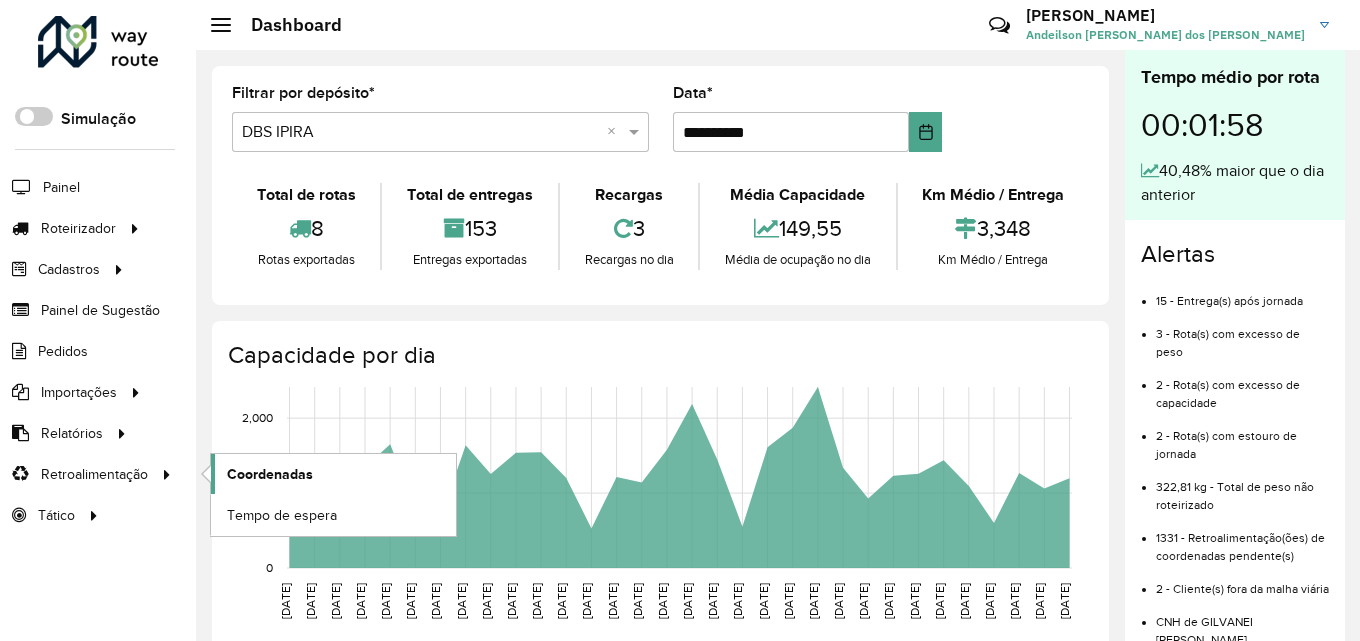 click on "Coordenadas" 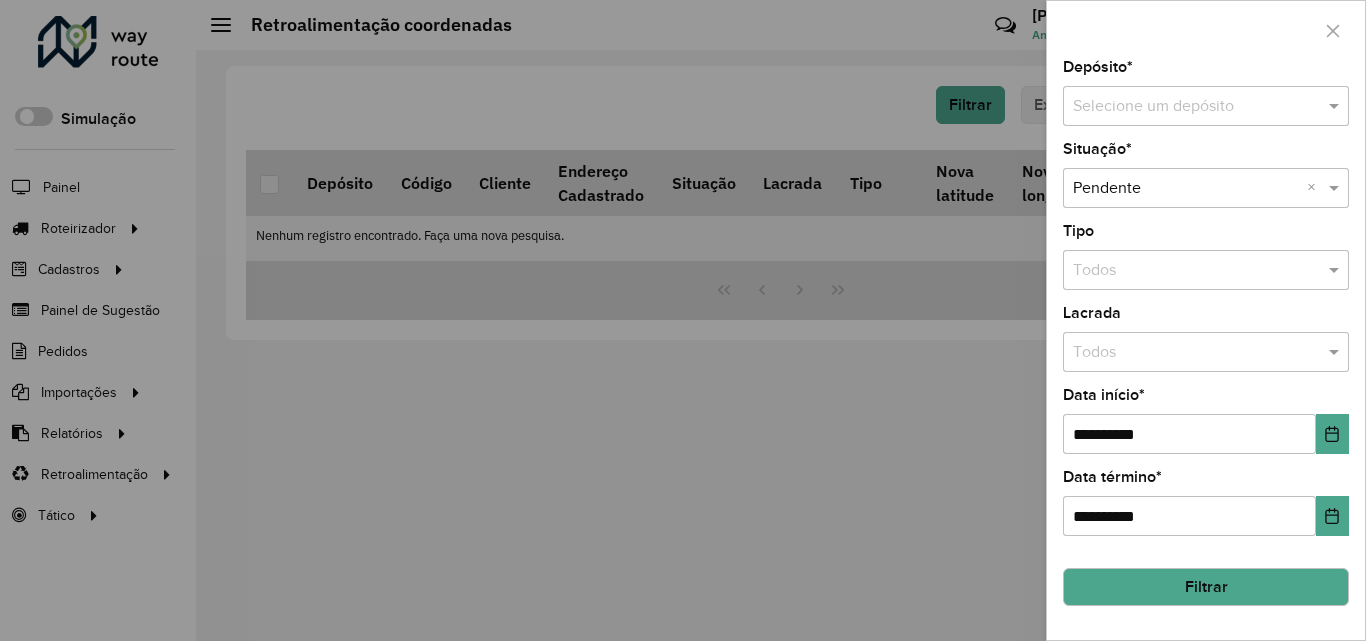 click at bounding box center (1186, 107) 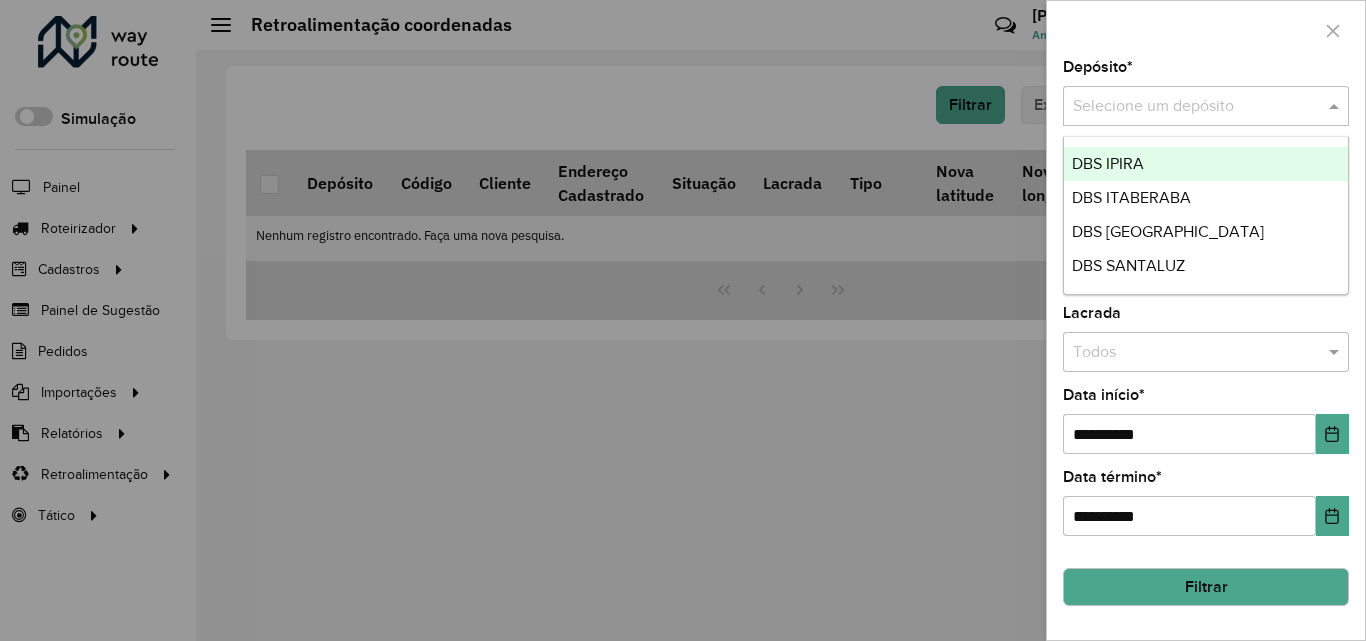 click on "DBS IPIRA" at bounding box center [1108, 163] 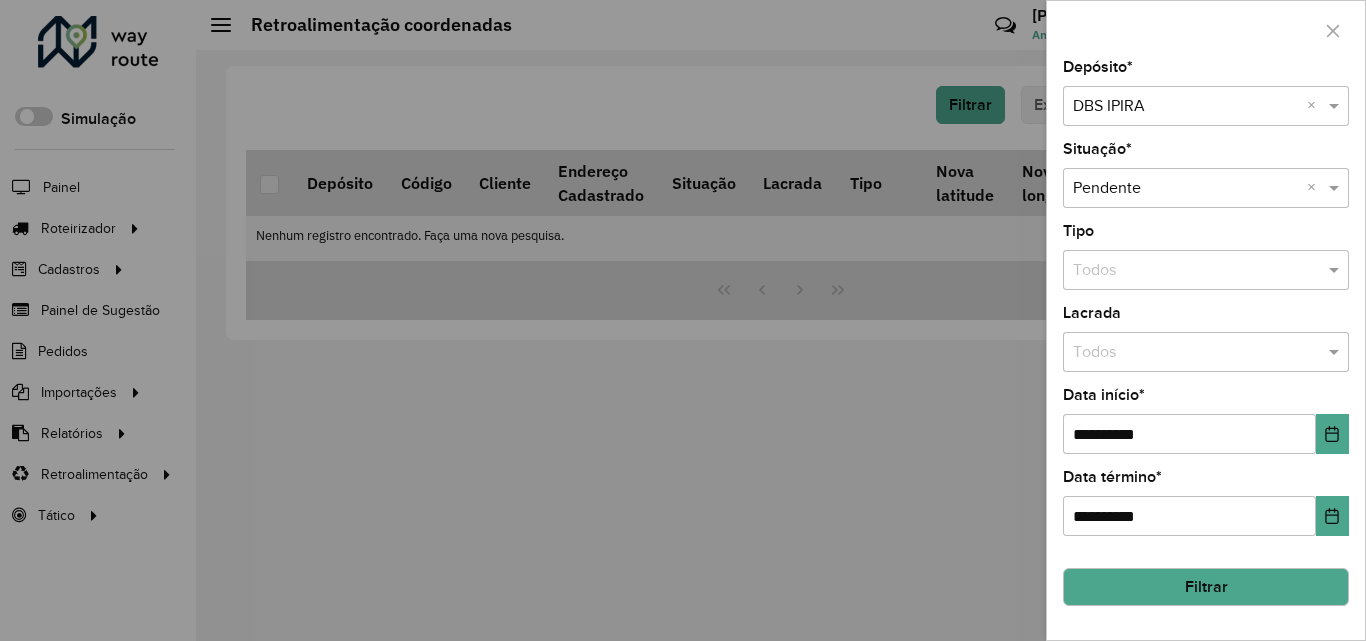 click on "Filtrar" 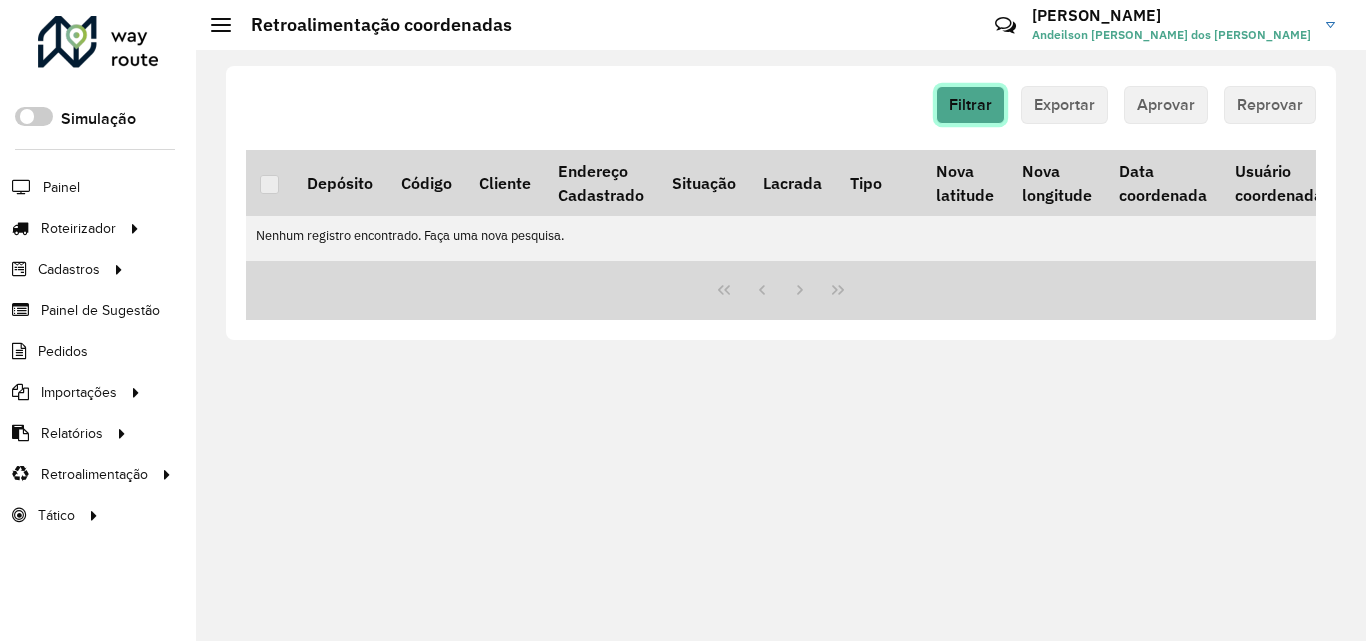 click on "Filtrar" 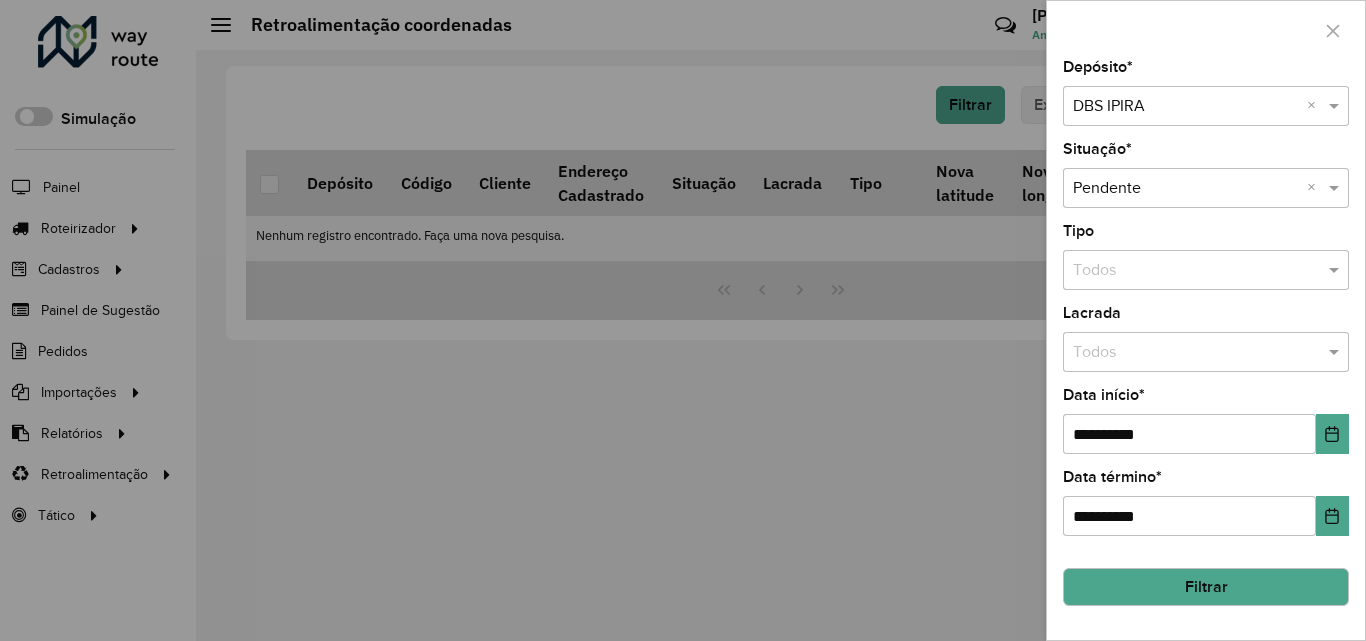 click at bounding box center (683, 320) 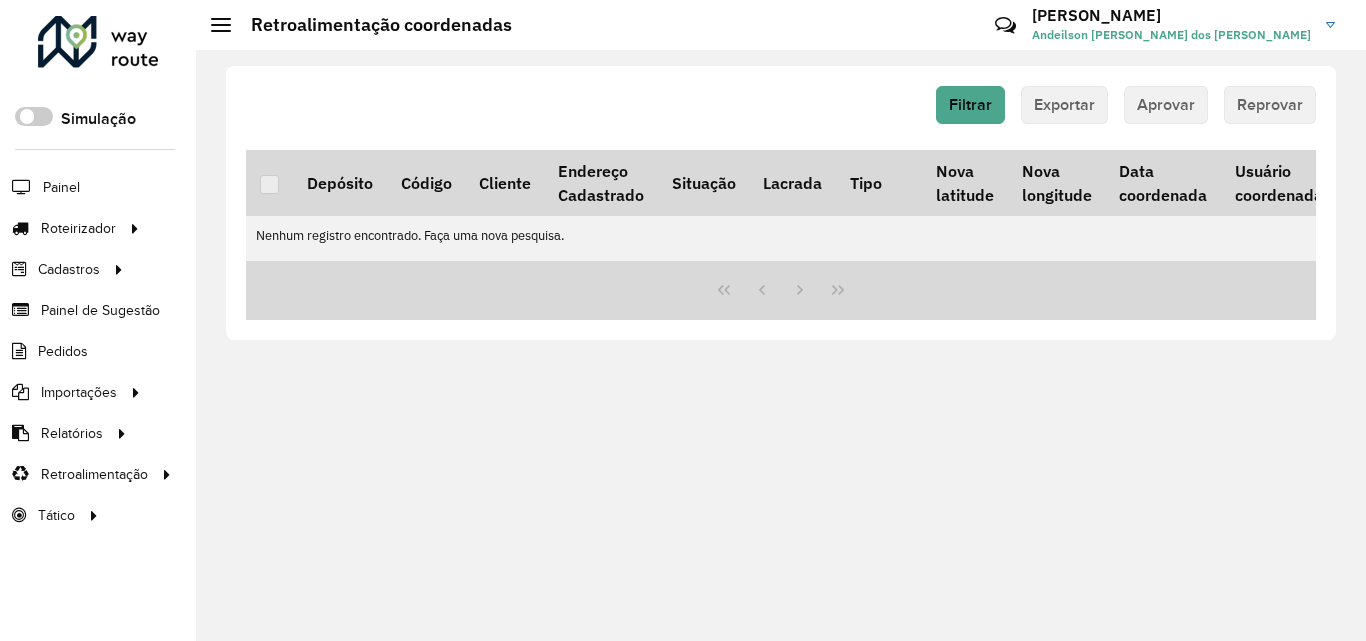 click 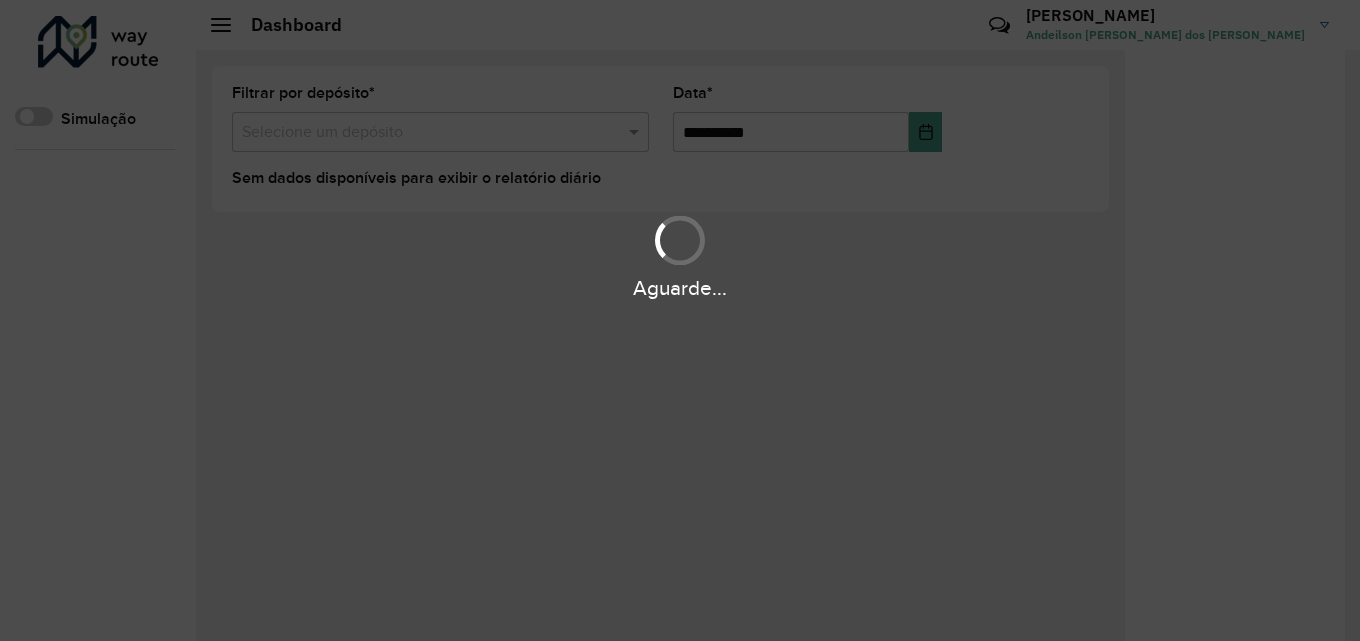 scroll, scrollTop: 0, scrollLeft: 0, axis: both 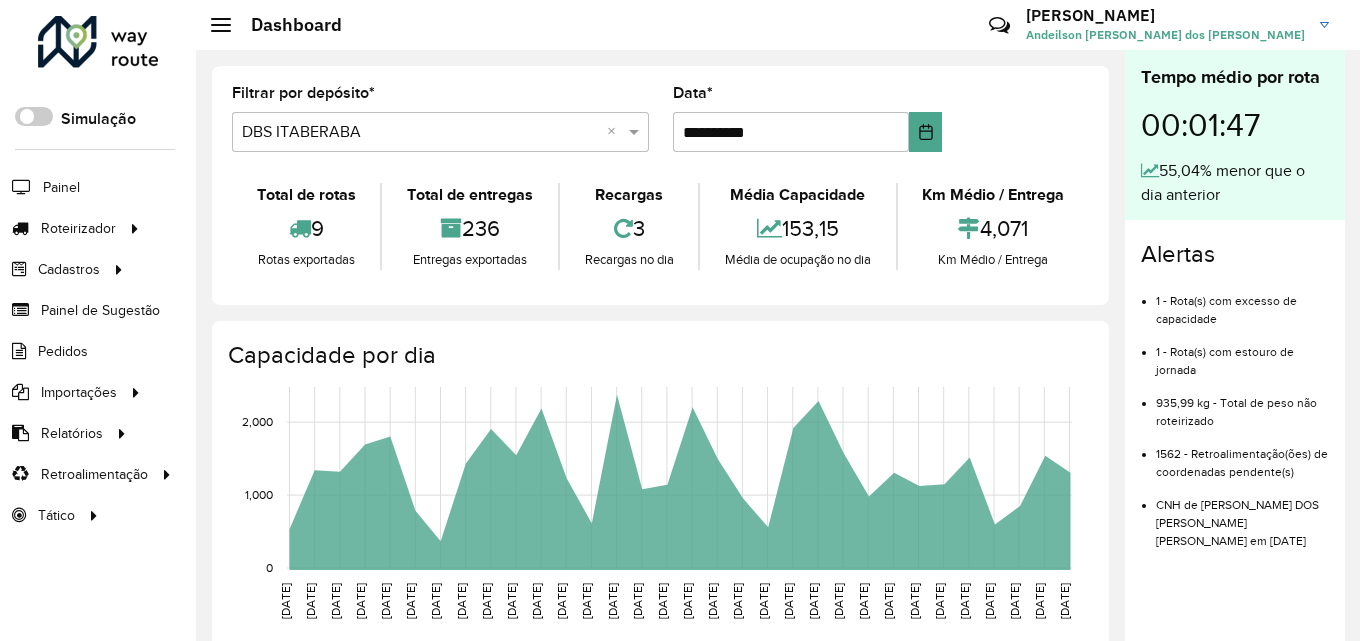 click at bounding box center (420, 133) 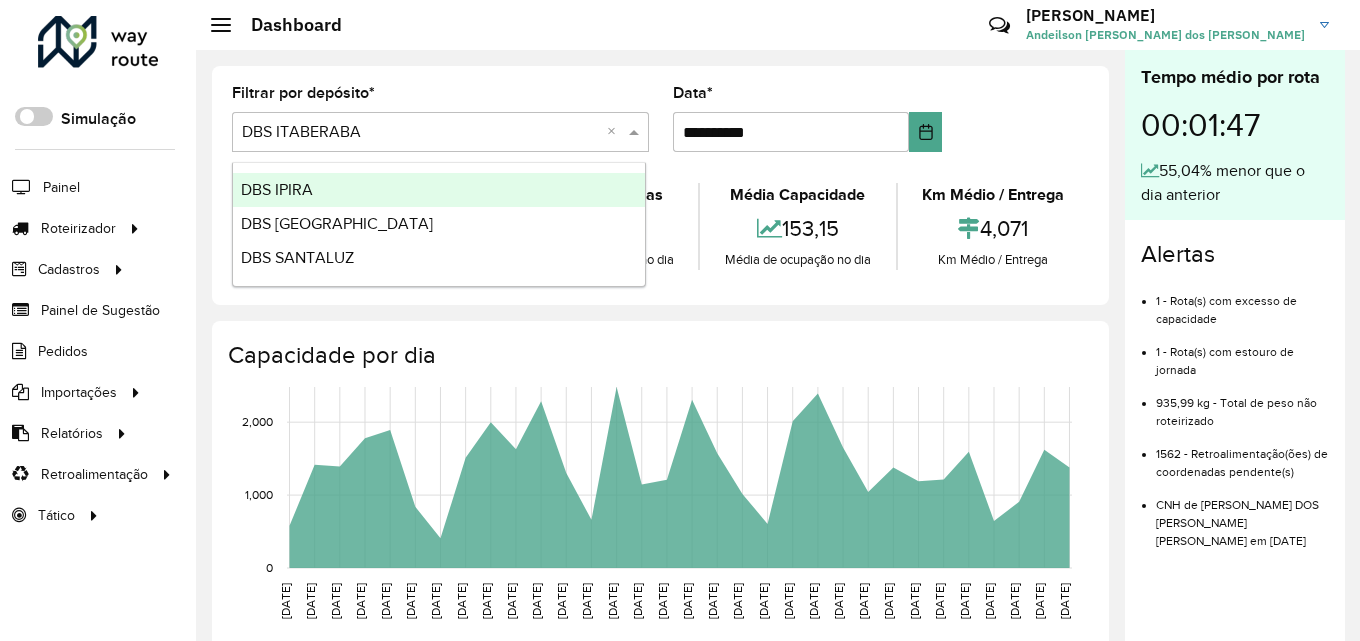 click on "DBS IPIRA" at bounding box center [439, 190] 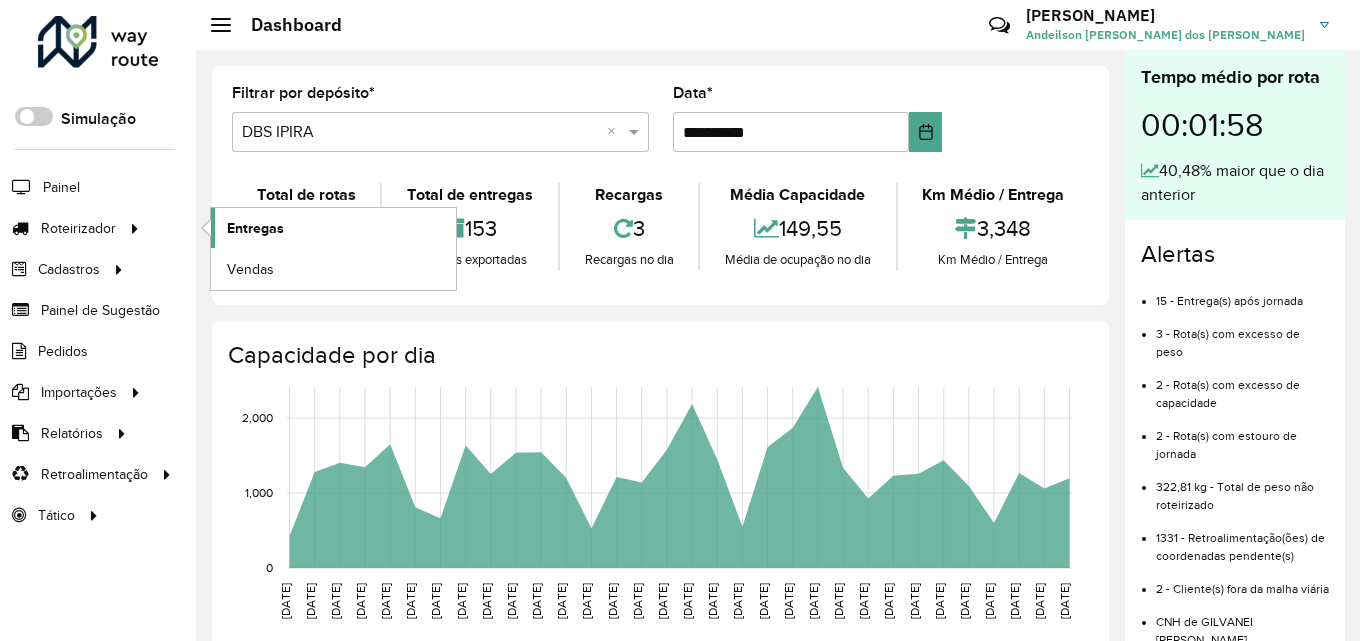 click on "Entregas" 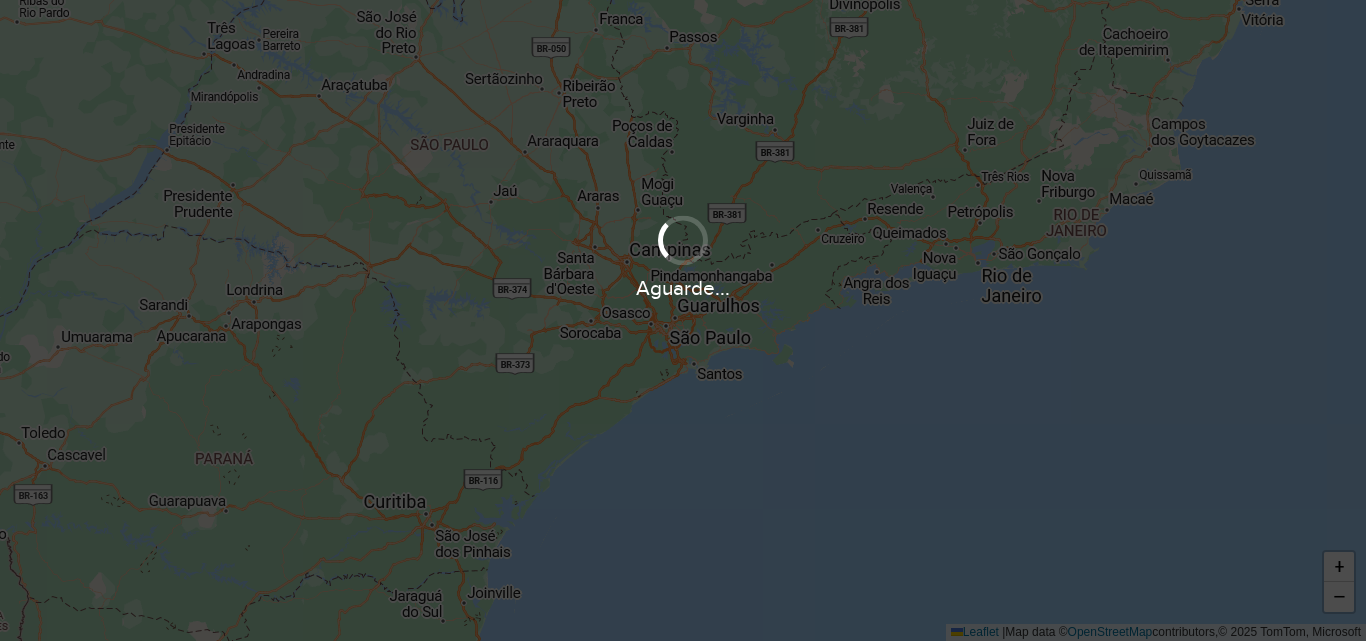 scroll, scrollTop: 0, scrollLeft: 0, axis: both 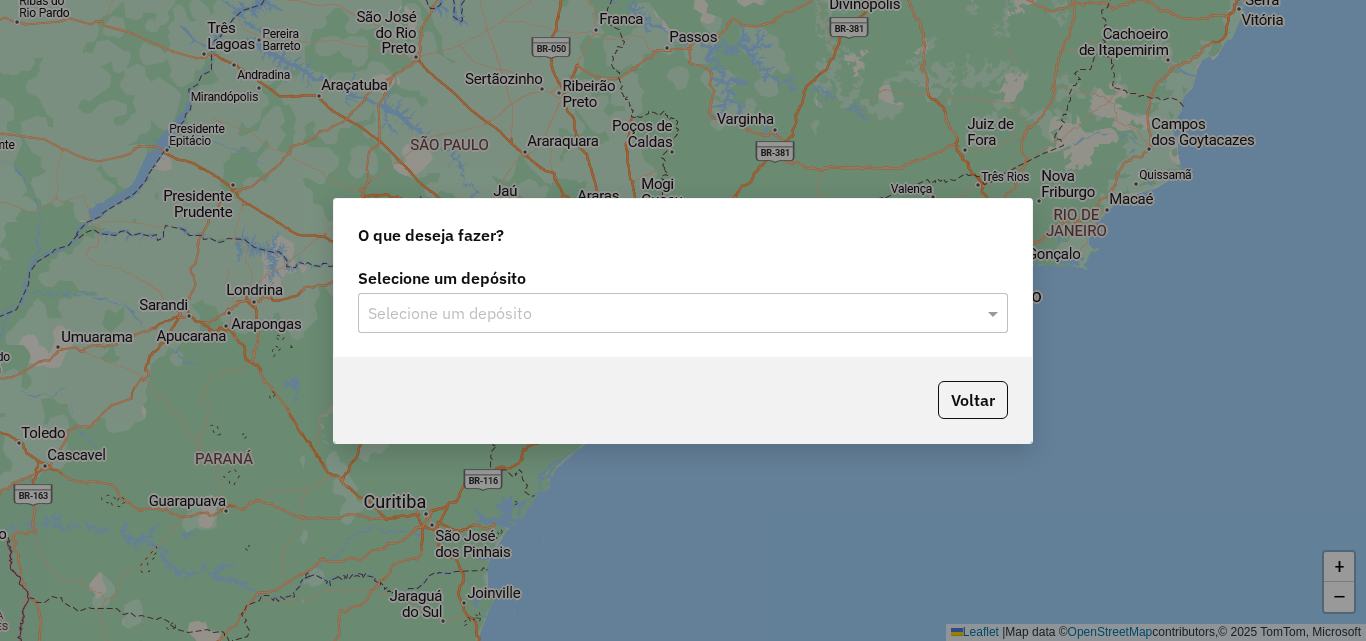 click 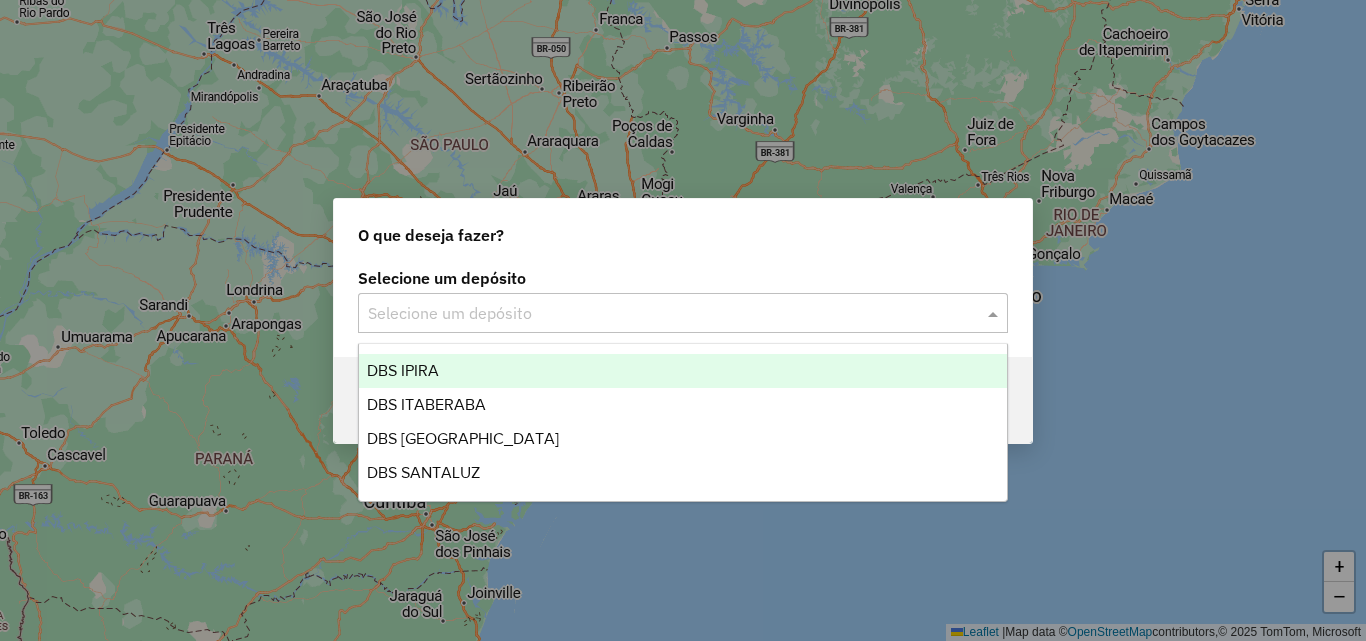 click on "DBS IPIRA" at bounding box center (683, 371) 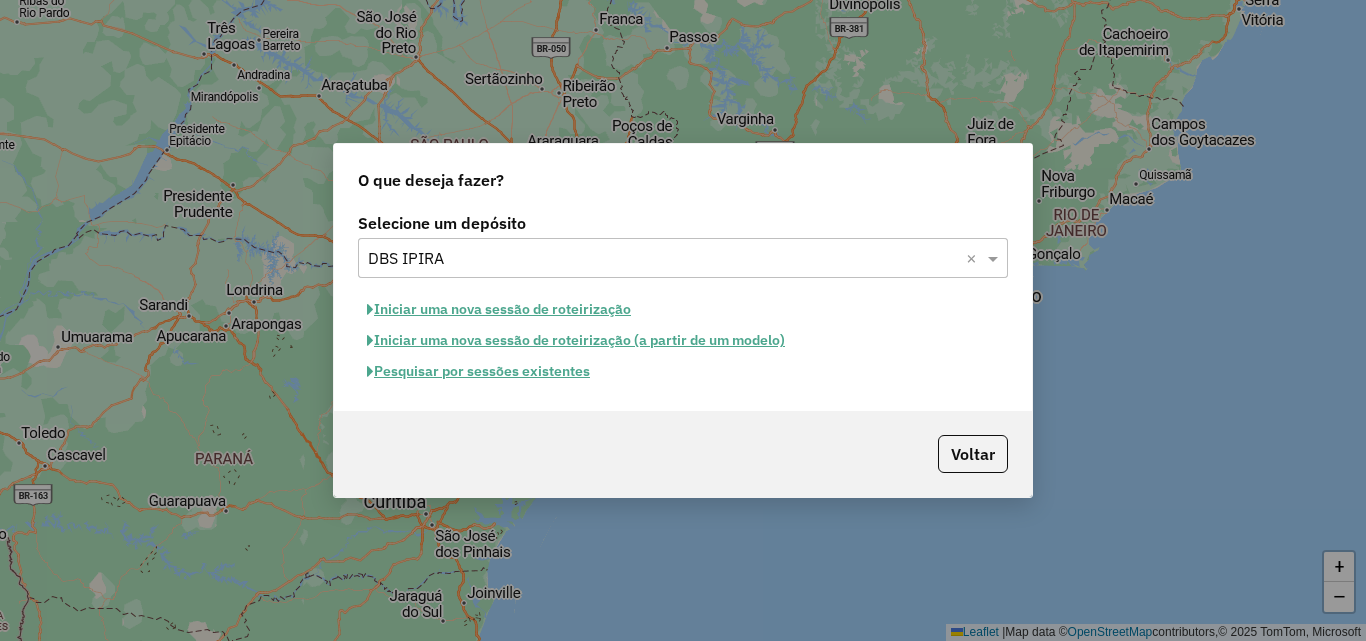 click on "Iniciar uma nova sessão de roteirização" 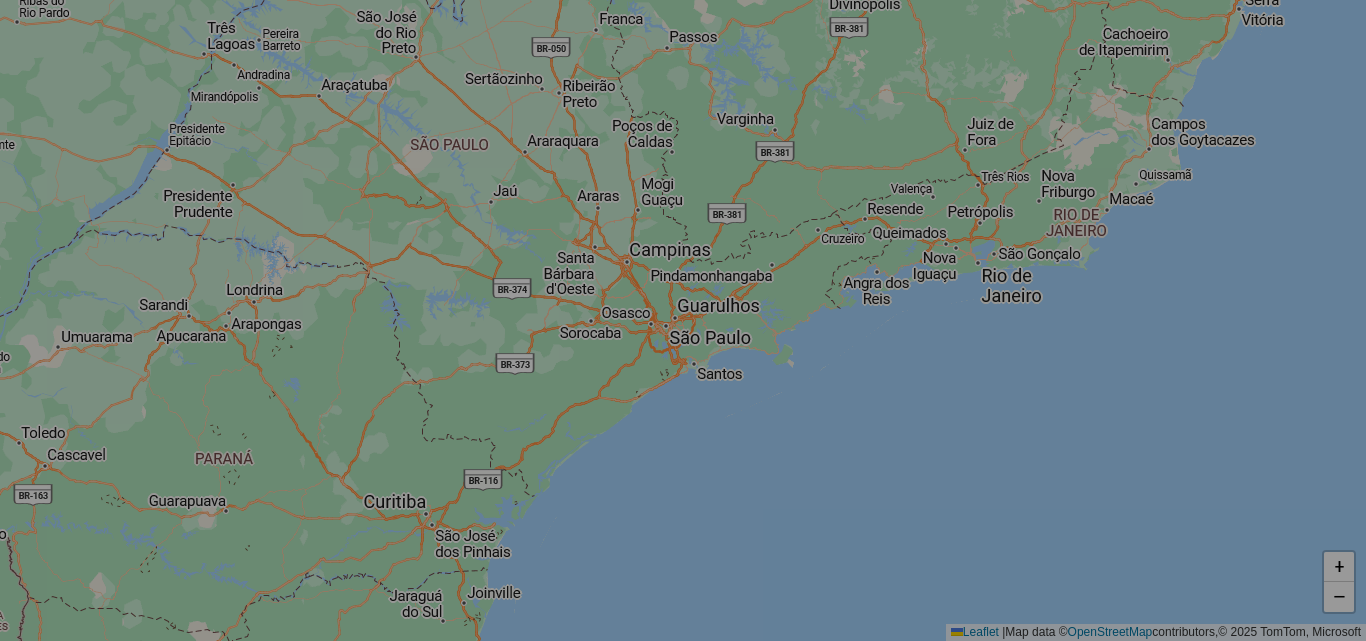 select on "*" 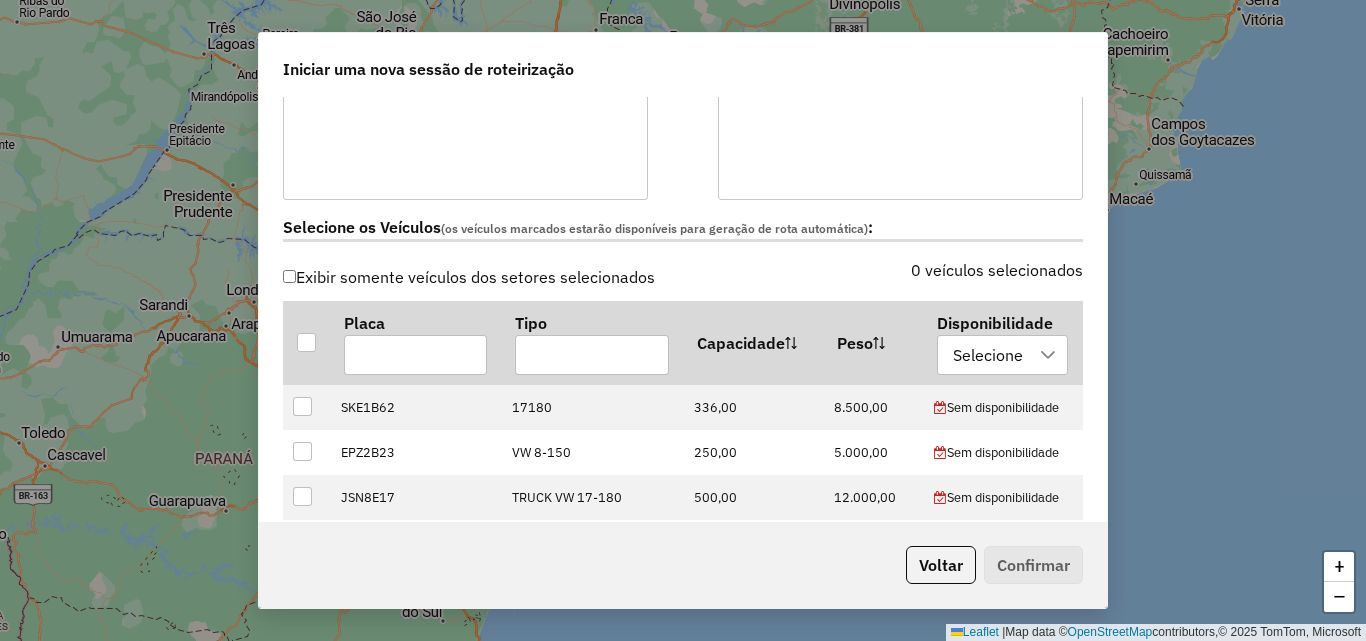 scroll, scrollTop: 700, scrollLeft: 0, axis: vertical 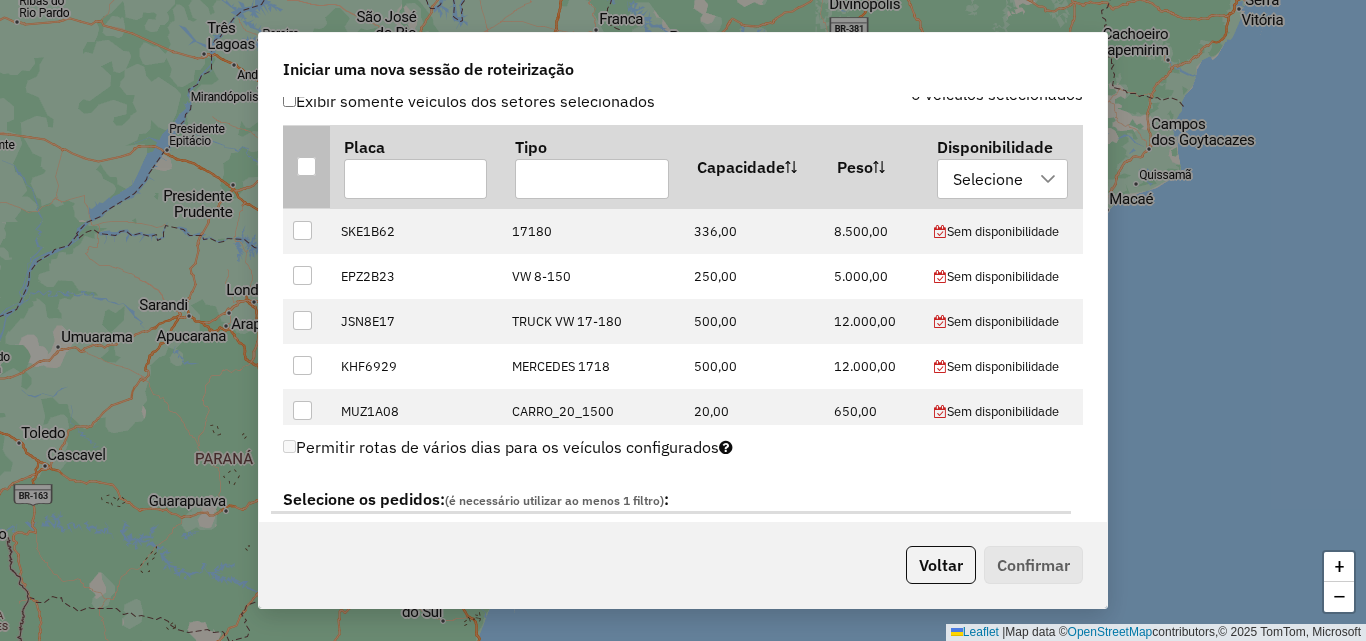 click at bounding box center [306, 166] 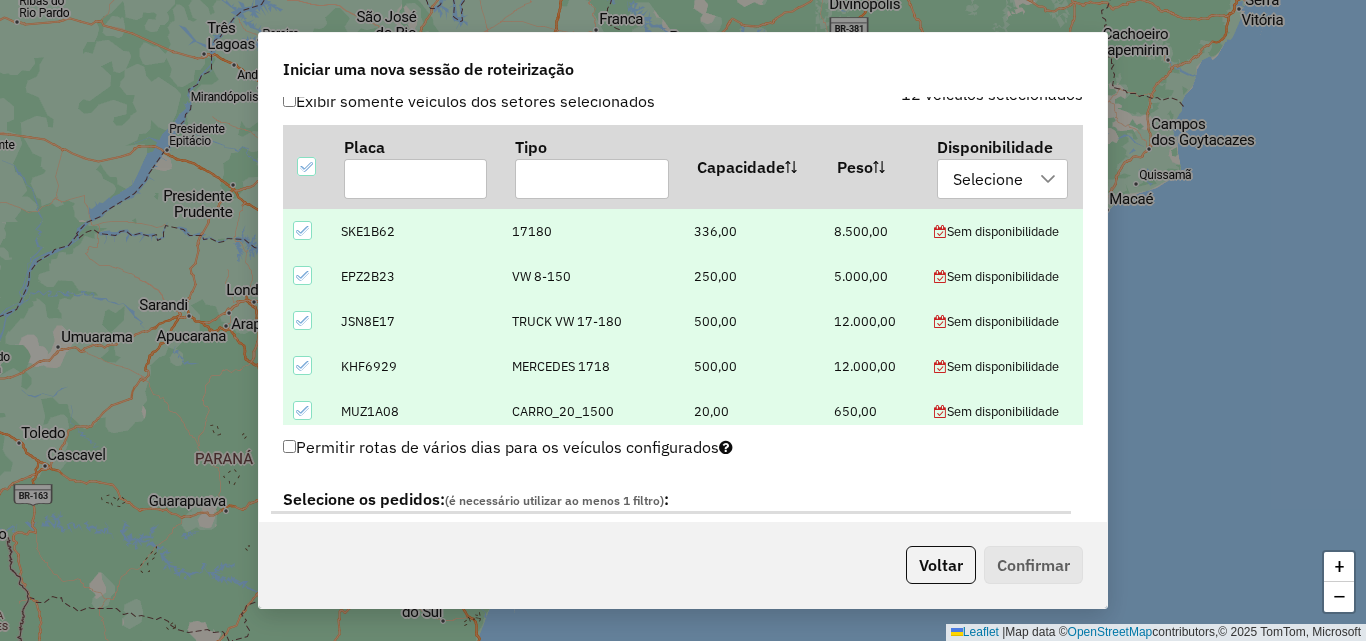 scroll, scrollTop: 324, scrollLeft: 0, axis: vertical 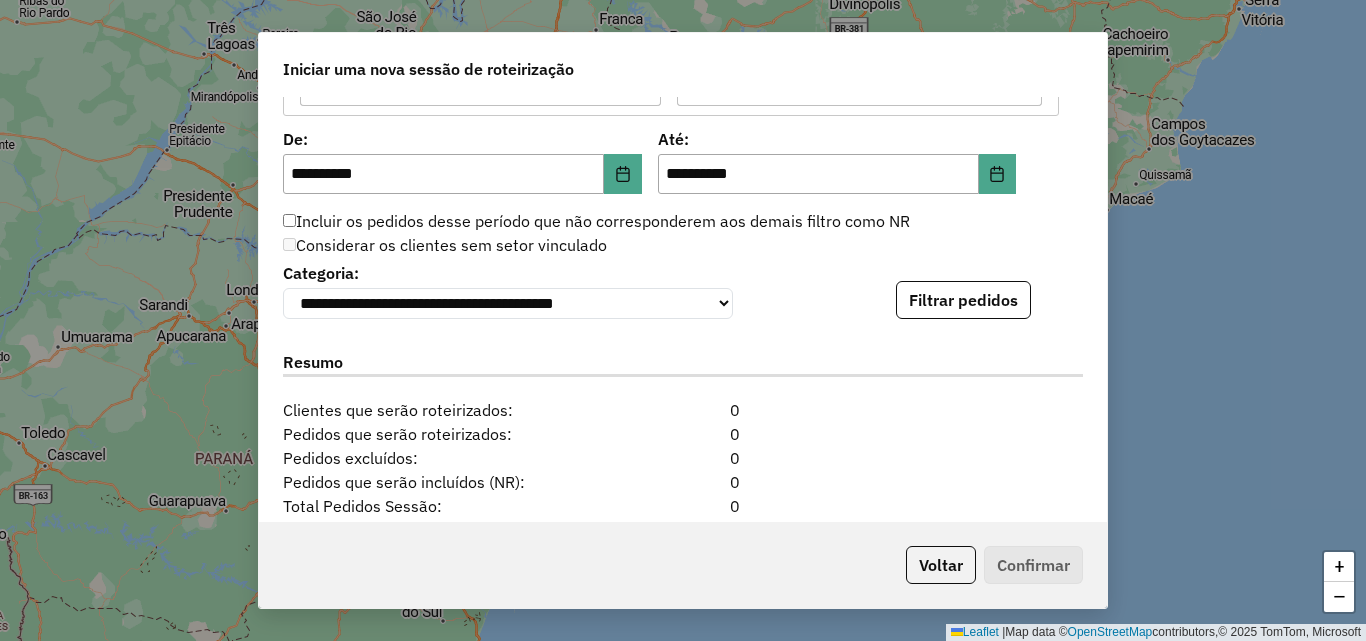 click on "**********" 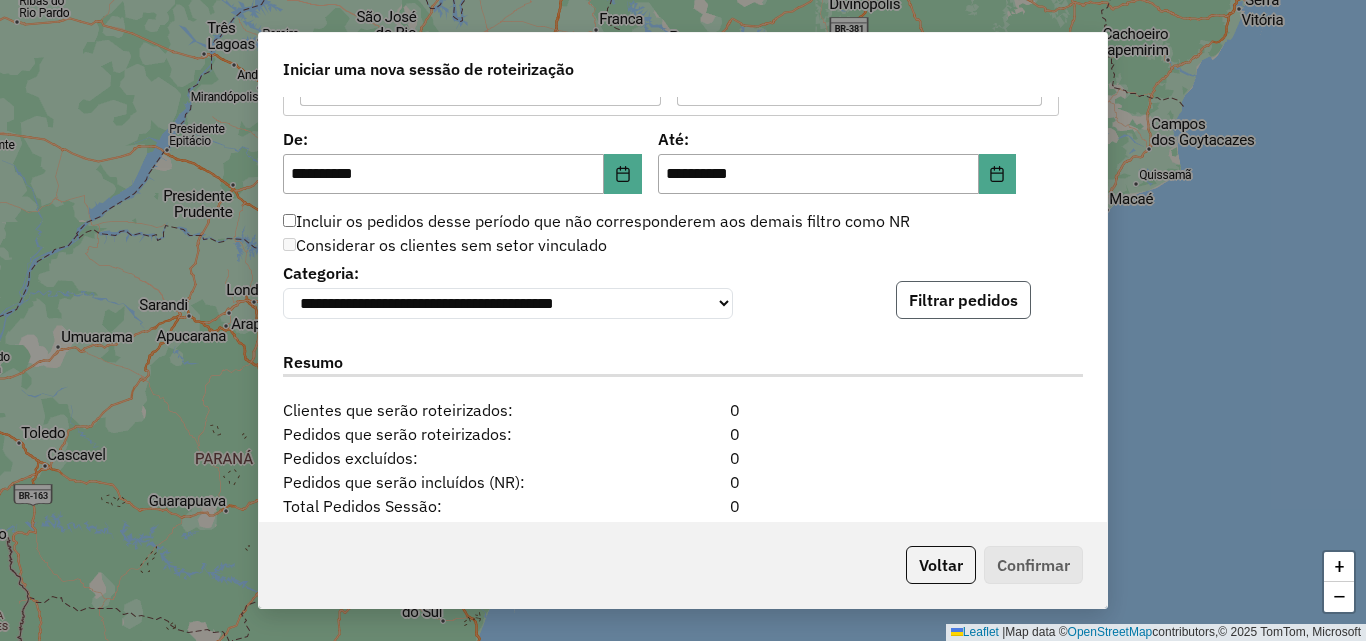 click on "Filtrar pedidos" 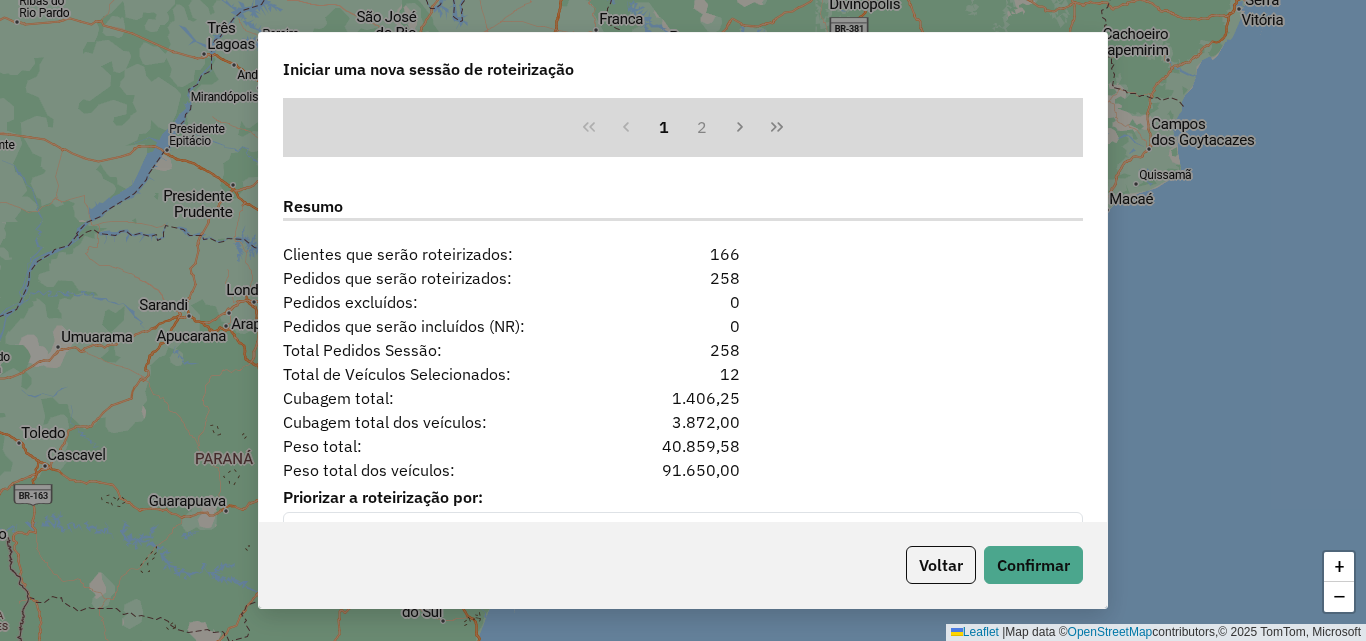scroll, scrollTop: 2524, scrollLeft: 0, axis: vertical 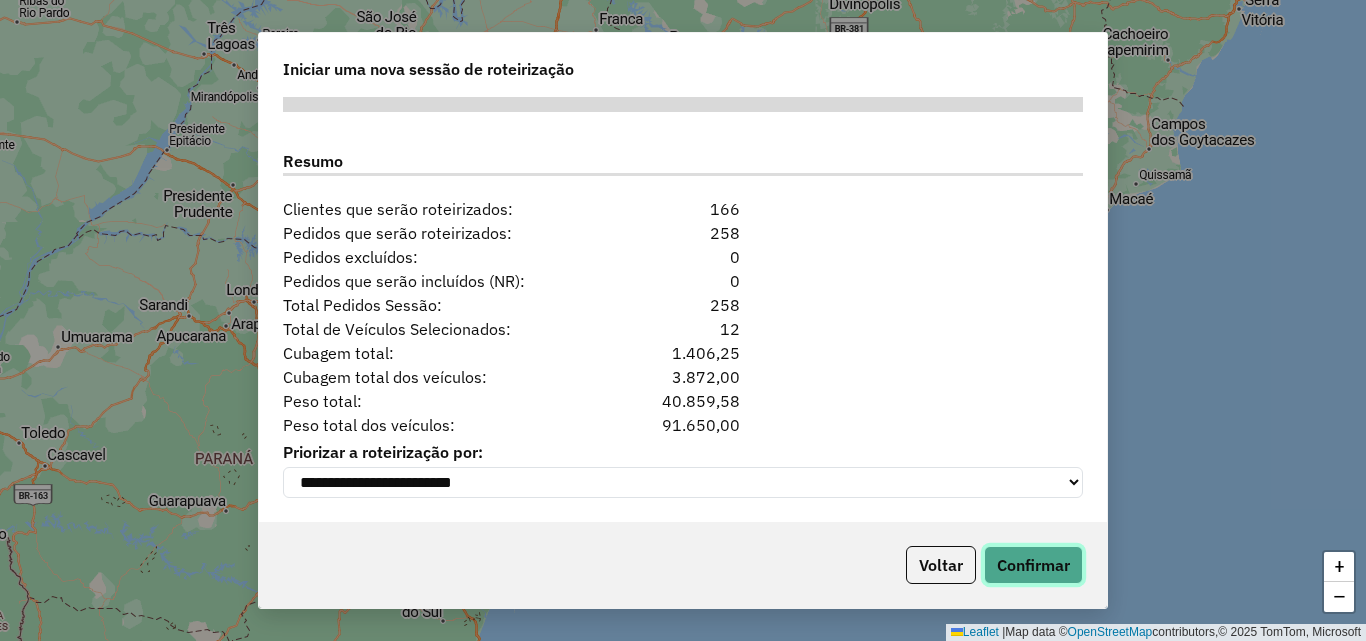 click on "Confirmar" 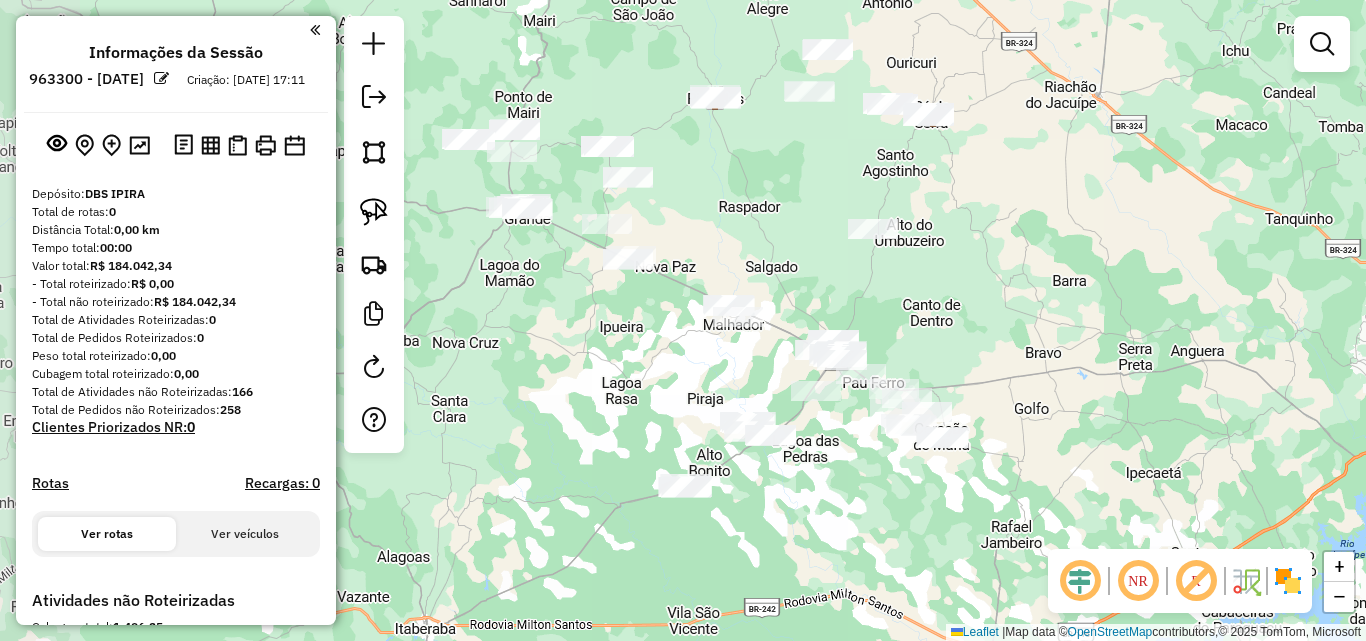 drag, startPoint x: 740, startPoint y: 499, endPoint x: 896, endPoint y: 535, distance: 160.09998 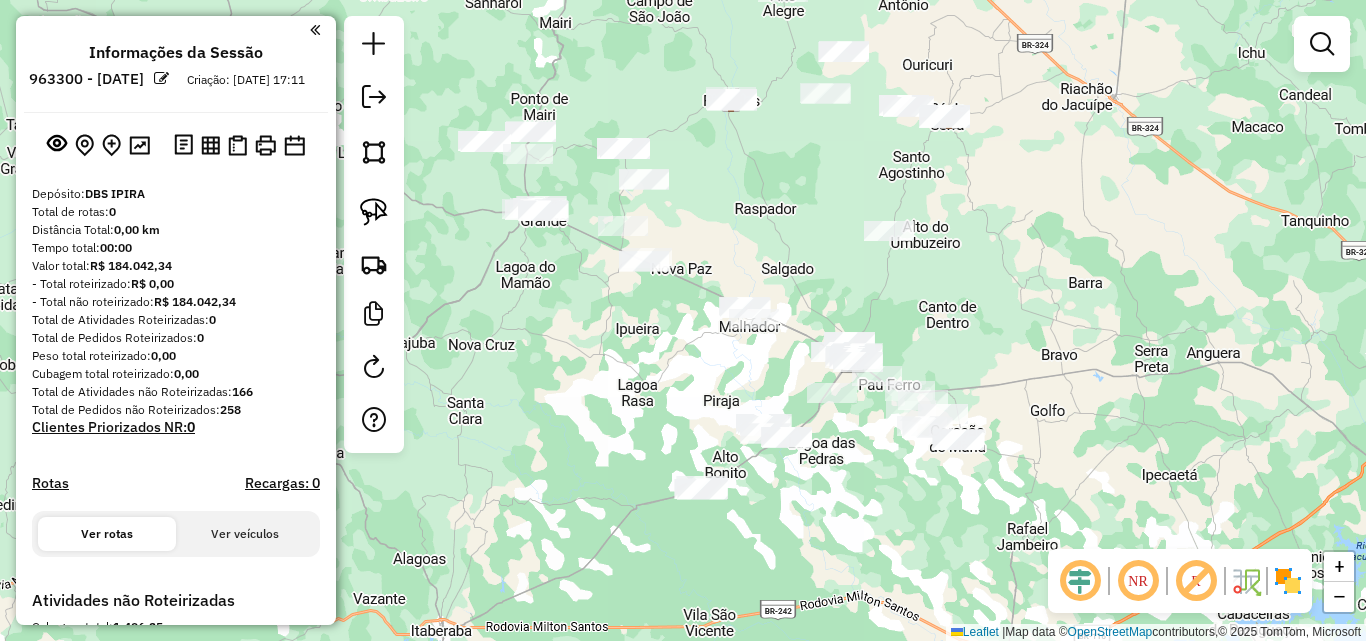 click on "Janela de atendimento Grade de atendimento Capacidade Transportadoras Veículos Cliente Pedidos  Rotas Selecione os dias de semana para filtrar as janelas de atendimento  Seg   Ter   Qua   Qui   Sex   Sáb   Dom  Informe o período da janela de atendimento: De: Até:  Filtrar exatamente a janela do cliente  Considerar janela de atendimento padrão  Selecione os dias de semana para filtrar as grades de atendimento  Seg   Ter   Qua   Qui   Sex   Sáb   Dom   Considerar clientes sem dia de atendimento cadastrado  Clientes fora do dia de atendimento selecionado Filtrar as atividades entre os valores definidos abaixo:  Peso mínimo:   Peso máximo:   Cubagem mínima:   Cubagem máxima:   De:   Até:  Filtrar as atividades entre o tempo de atendimento definido abaixo:  De:   Até:   Considerar capacidade total dos clientes não roteirizados Transportadora: Selecione um ou mais itens Tipo de veículo: Selecione um ou mais itens Veículo: Selecione um ou mais itens Motorista: Selecione um ou mais itens Nome: Rótulo:" 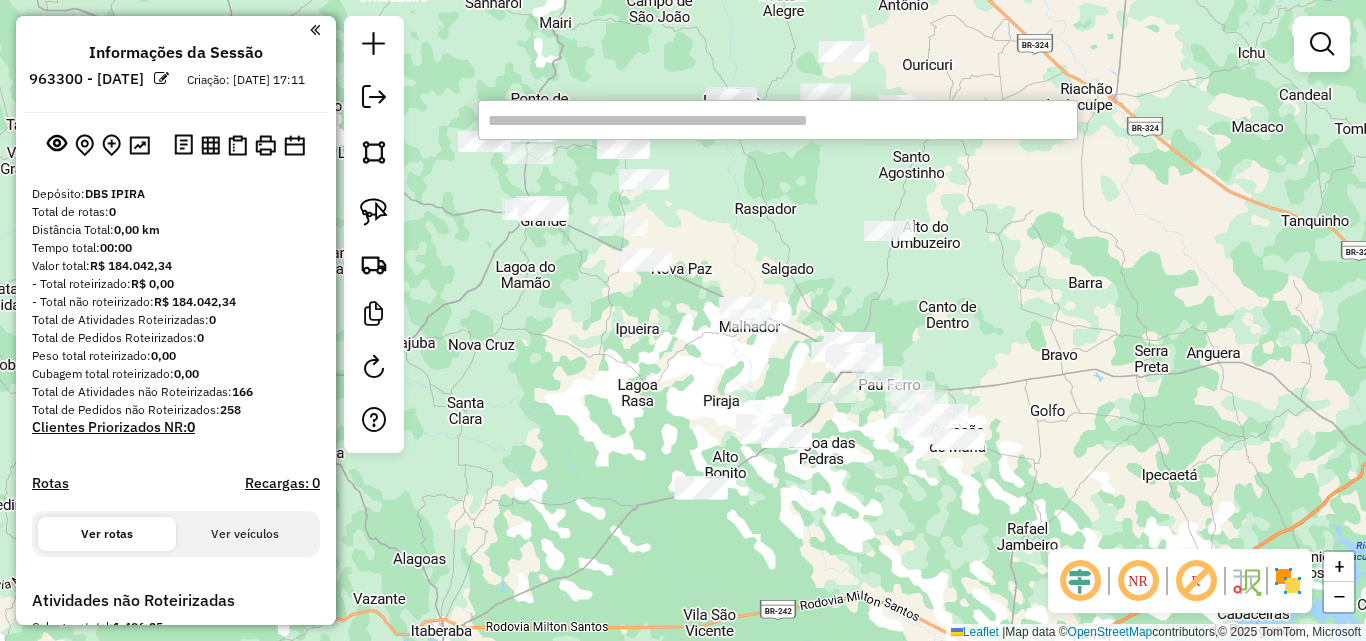 click at bounding box center (778, 120) 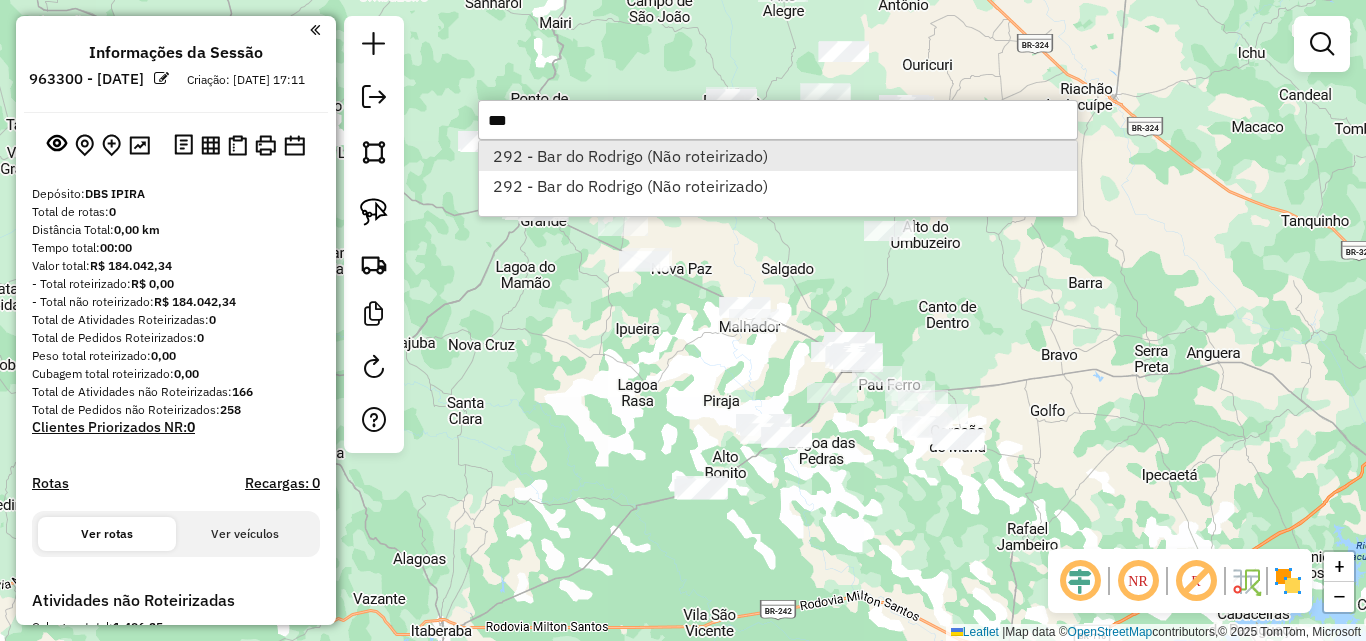 type on "***" 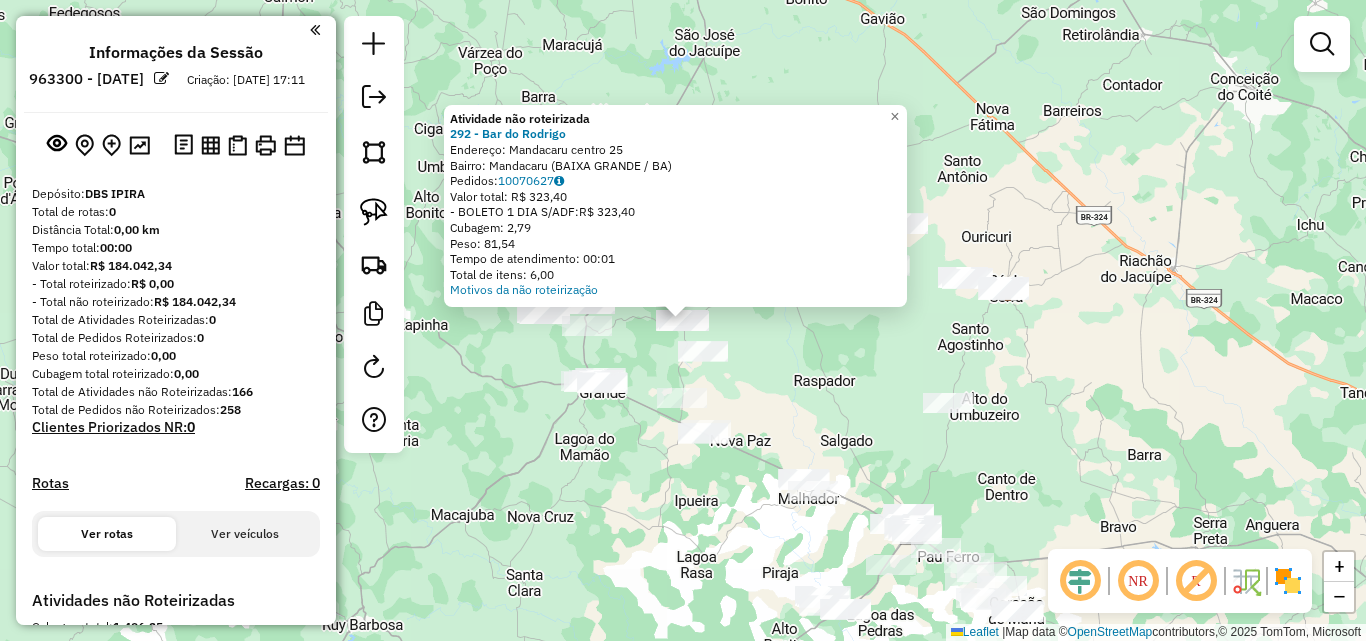 click on "Atividade não roteirizada 292 - Bar do [PERSON_NAME]:  Mandacaru centro 25   Bairro: Mandacaru ([GEOGRAPHIC_DATA] / BA)   Pedidos:  10070627   Valor total: R$ 323,40   - BOLETO 1 DIA S/ADF:  R$ 323,40   Cubagem: 2,79   Peso: 81,54   Tempo de atendimento: 00:01   Total de itens: 6,00  Motivos da não roteirização × Janela de atendimento Grade de atendimento Capacidade Transportadoras Veículos Cliente Pedidos  Rotas Selecione os dias de semana para filtrar as janelas de atendimento  Seg   Ter   Qua   Qui   Sex   Sáb   Dom  Informe o período da janela de atendimento: De: Até:  Filtrar exatamente a janela do cliente  Considerar janela de atendimento padrão  Selecione os dias de semana para filtrar as grades de atendimento  Seg   Ter   Qua   Qui   Sex   Sáb   Dom   Considerar clientes sem dia de atendimento cadastrado  Clientes fora do dia de atendimento selecionado Filtrar as atividades entre os valores definidos abaixo:  Peso mínimo:   Peso máximo:   Cubagem mínima:   Cubagem máxima:   De:   Até:" 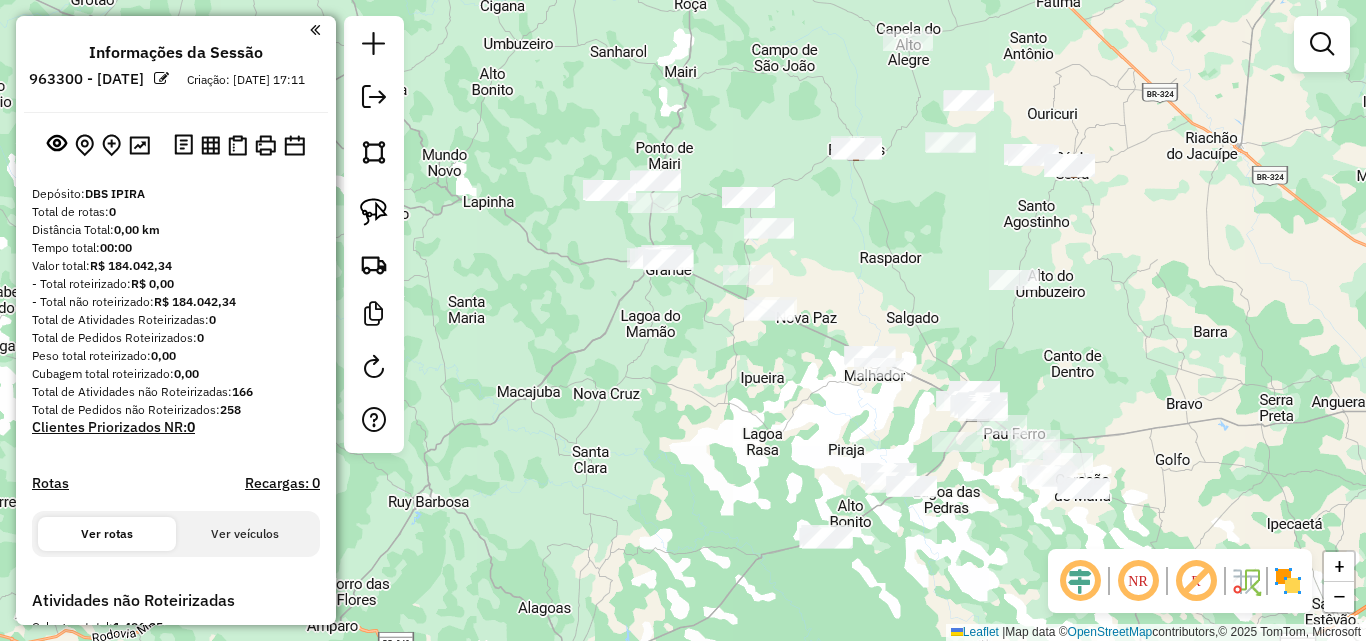 drag, startPoint x: 840, startPoint y: 318, endPoint x: 868, endPoint y: 277, distance: 49.648766 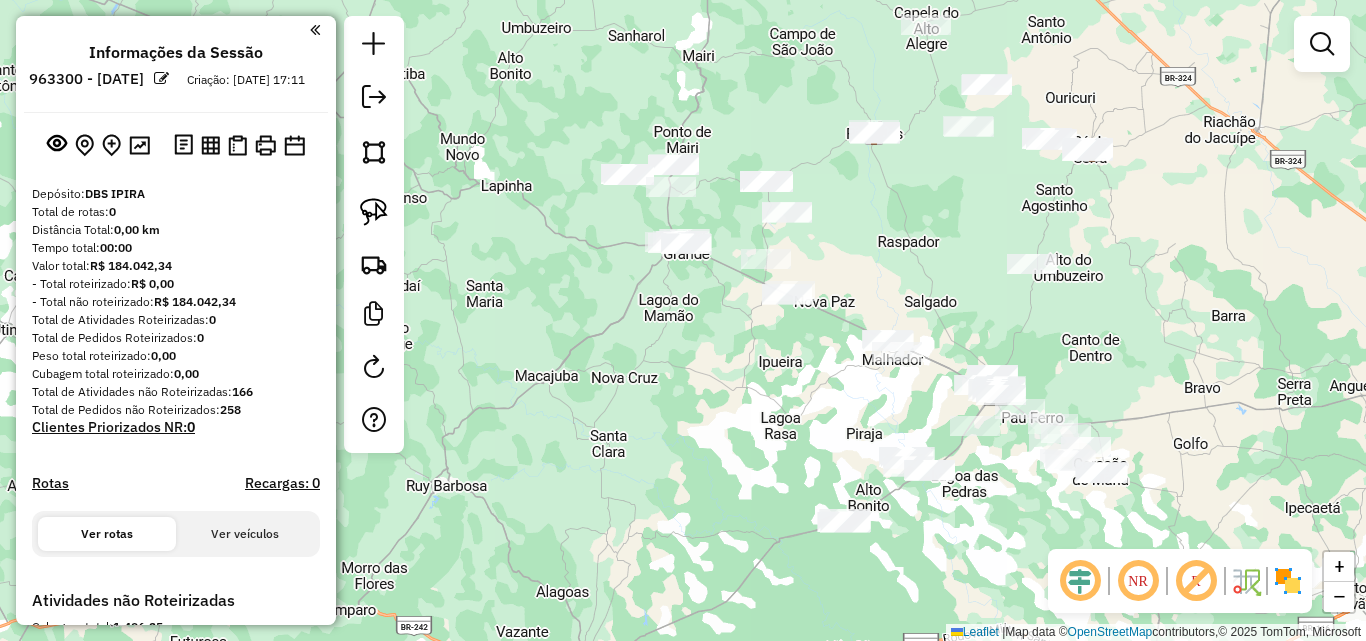 drag, startPoint x: 824, startPoint y: 429, endPoint x: 834, endPoint y: 420, distance: 13.453624 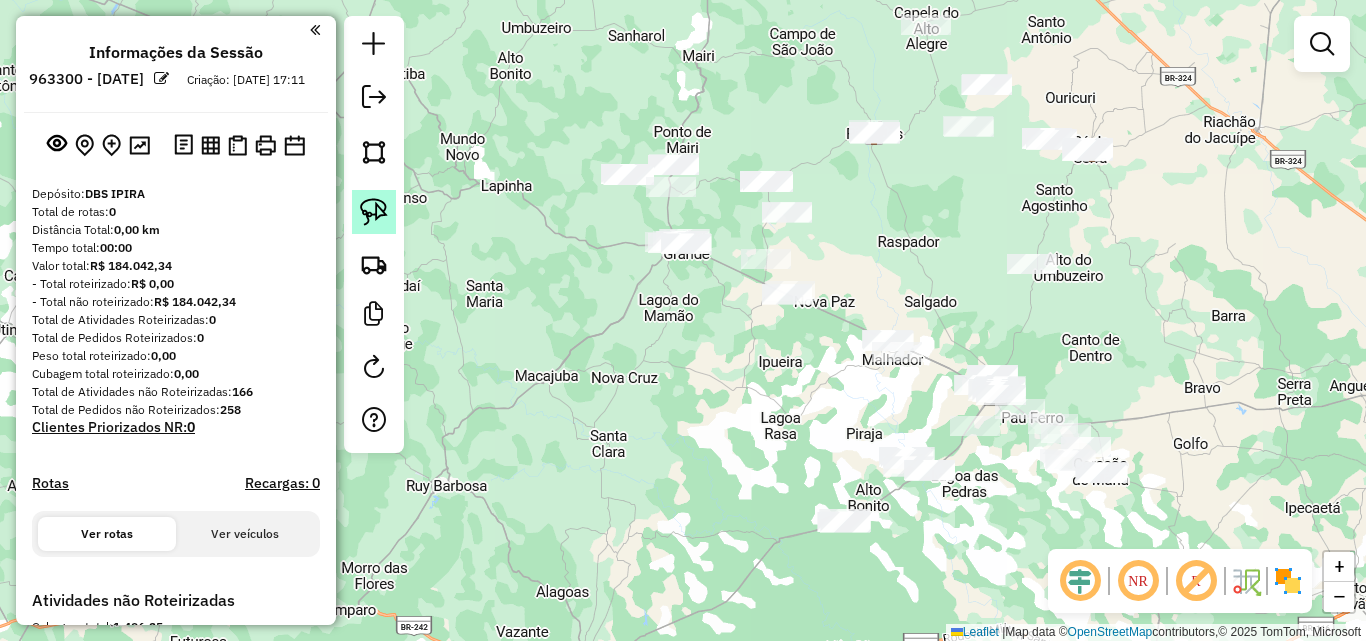 click 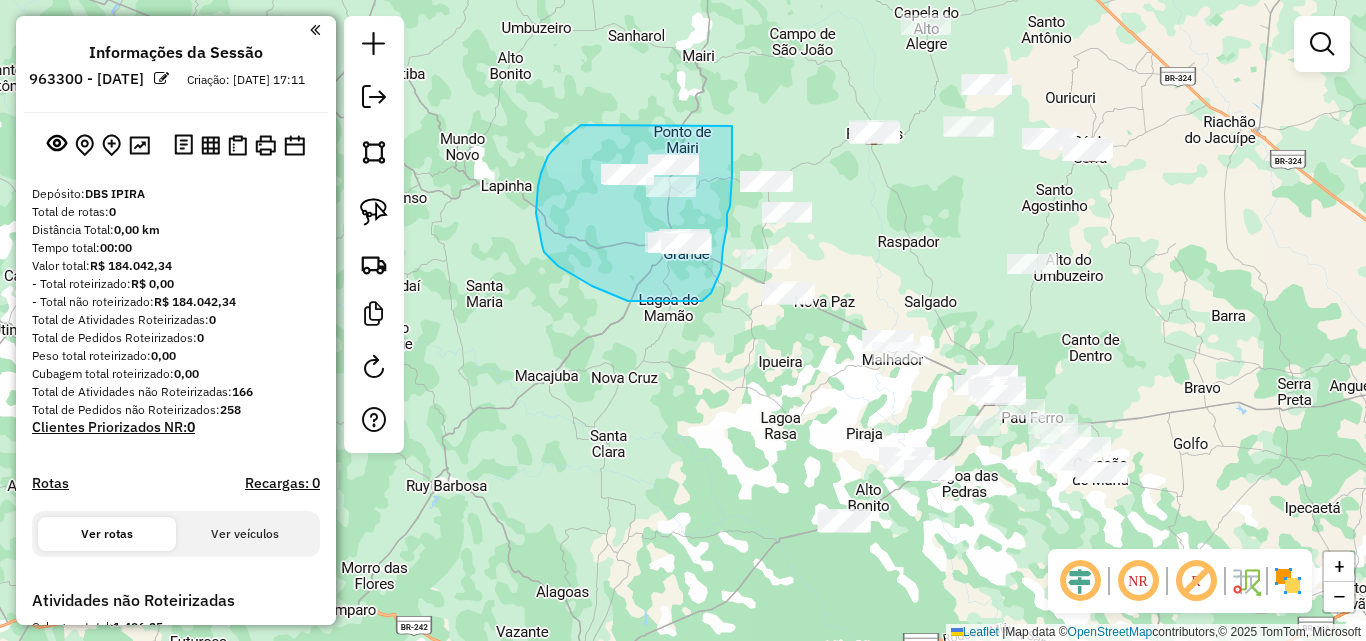 drag, startPoint x: 581, startPoint y: 125, endPoint x: 732, endPoint y: 126, distance: 151.00331 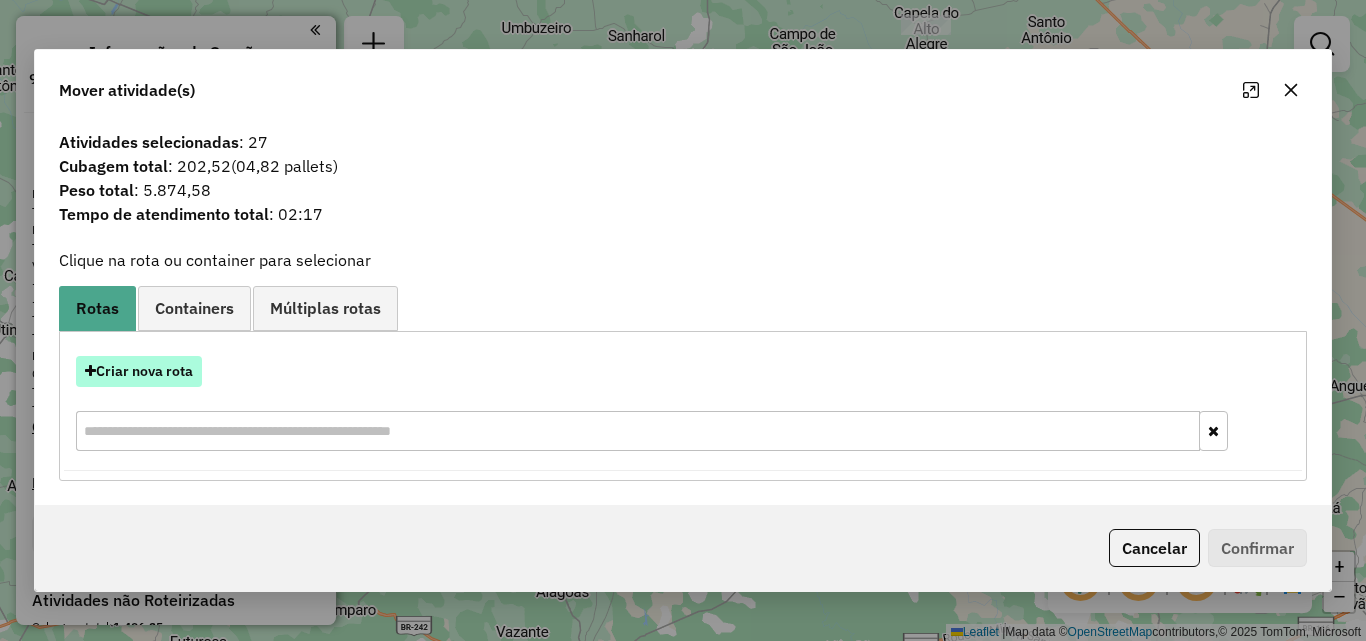click on "Criar nova rota" at bounding box center [139, 371] 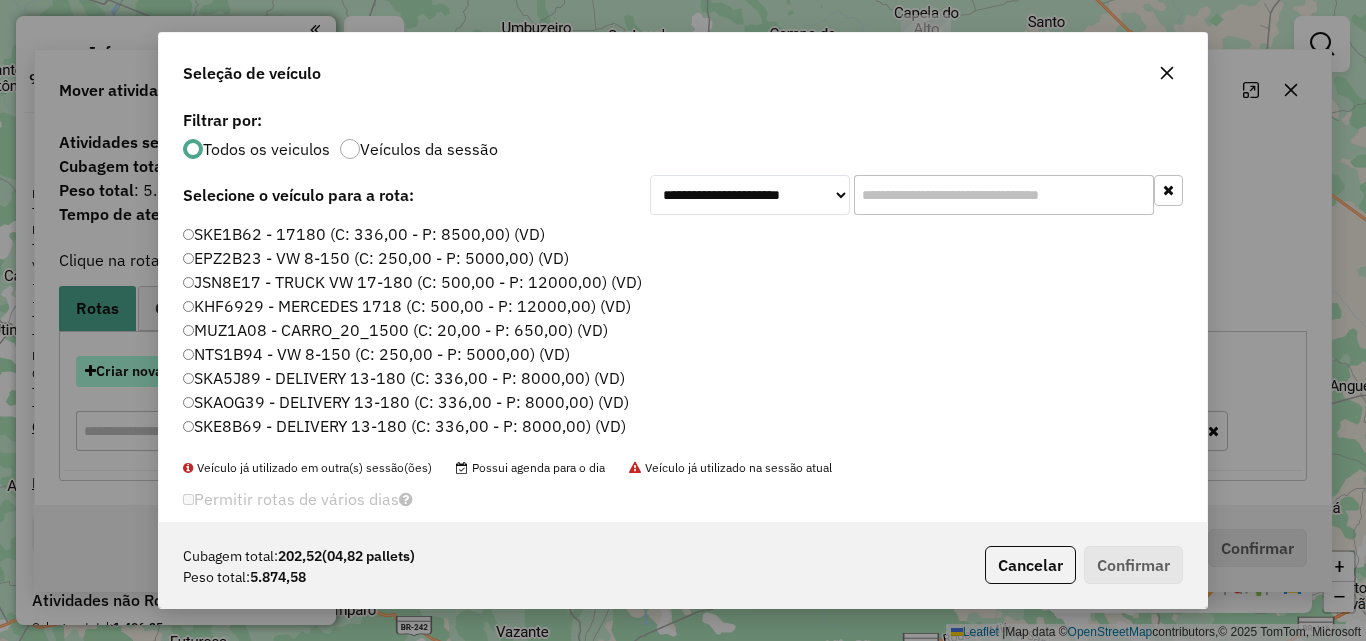 scroll, scrollTop: 11, scrollLeft: 6, axis: both 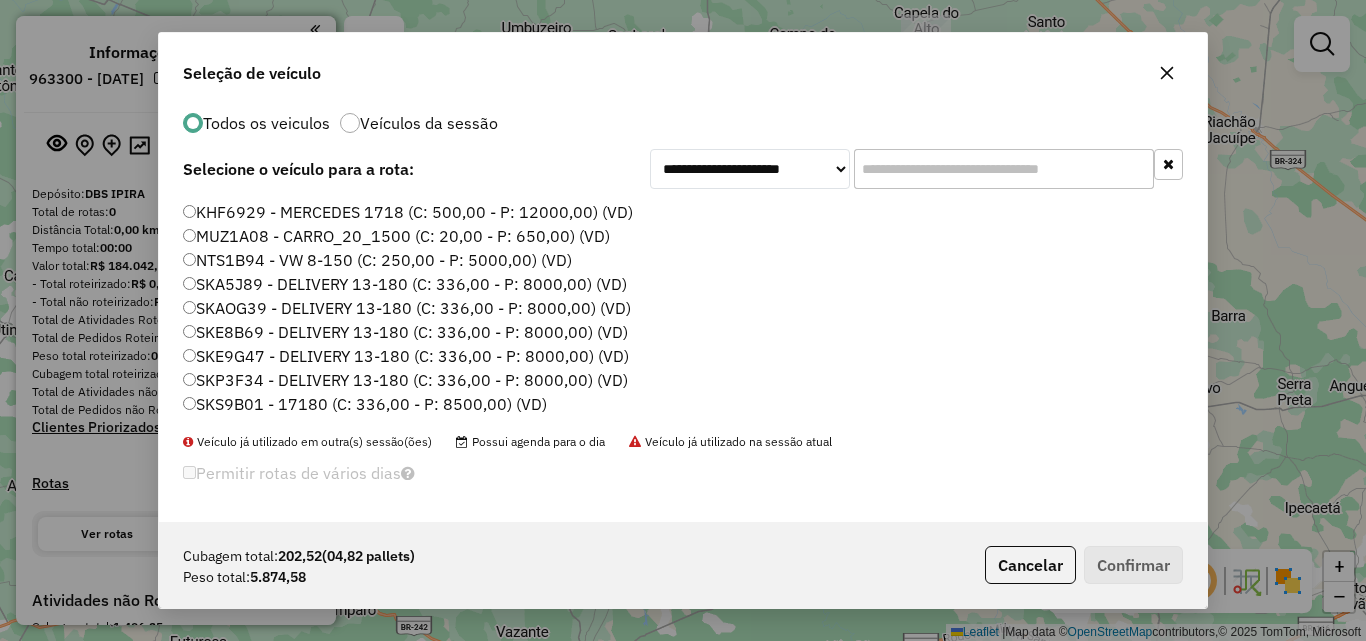 click on "SKE9G47 - DELIVERY 13-180 (C: 336,00 - P: 8000,00) (VD)" 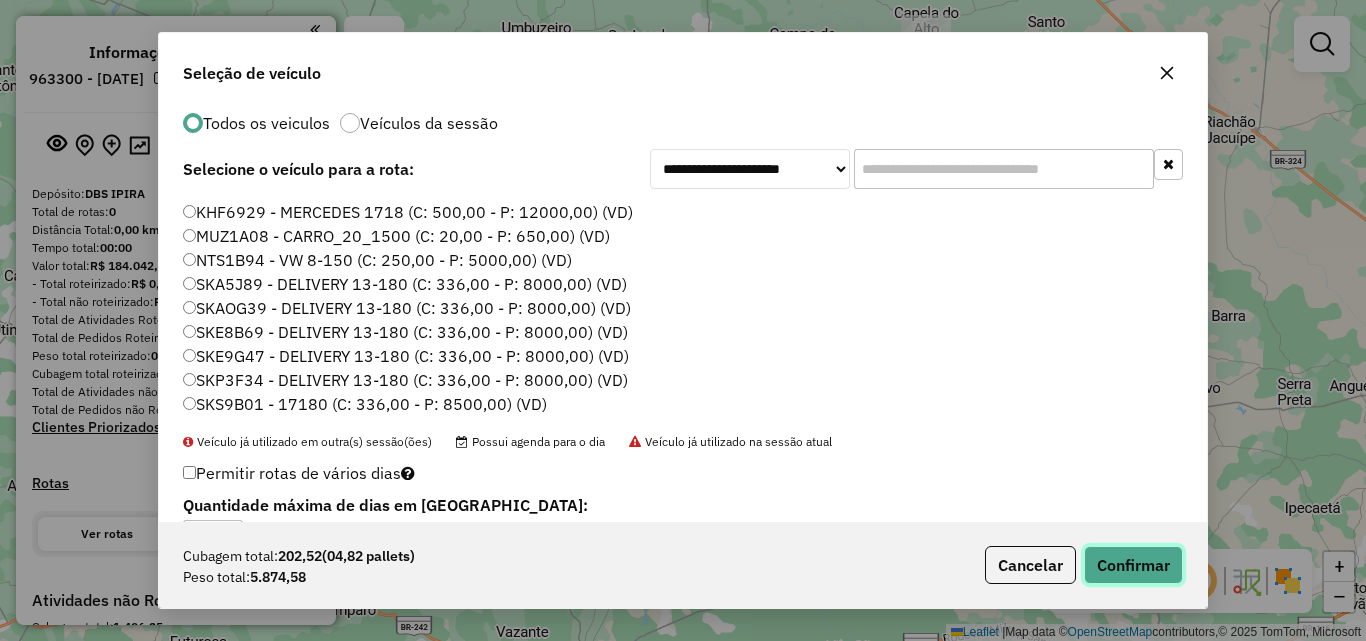 click on "Confirmar" 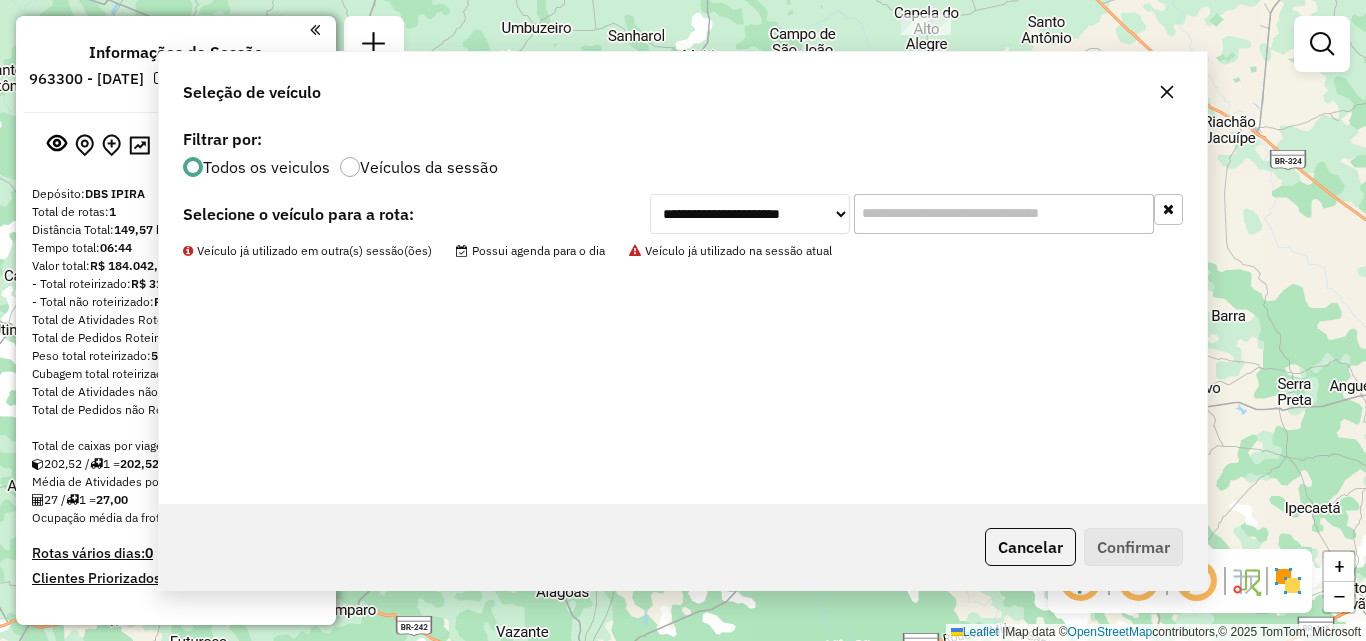 scroll, scrollTop: 0, scrollLeft: 0, axis: both 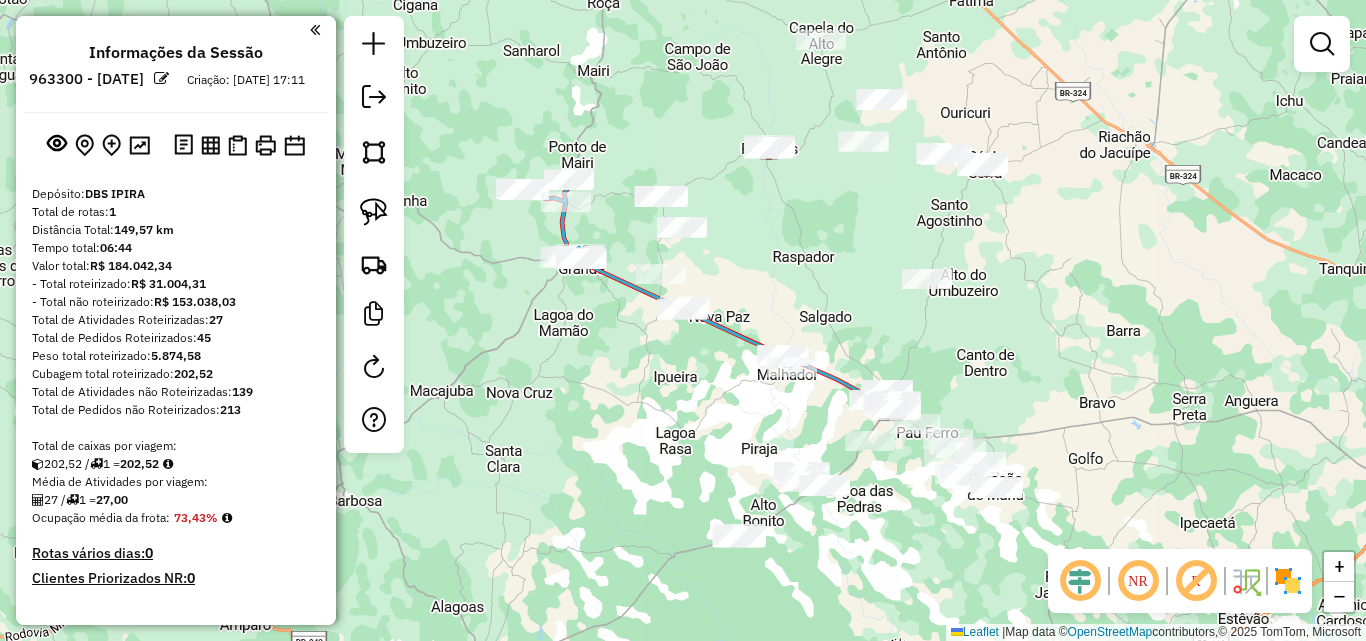 drag, startPoint x: 786, startPoint y: 392, endPoint x: 680, endPoint y: 407, distance: 107.05606 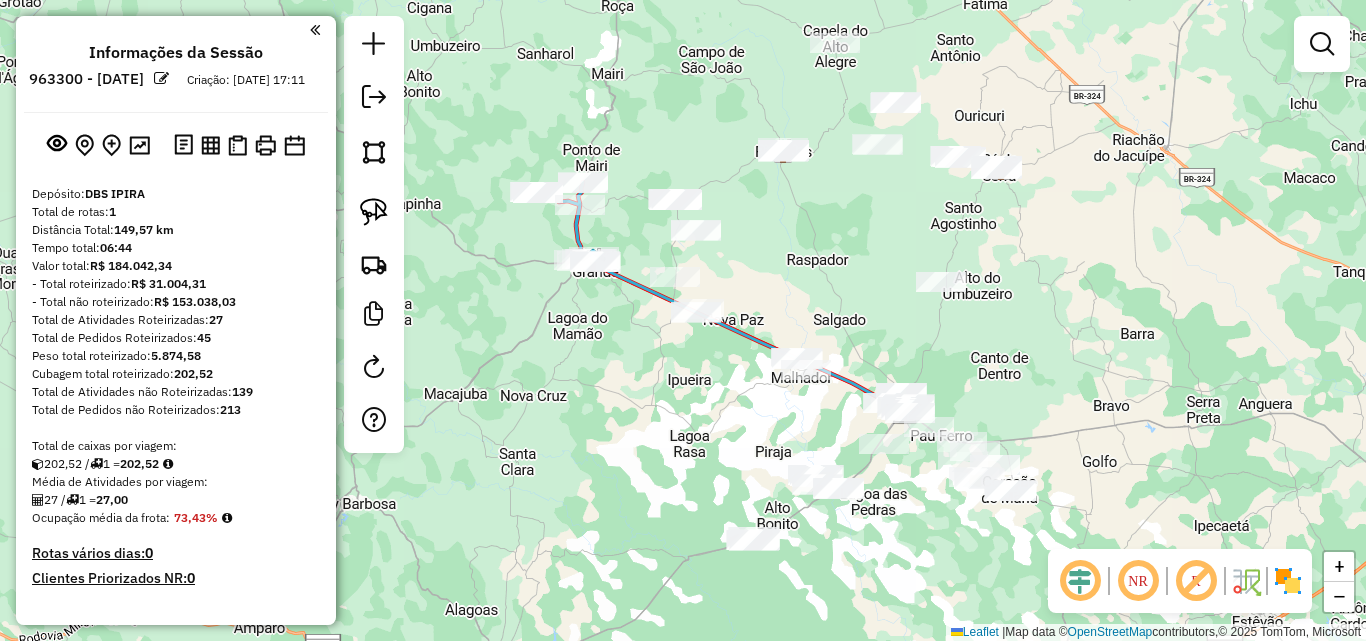 click on "Janela de atendimento Grade de atendimento Capacidade Transportadoras Veículos Cliente Pedidos  Rotas Selecione os dias de semana para filtrar as janelas de atendimento  Seg   Ter   Qua   Qui   Sex   Sáb   Dom  Informe o período da janela de atendimento: De: Até:  Filtrar exatamente a janela do cliente  Considerar janela de atendimento padrão  Selecione os dias de semana para filtrar as grades de atendimento  Seg   Ter   Qua   Qui   Sex   Sáb   Dom   Considerar clientes sem dia de atendimento cadastrado  Clientes fora do dia de atendimento selecionado Filtrar as atividades entre os valores definidos abaixo:  Peso mínimo:   Peso máximo:   Cubagem mínima:   Cubagem máxima:   De:   Até:  Filtrar as atividades entre o tempo de atendimento definido abaixo:  De:   Até:   Considerar capacidade total dos clientes não roteirizados Transportadora: Selecione um ou mais itens Tipo de veículo: Selecione um ou mais itens Veículo: Selecione um ou mais itens Motorista: Selecione um ou mais itens Nome: Rótulo:" 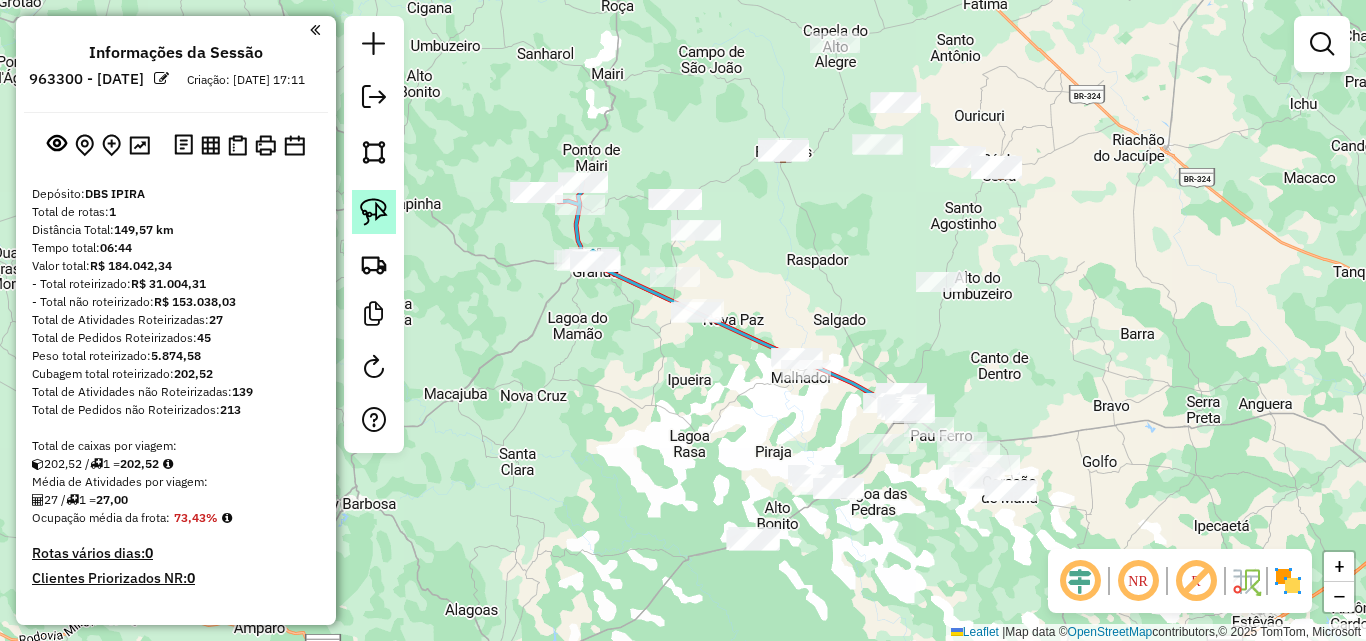 click 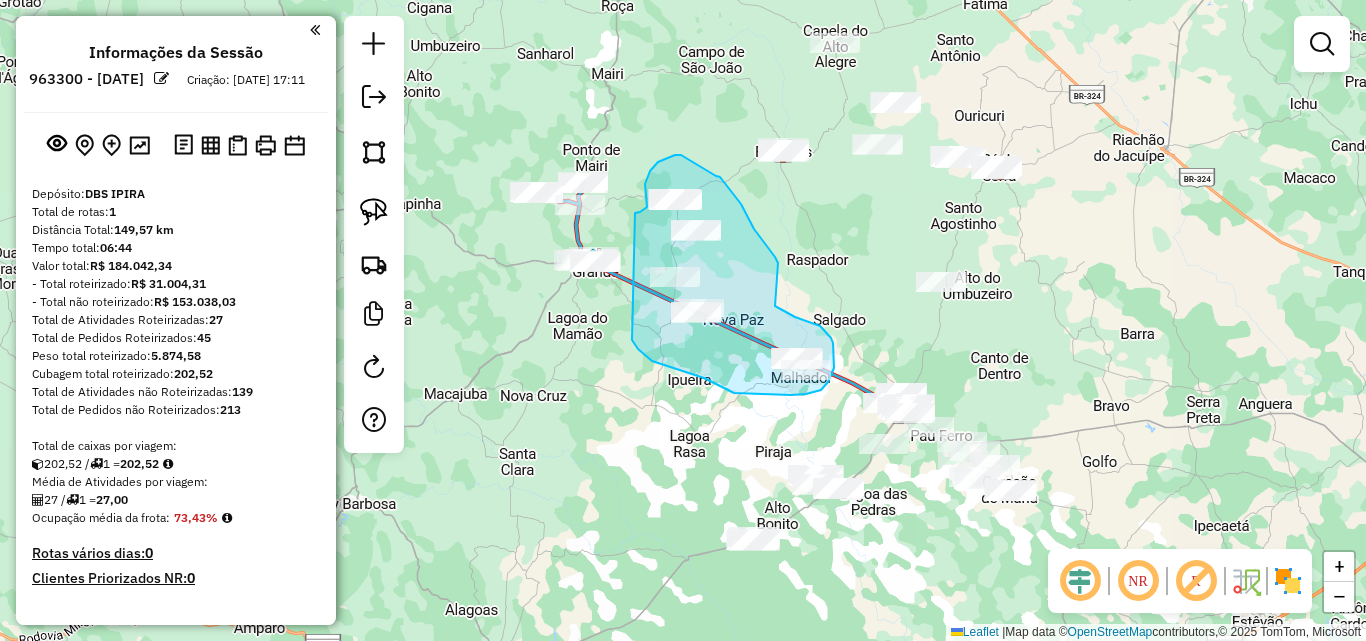drag, startPoint x: 635, startPoint y: 213, endPoint x: 632, endPoint y: 340, distance: 127.03543 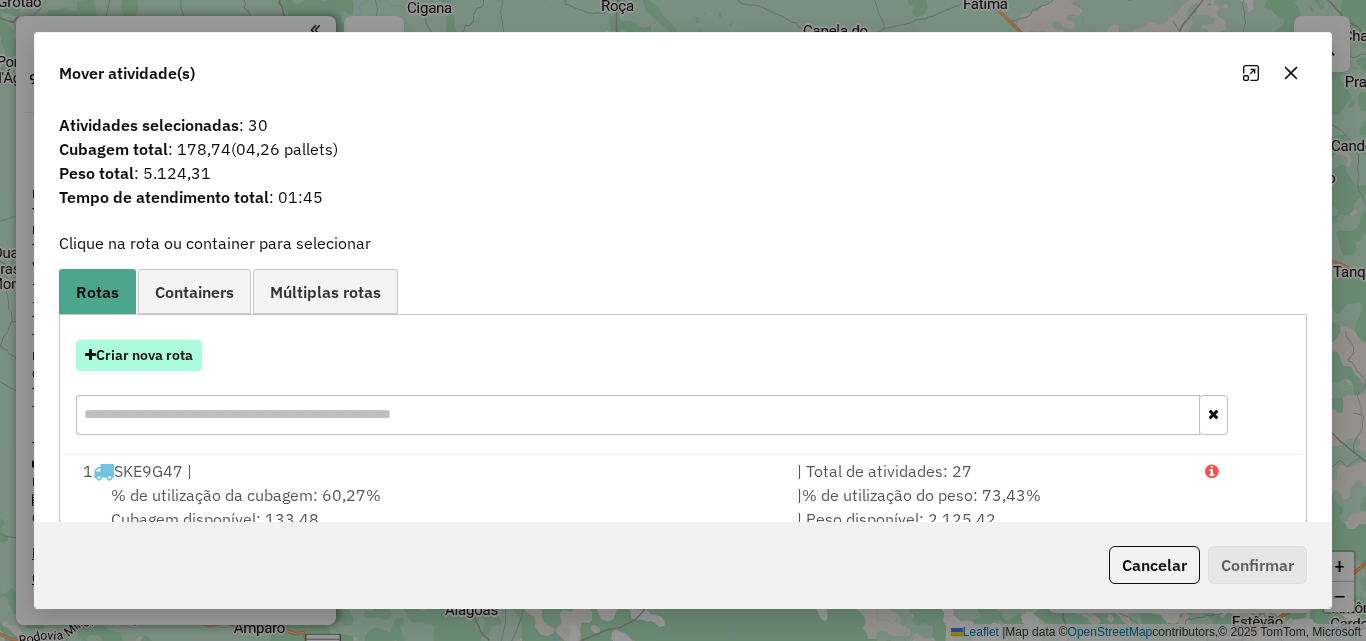 click on "Criar nova rota" at bounding box center [139, 355] 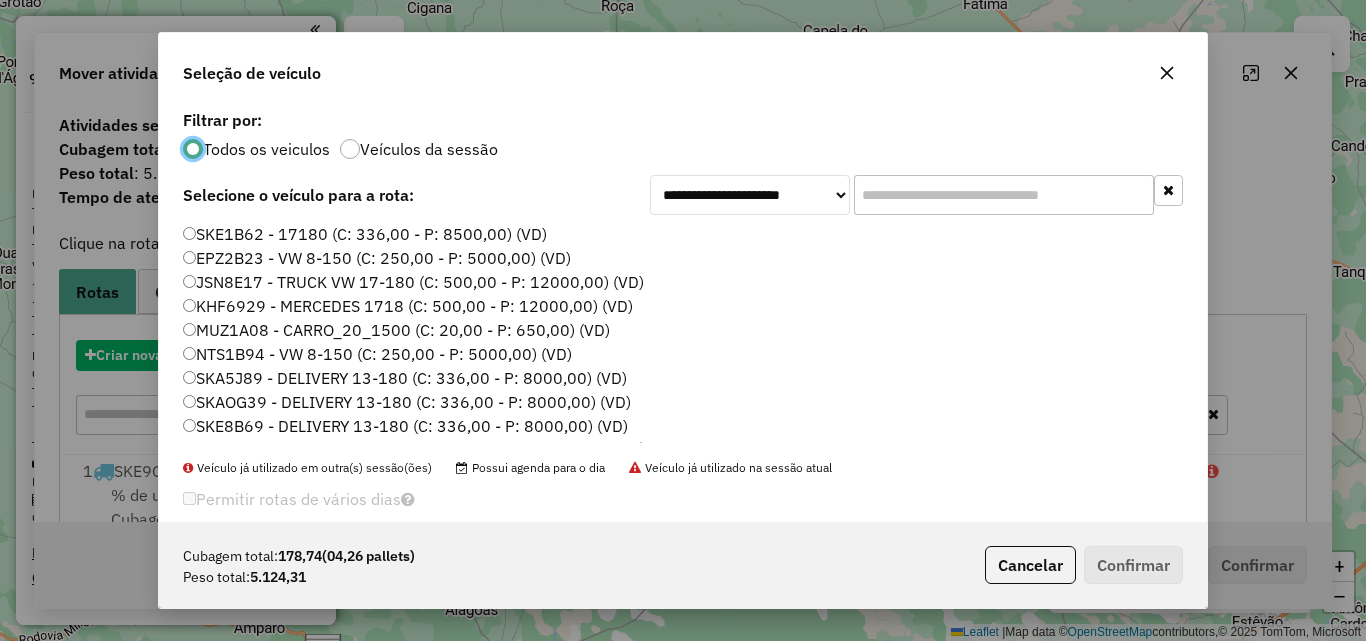 scroll, scrollTop: 11, scrollLeft: 6, axis: both 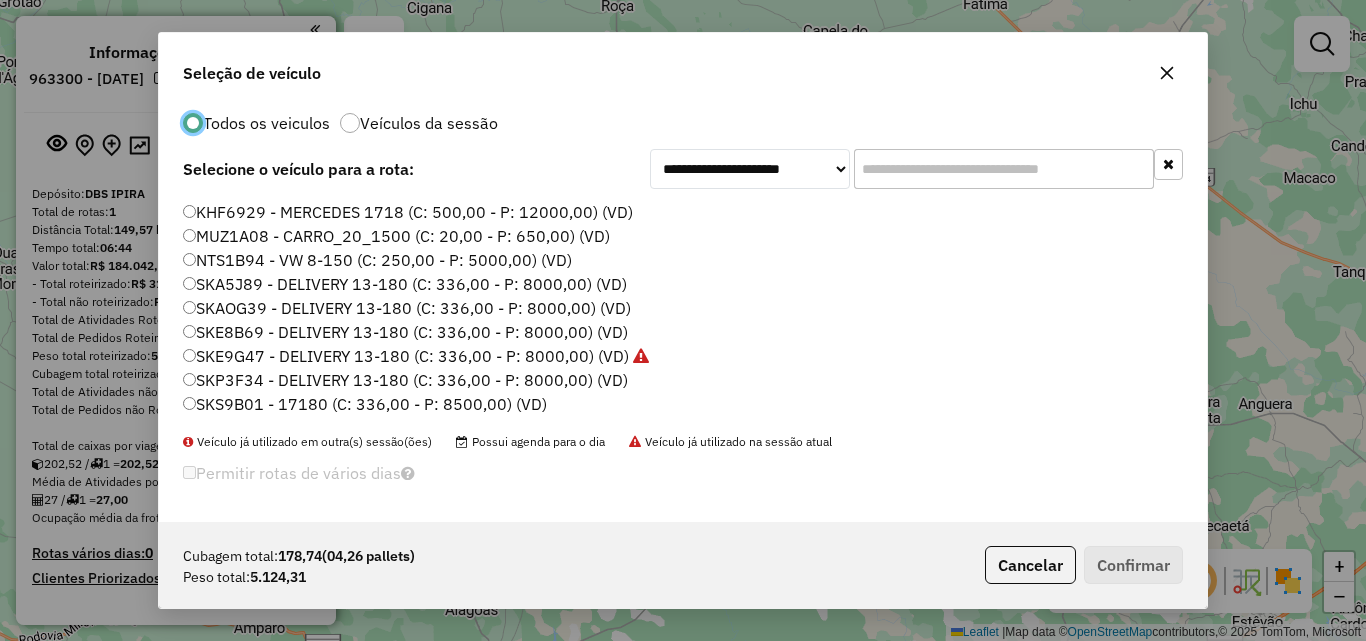 click on "SKE8B69 - DELIVERY 13-180 (C: 336,00 - P: 8000,00) (VD)" 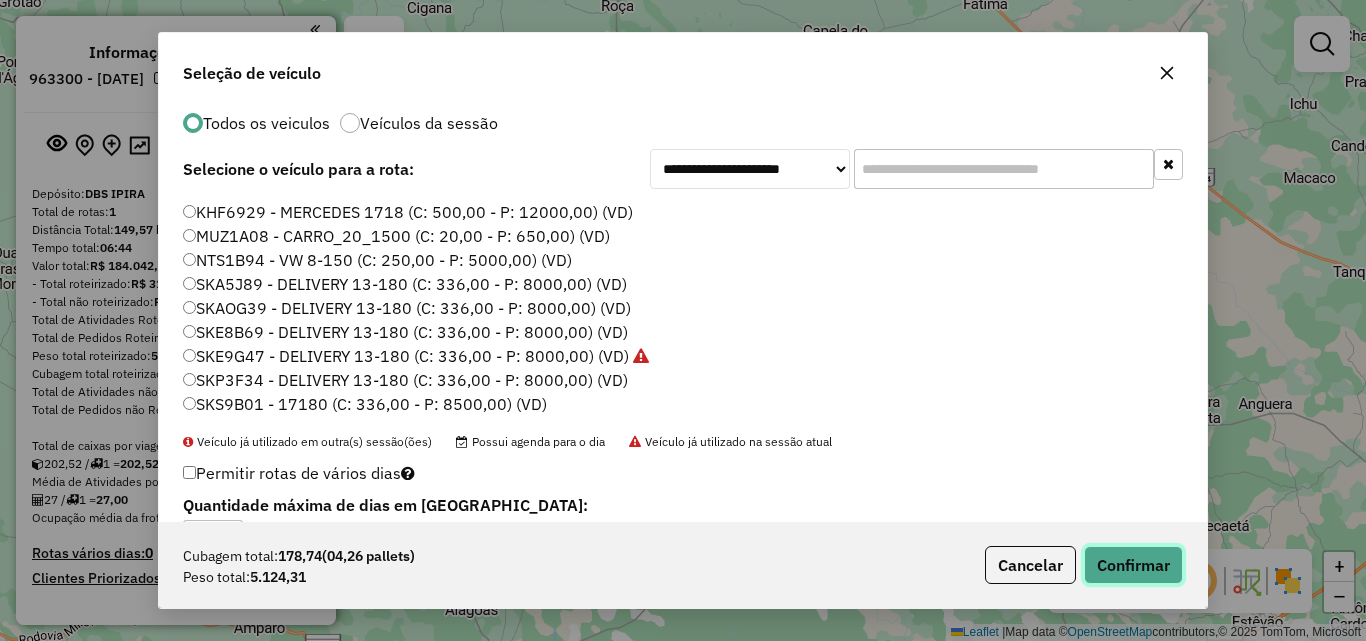 click on "Confirmar" 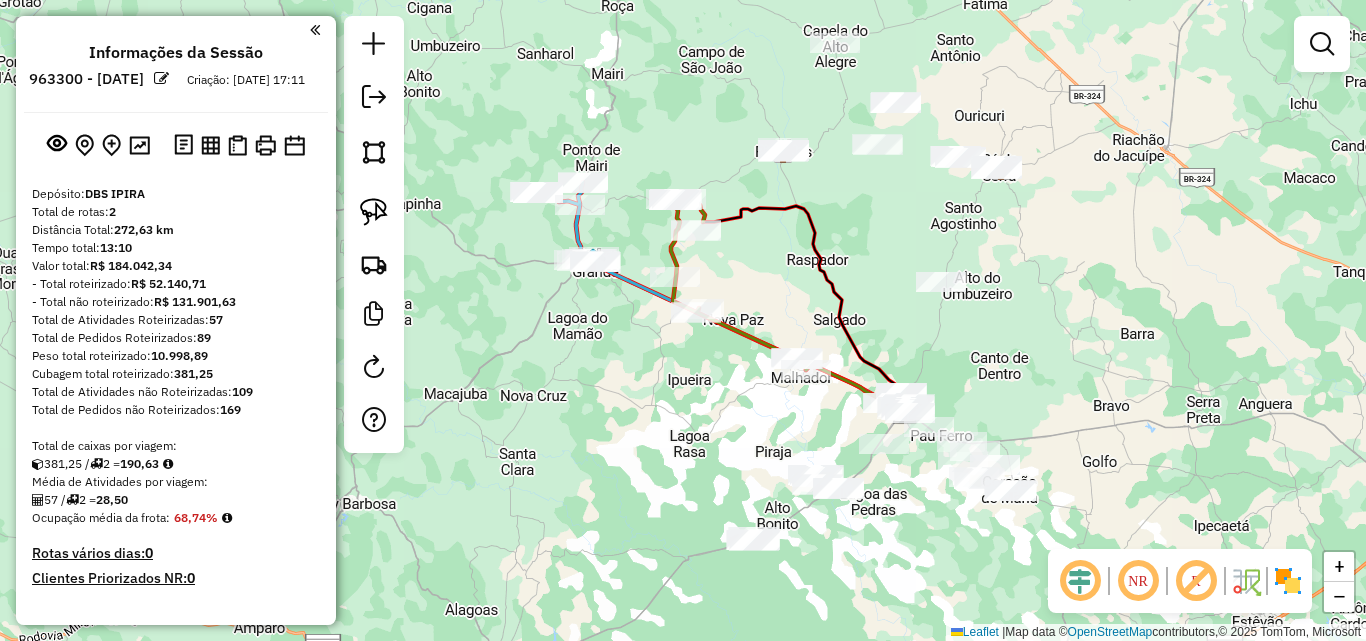 scroll, scrollTop: 0, scrollLeft: 0, axis: both 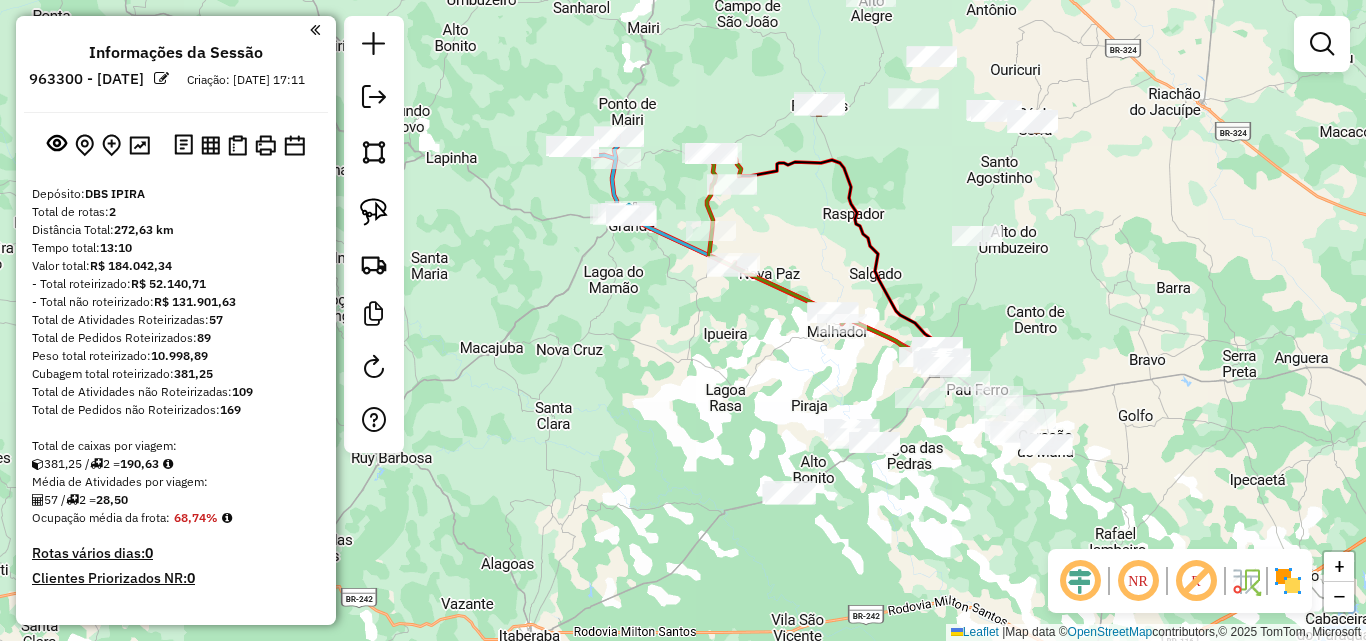 drag, startPoint x: 974, startPoint y: 372, endPoint x: 1010, endPoint y: 326, distance: 58.412327 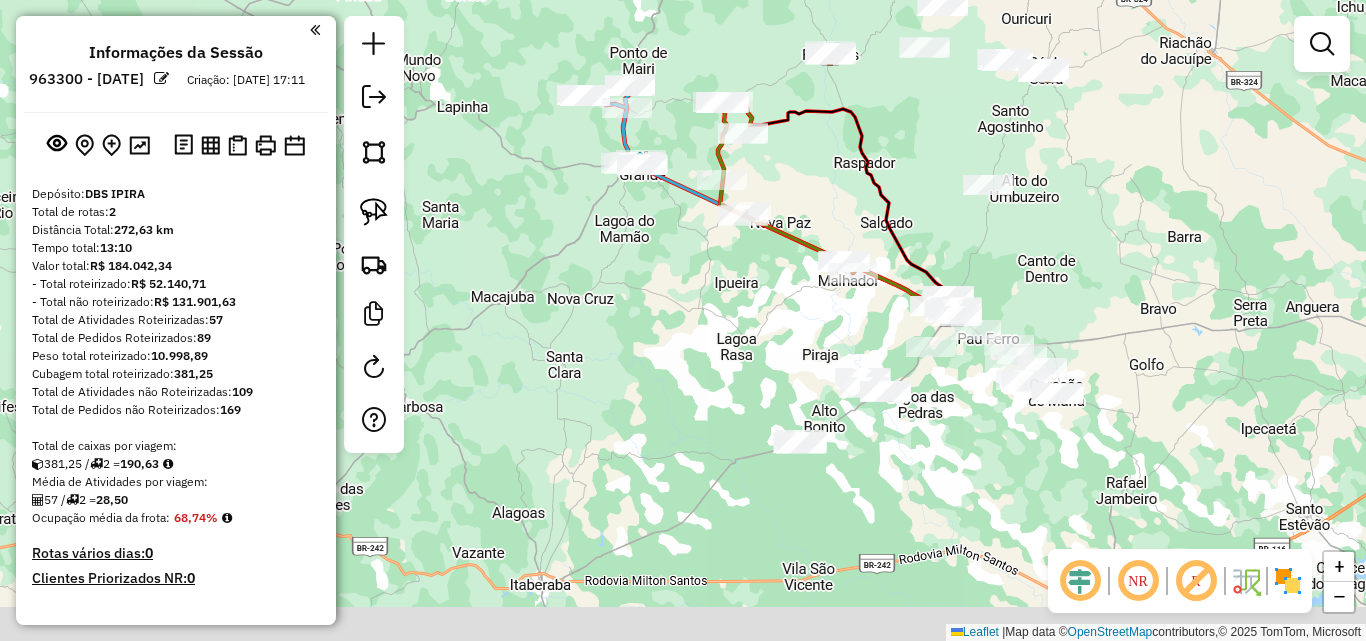 drag, startPoint x: 895, startPoint y: 517, endPoint x: 909, endPoint y: 418, distance: 99.985 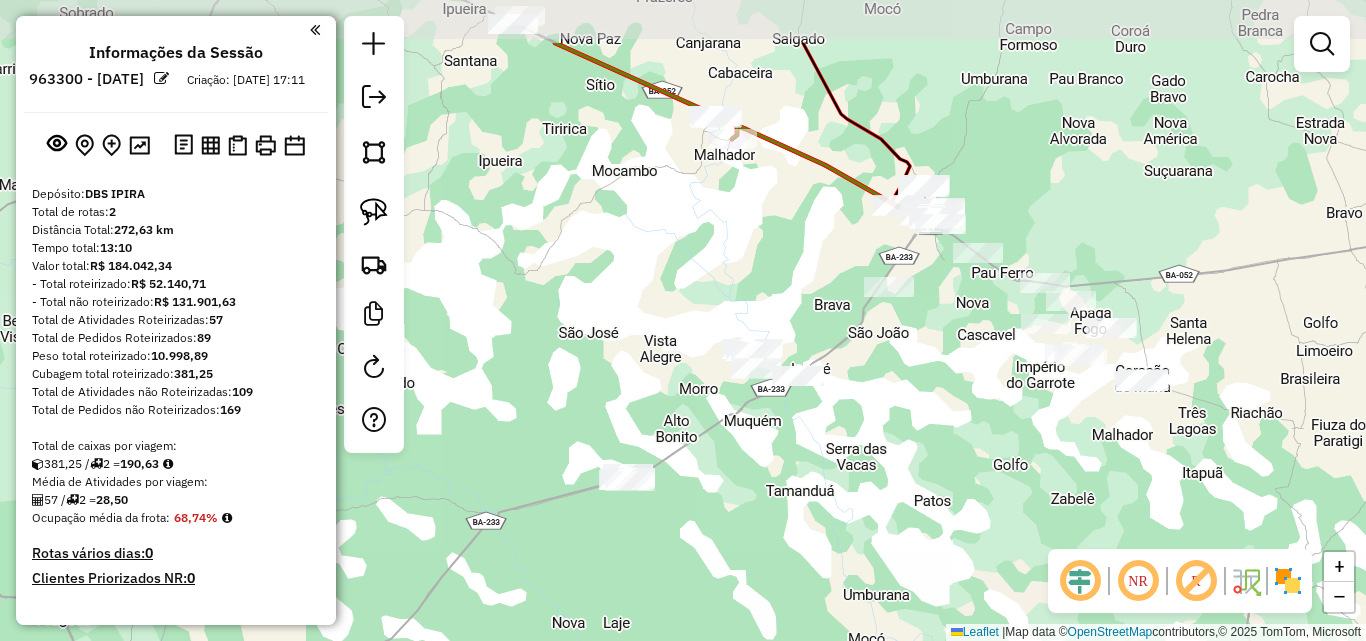 drag, startPoint x: 938, startPoint y: 403, endPoint x: 866, endPoint y: 513, distance: 131.46863 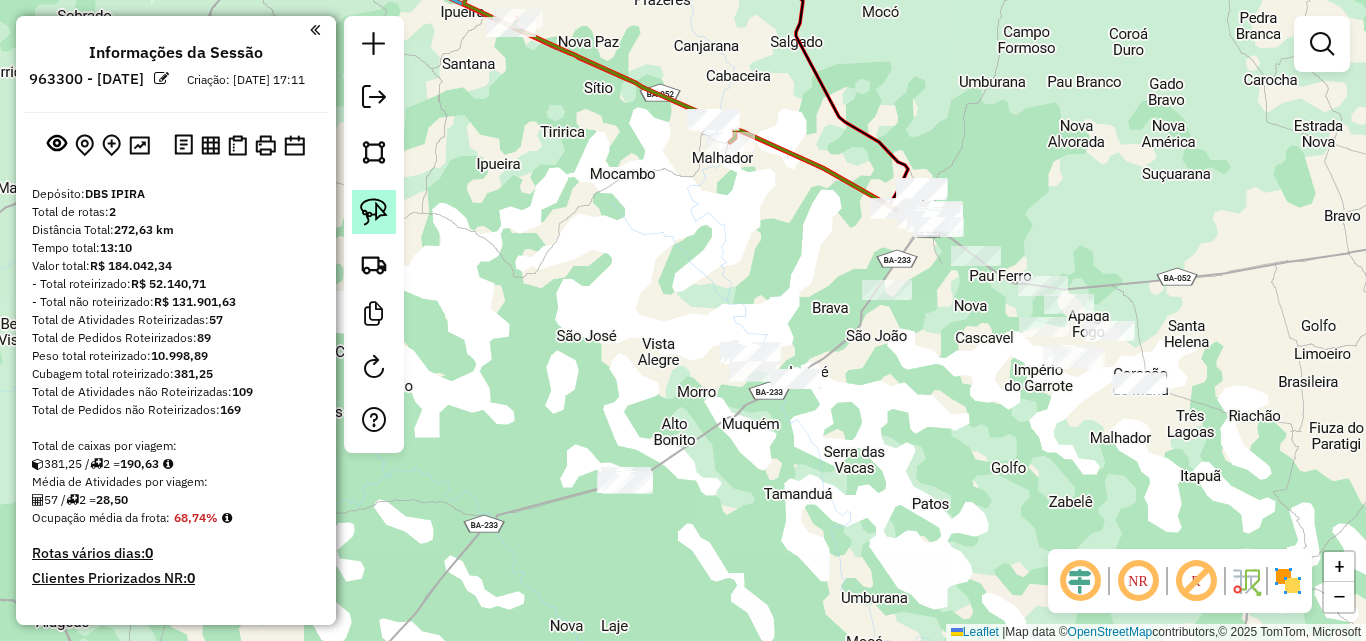 click 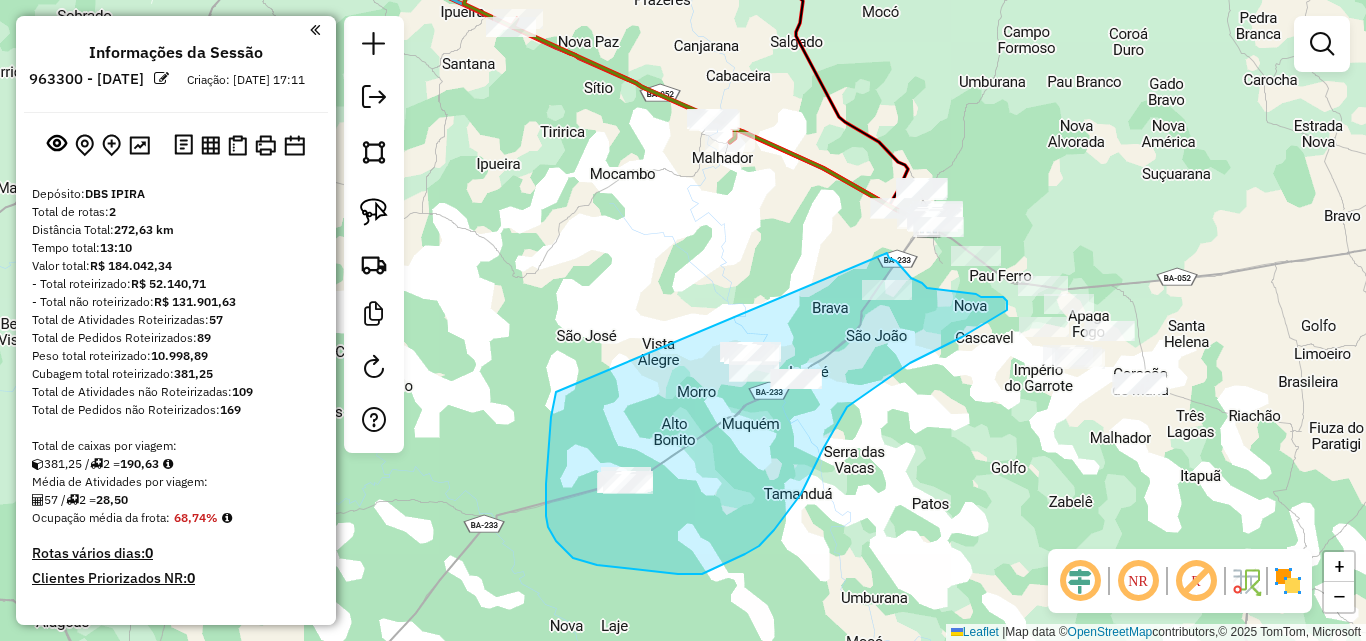 drag, startPoint x: 549, startPoint y: 447, endPoint x: 886, endPoint y: 252, distance: 389.35074 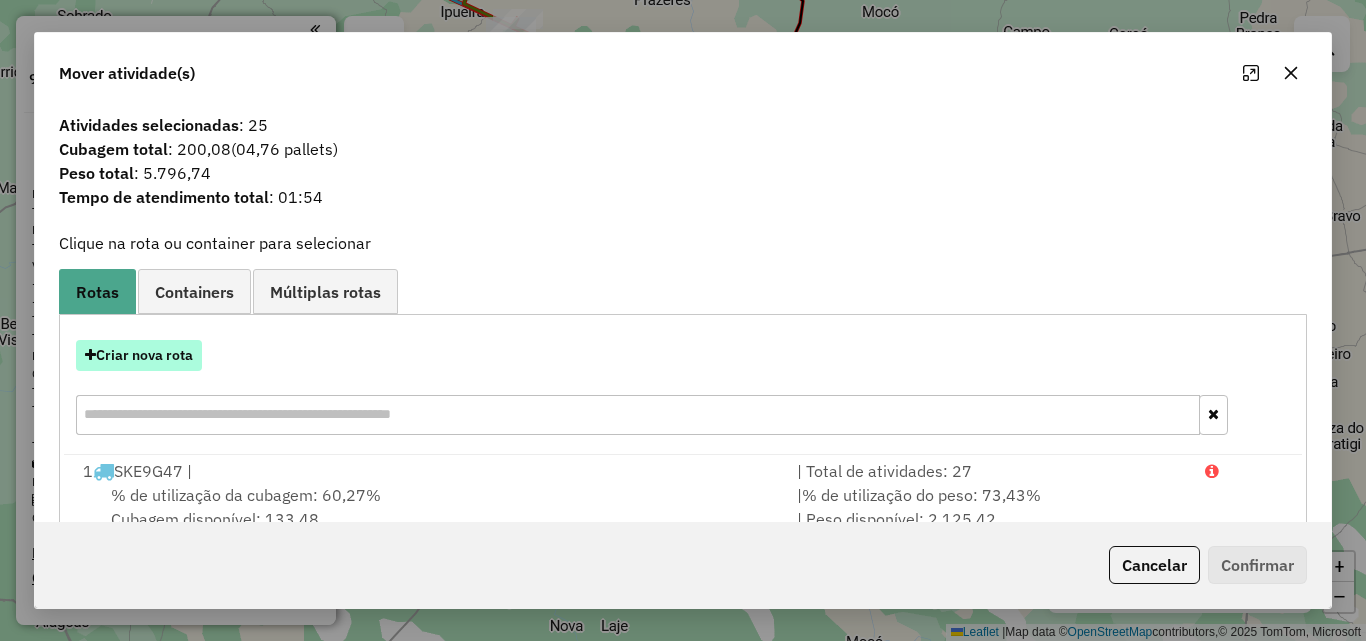 click on "Criar nova rota" at bounding box center [139, 355] 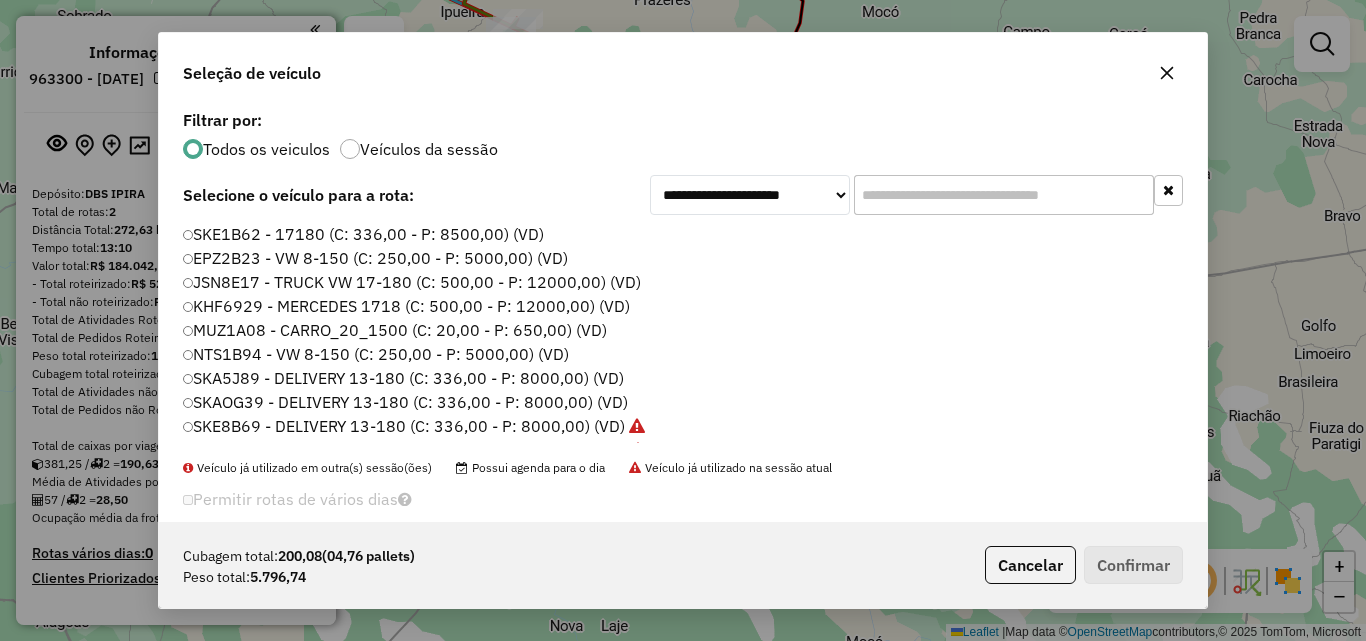 scroll, scrollTop: 11, scrollLeft: 6, axis: both 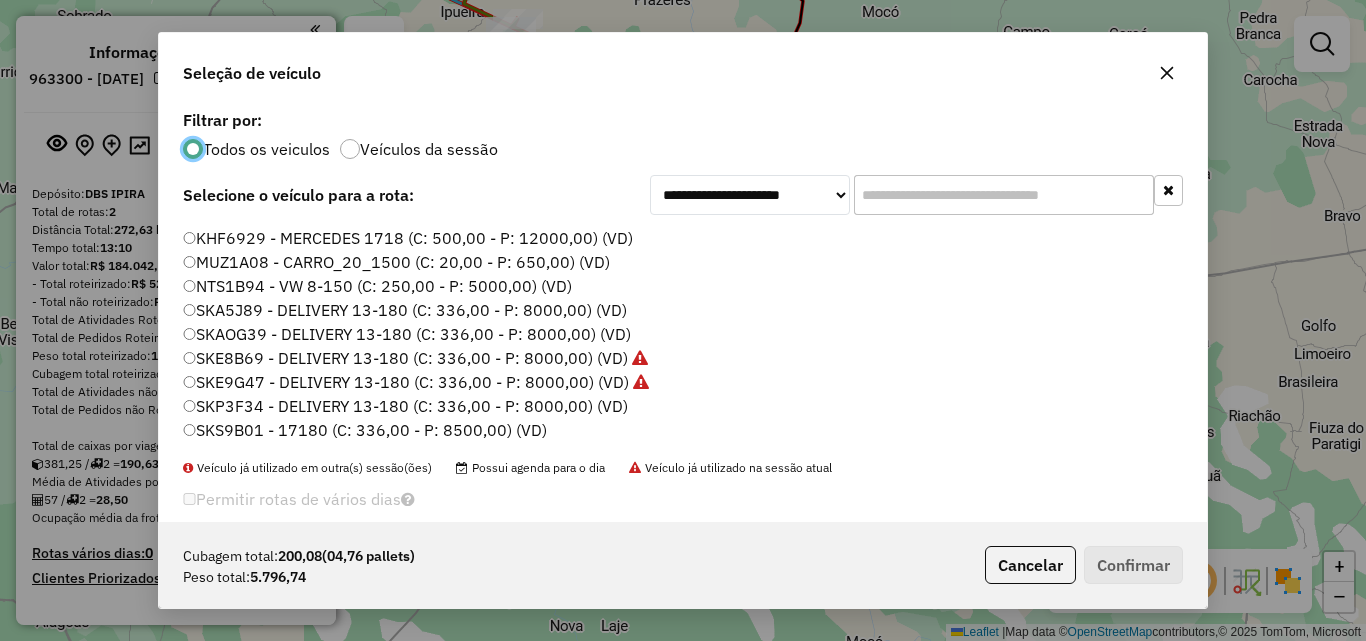 click on "SKA5J89 - DELIVERY 13-180 (C: 336,00 - P: 8000,00) (VD)" 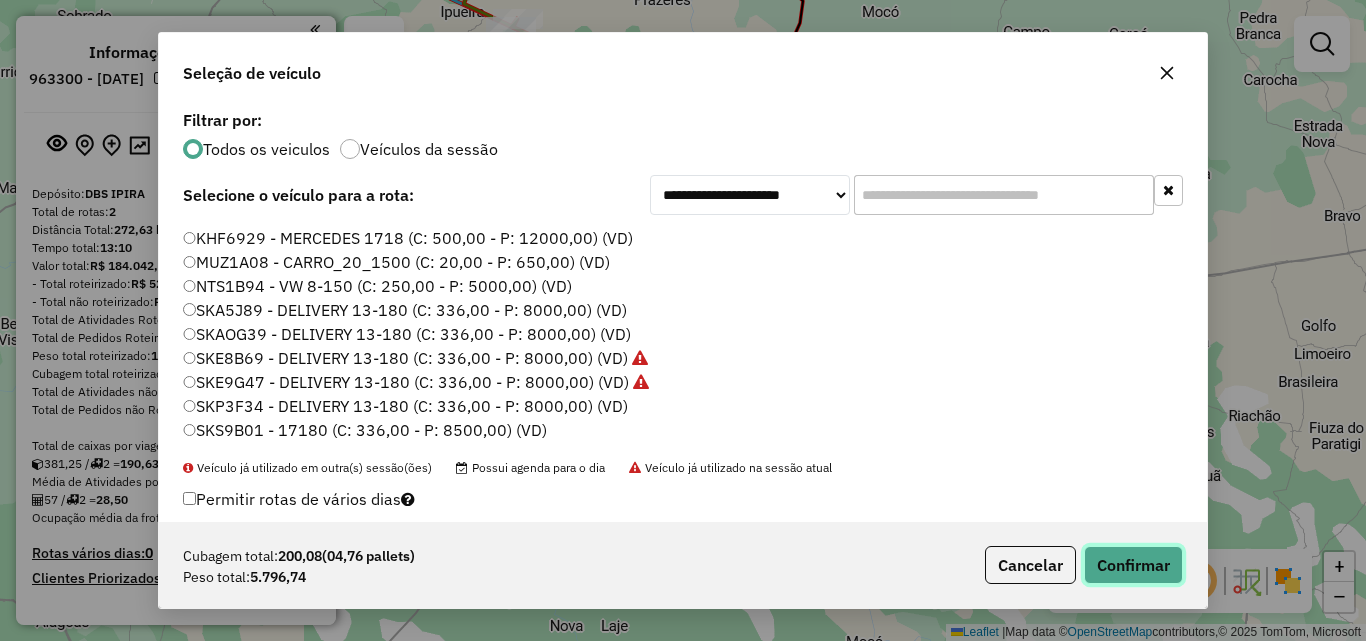click on "Confirmar" 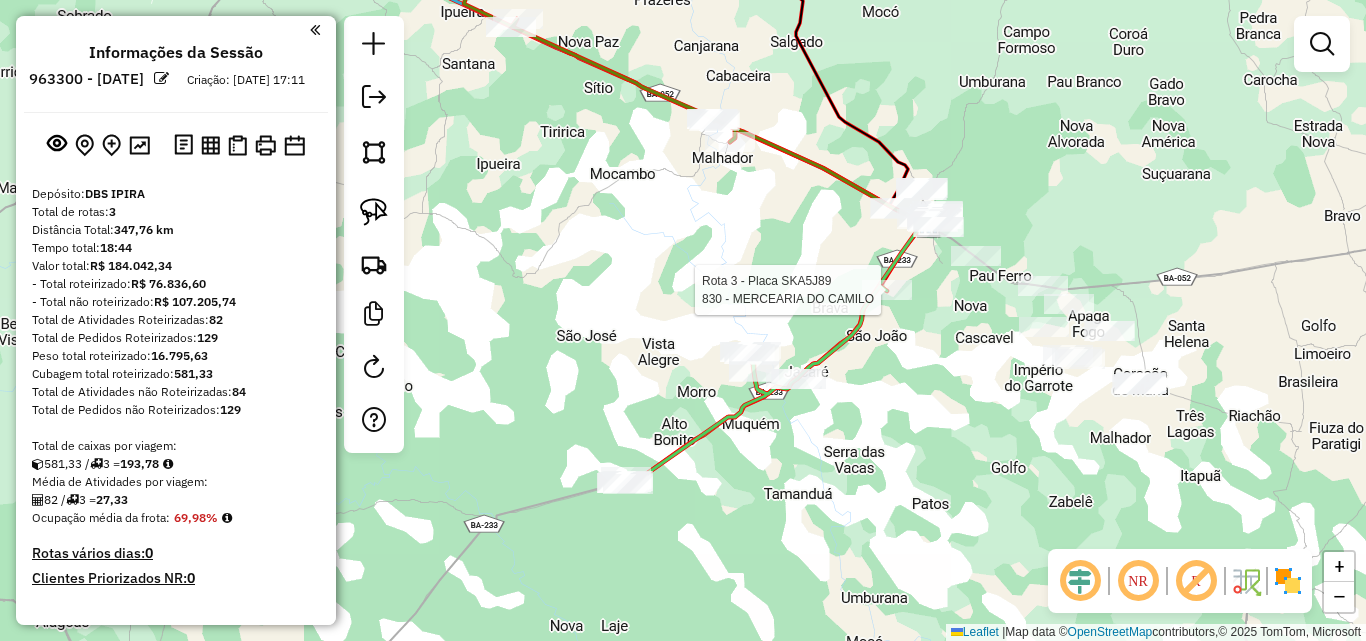 click 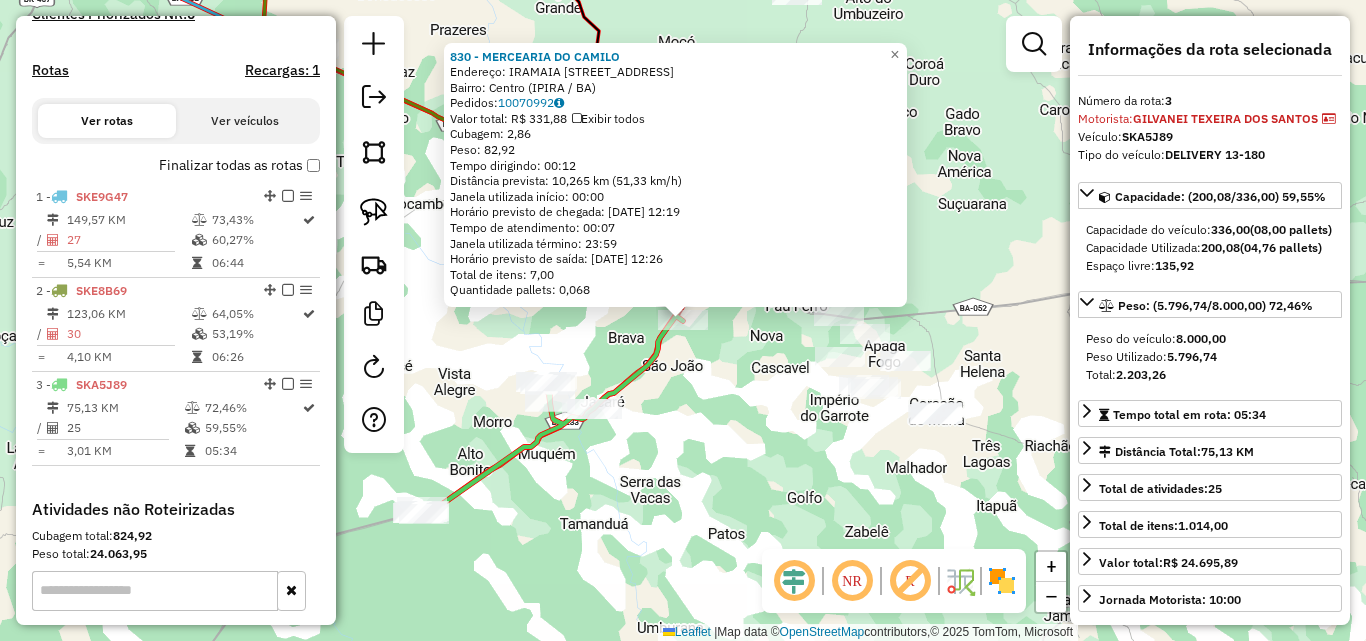 scroll, scrollTop: 816, scrollLeft: 0, axis: vertical 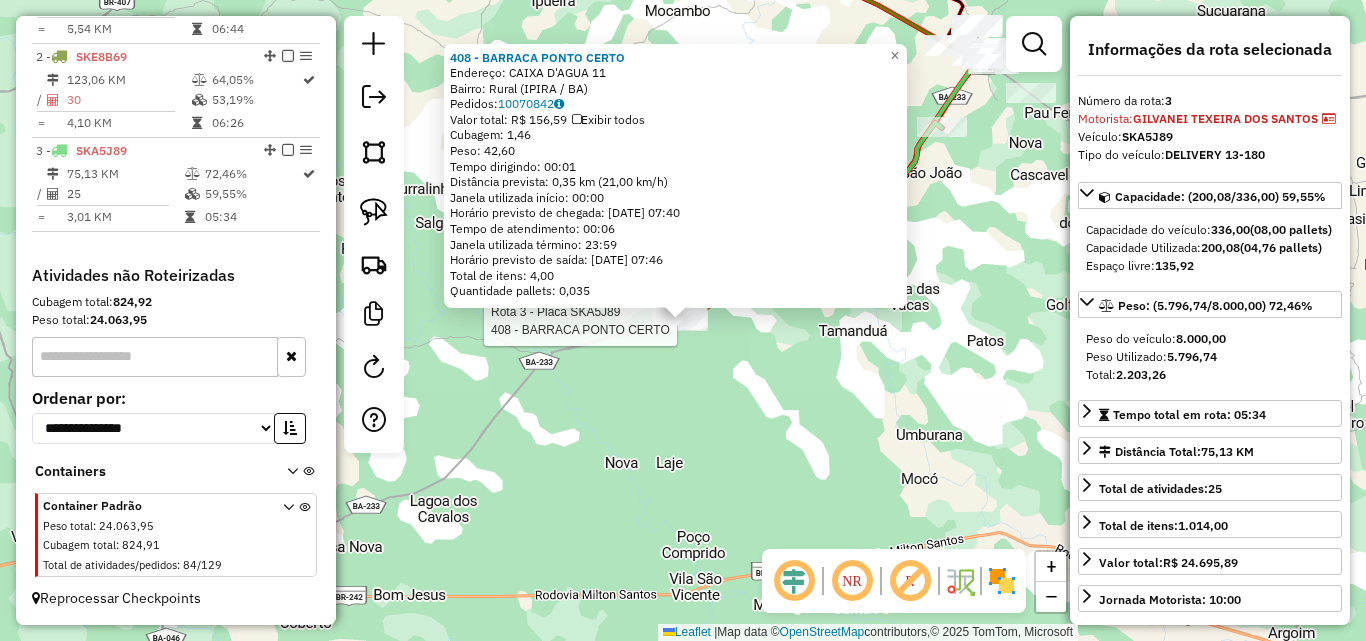 click on "Rota 3 - Placa SKA5J89  408 - BARRACA PONTO CERTO 408 - BARRACA PONTO CERTO  Endereço:  CAIXA D'AGUA 11   Bairro: Rural (IPIRA / BA)   Pedidos:  10070842   Valor total: R$ 156,59   Exibir todos   Cubagem: 1,46  Peso: 42,60  Tempo dirigindo: 00:01   Distância prevista: 0,35 km (21,00 km/h)   Janela utilizada início: 00:00   Horário previsto de chegada: [DATE] 07:40   Tempo de atendimento: 00:06   Janela utilizada término: 23:59   Horário previsto de saída: [DATE] 07:46   Total de itens: 4,00   Quantidade pallets: 0,035  × Janela de atendimento Grade de atendimento Capacidade Transportadoras Veículos Cliente Pedidos  Rotas Selecione os dias de semana para filtrar as janelas de atendimento  Seg   Ter   Qua   Qui   Sex   Sáb   Dom  Informe o período da janela de atendimento: De: Até:  Filtrar exatamente a janela do cliente  Considerar janela de atendimento padrão  Selecione os dias de semana para filtrar as grades de atendimento  Seg   Ter   Qua   Qui   Sex   Sáb   Dom   Peso mínimo:   De:" 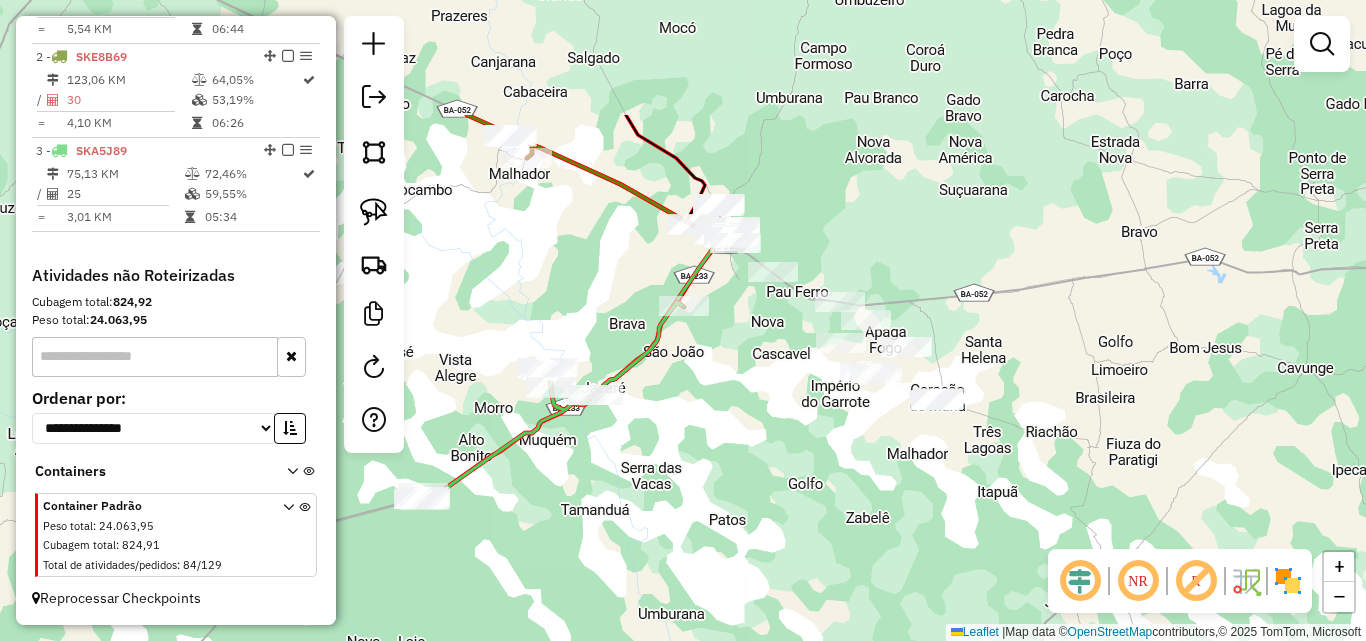 drag, startPoint x: 890, startPoint y: 341, endPoint x: 627, endPoint y: 528, distance: 322.7042 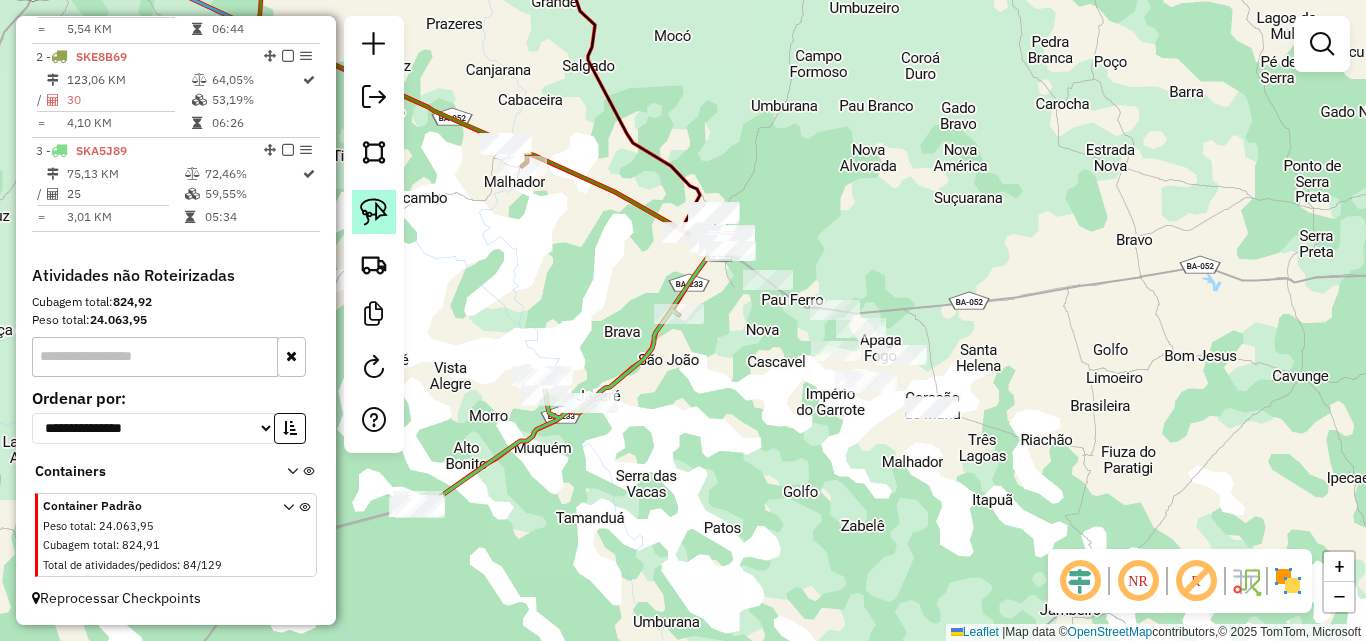 click 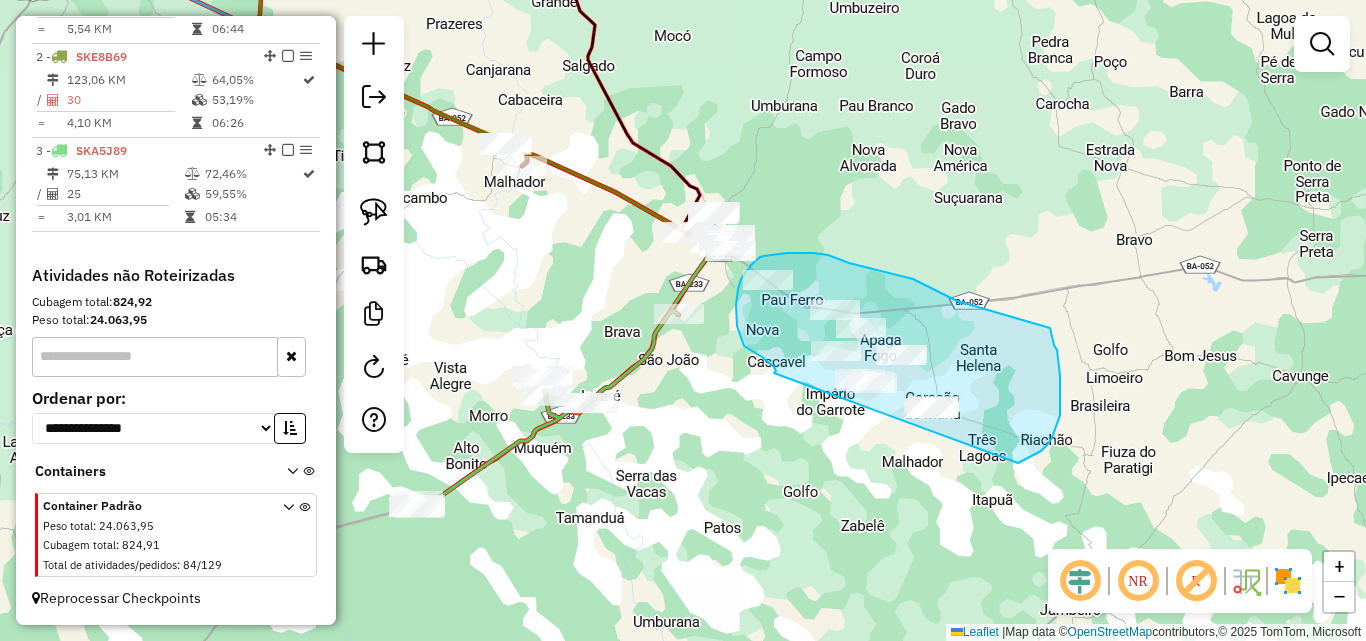 drag, startPoint x: 774, startPoint y: 373, endPoint x: 966, endPoint y: 481, distance: 220.29071 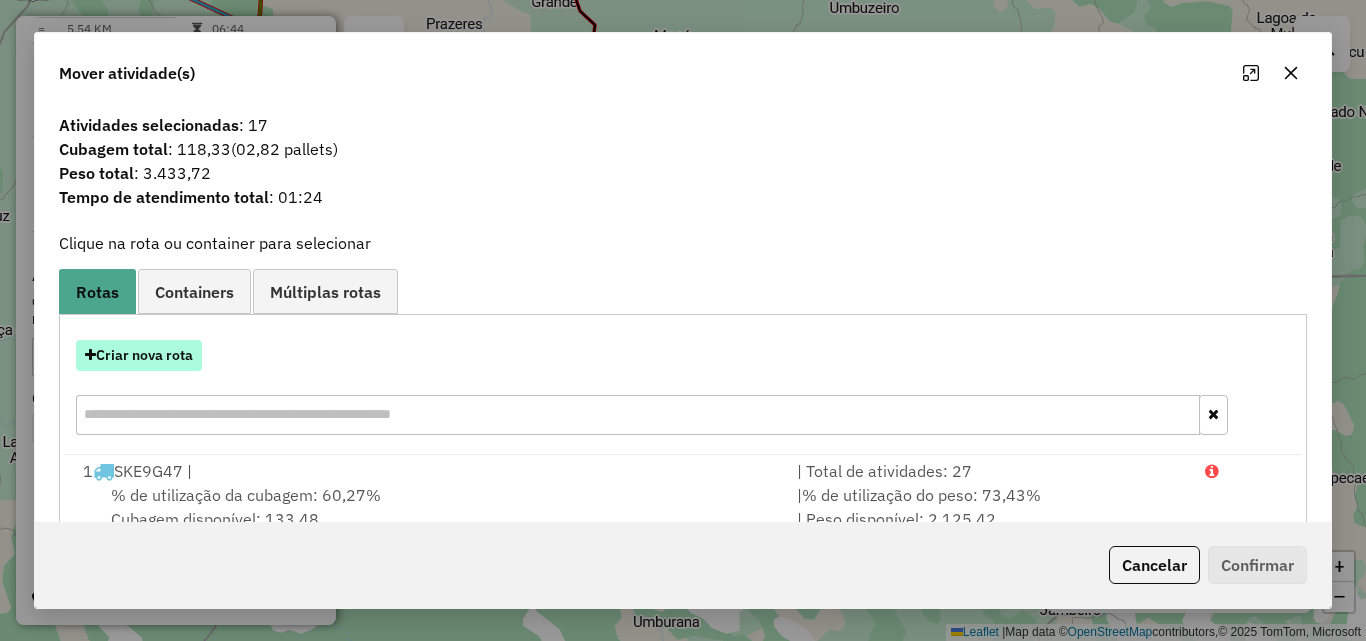 click on "Criar nova rota" at bounding box center (139, 355) 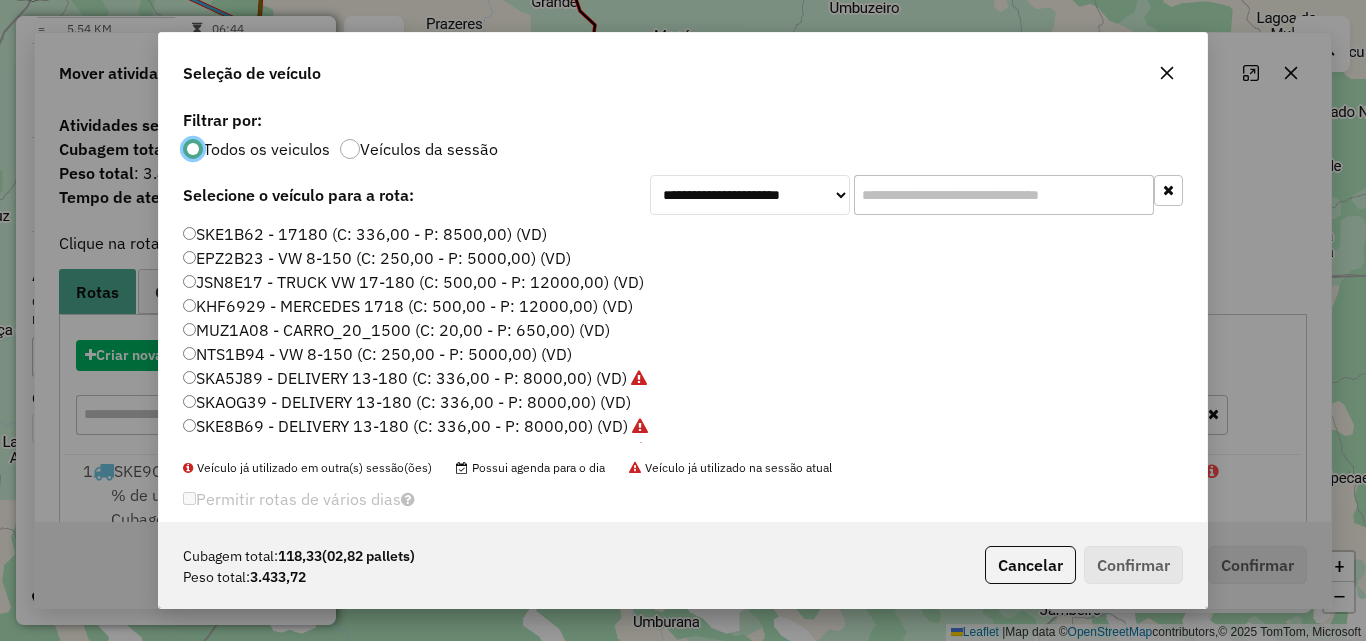 scroll, scrollTop: 11, scrollLeft: 6, axis: both 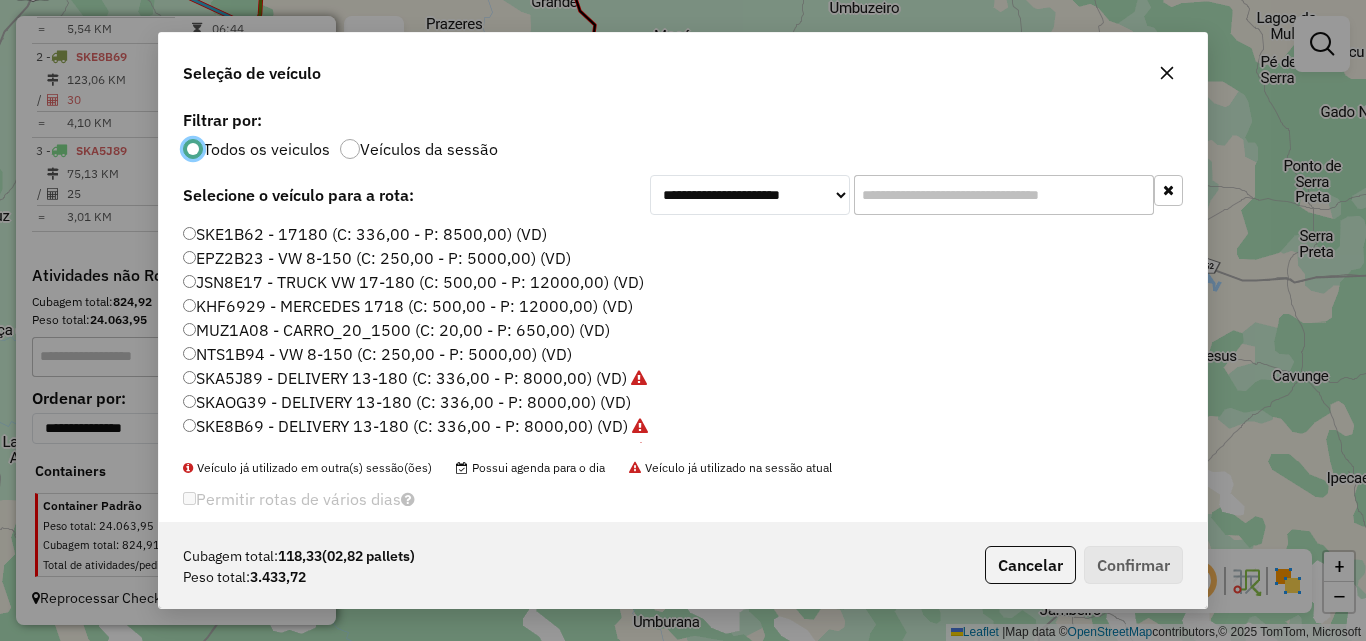 click on "EPZ2B23 - VW 8-150 (C: 250,00 - P: 5000,00) (VD)" 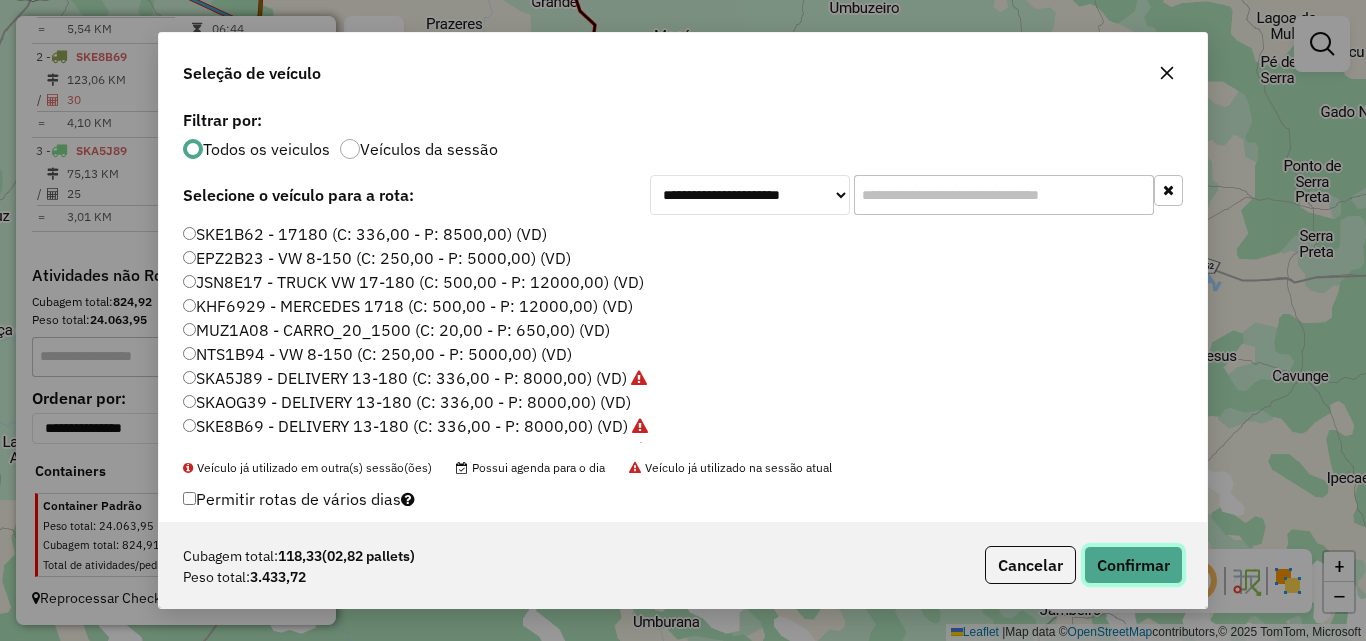 click on "Confirmar" 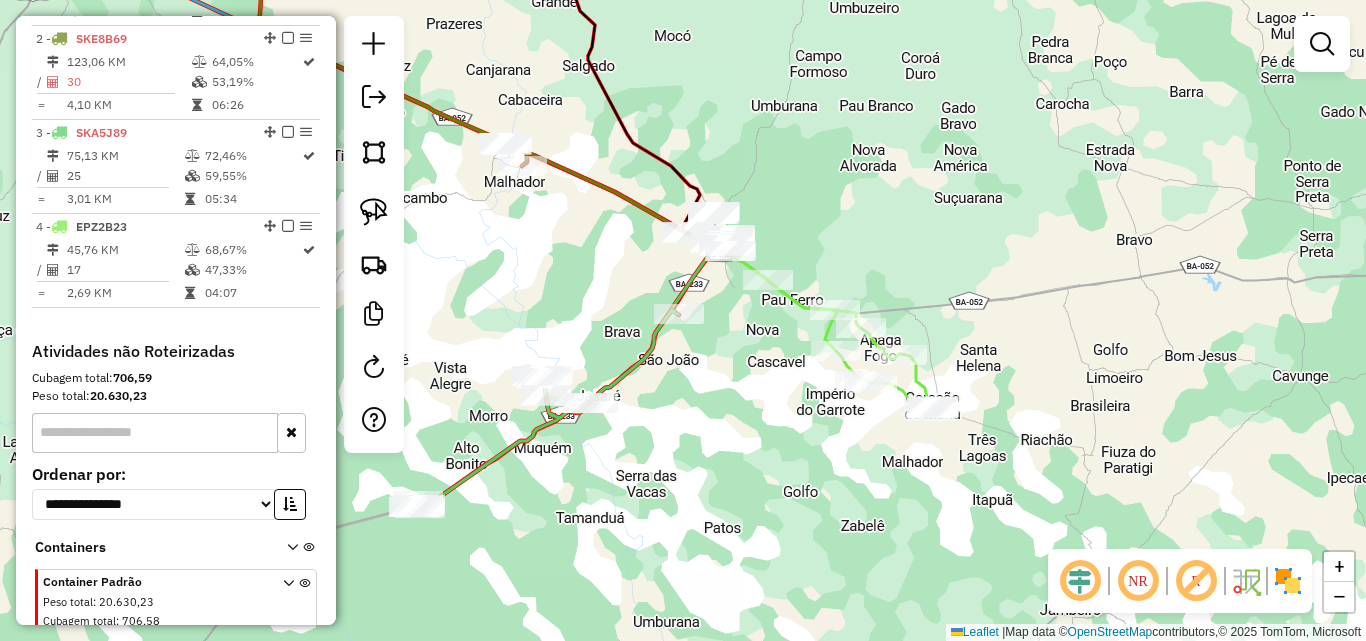 select on "**********" 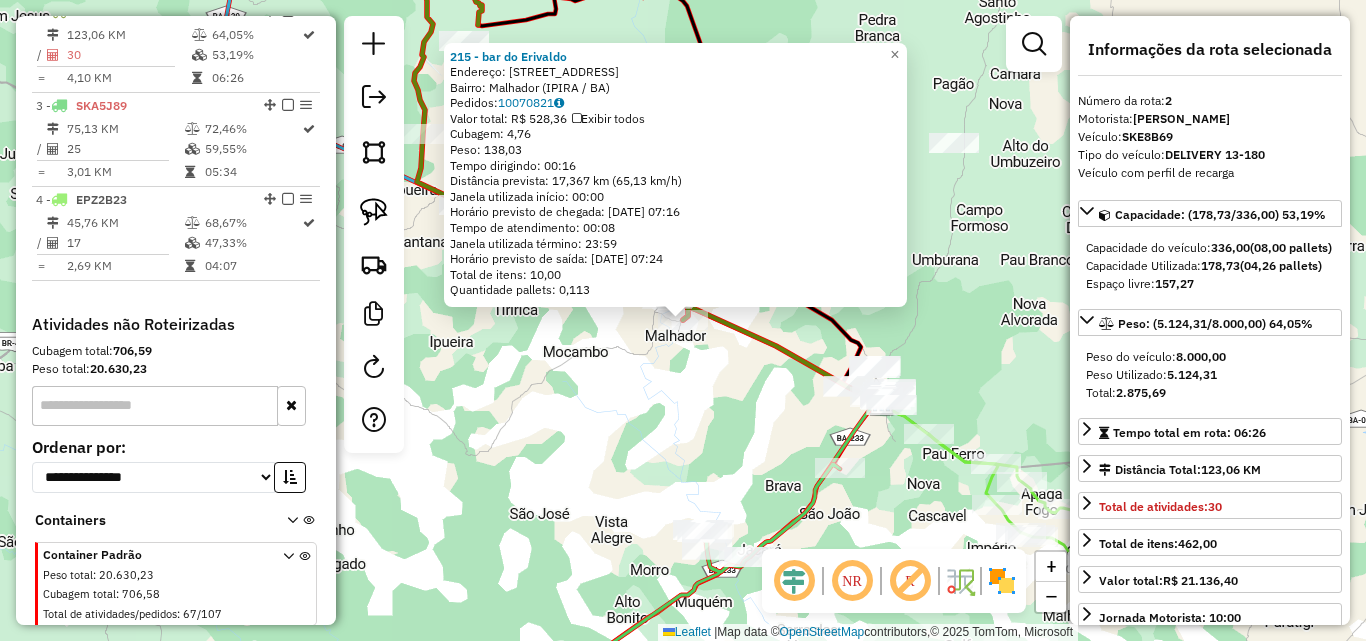 scroll, scrollTop: 844, scrollLeft: 0, axis: vertical 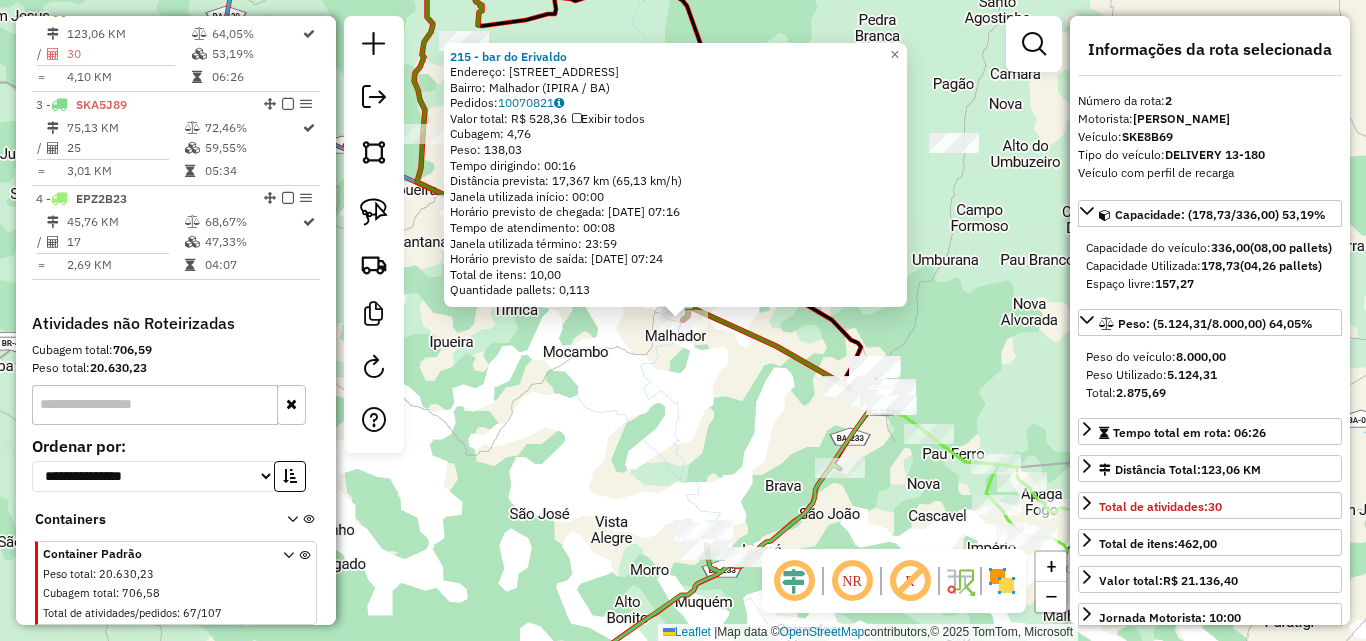 click on "215 - bar do [PERSON_NAME]:  estrada do Malhador 1   Bairro: [GEOGRAPHIC_DATA] (IPIRA / BA)   Pedidos:  10070821   Valor total: R$ 528,36   Exibir todos   Cubagem: 4,76  Peso: 138,03  Tempo dirigindo: 00:16   Distância prevista: 17,367 km (65,13 km/h)   [GEOGRAPHIC_DATA] utilizada início: 00:00   Horário previsto de chegada: [DATE] 07:16   Tempo de atendimento: 00:08   Janela utilizada término: 23:59   Horário previsto de saída: [DATE] 07:24   Total de itens: 10,00   Quantidade pallets: 0,113  × Janela de atendimento Grade de atendimento Capacidade Transportadoras Veículos Cliente Pedidos  Rotas Selecione os dias de semana para filtrar as janelas de atendimento  Seg   Ter   Qua   Qui   Sex   Sáb   Dom  Informe o período da janela de atendimento: De: Até:  Filtrar exatamente a janela do cliente  Considerar janela de atendimento padrão  Selecione os dias de semana para filtrar as grades de atendimento  Seg   Ter   Qua   Qui   Sex   Sáb   Dom   Considerar clientes sem dia de atendimento cadastrado  De:  +" 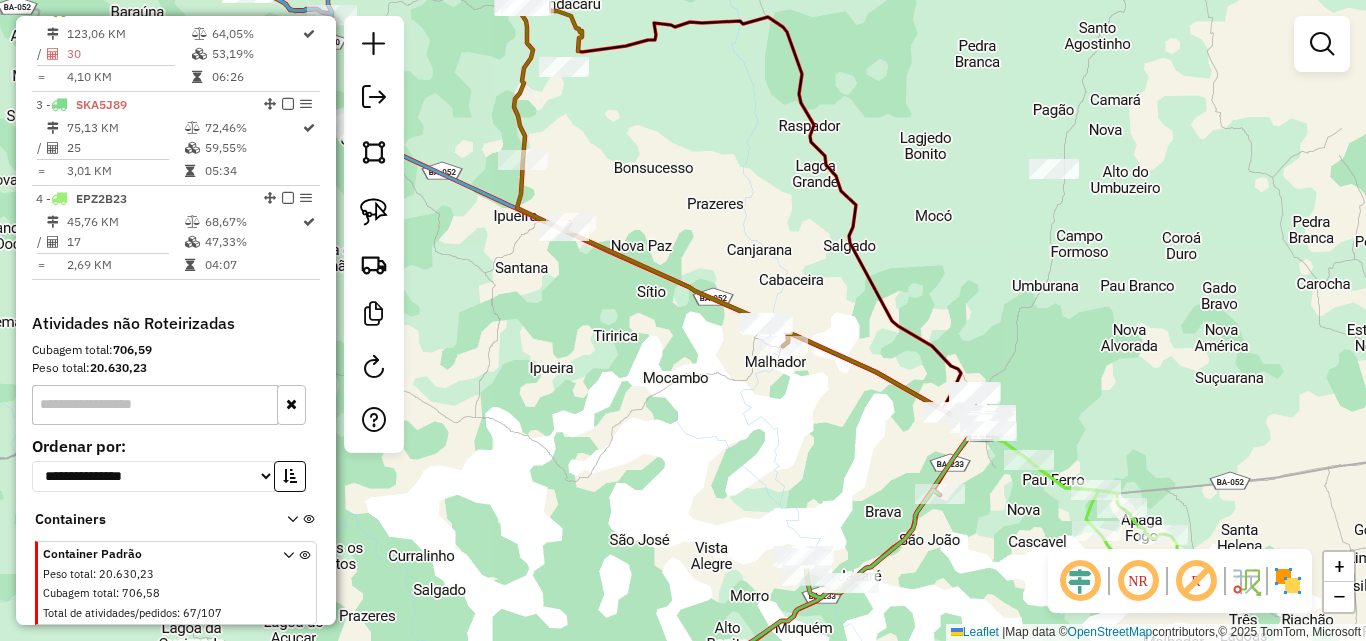 drag, startPoint x: 502, startPoint y: 352, endPoint x: 609, endPoint y: 378, distance: 110.11358 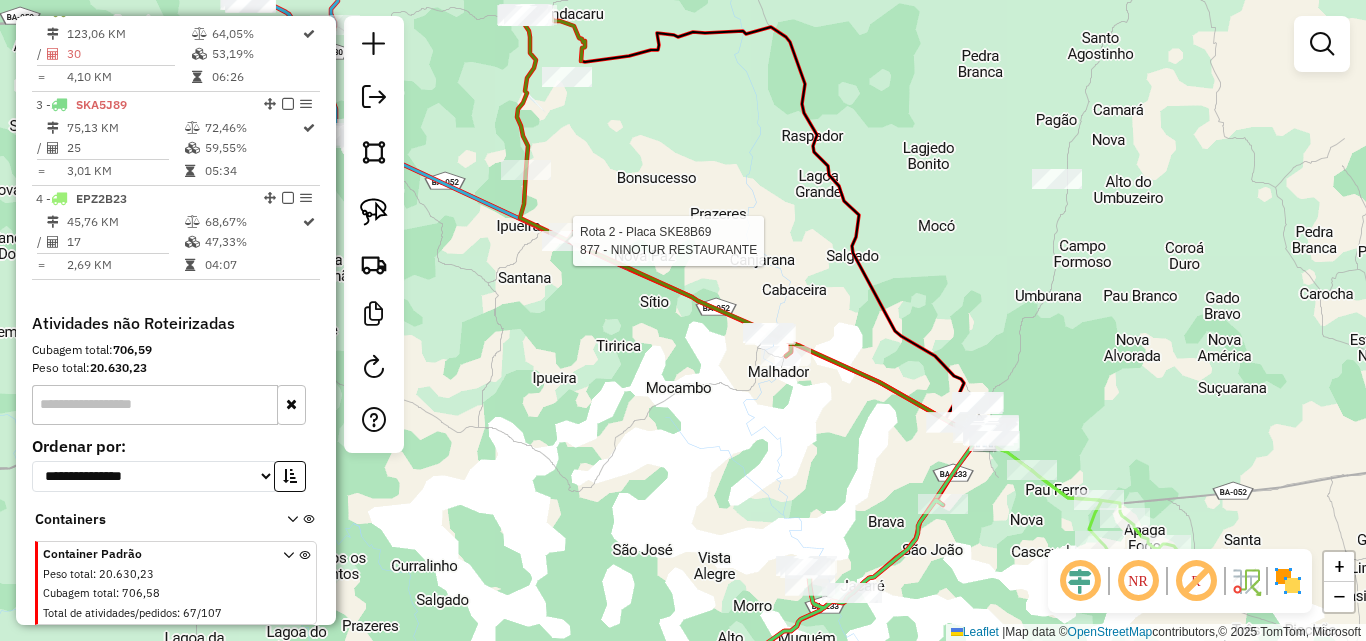 select on "**********" 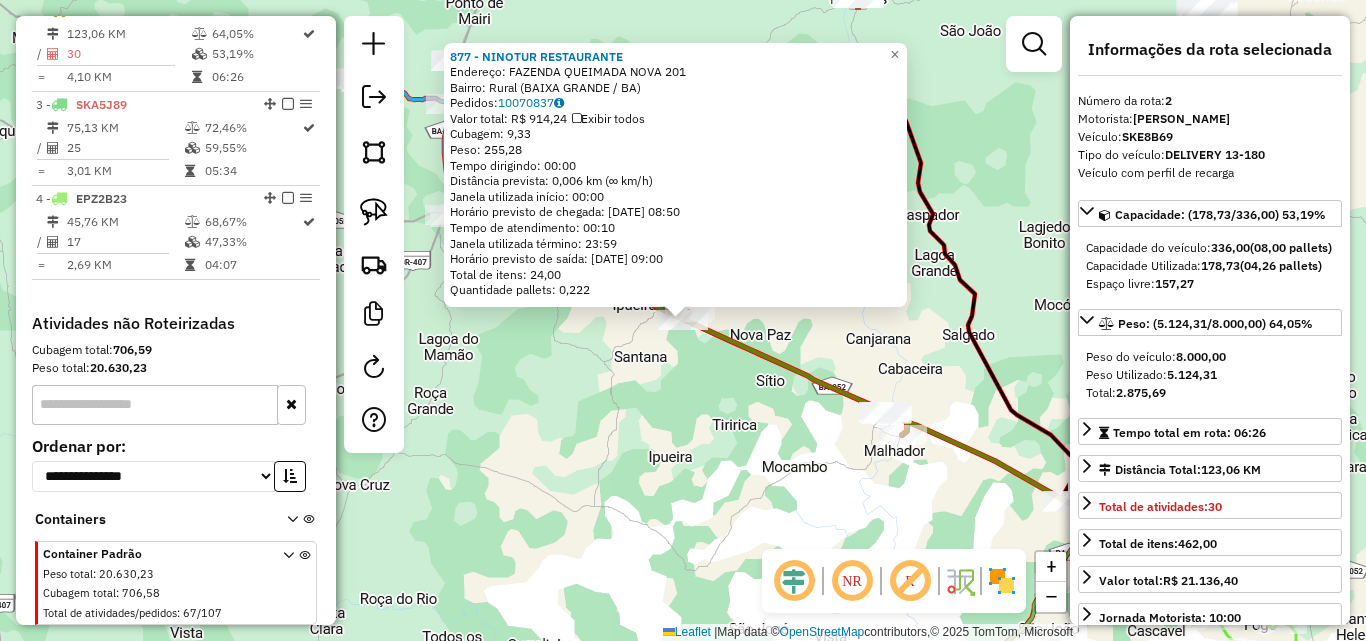 click on "877 - NINOTUR RESTAURANTE  Endereço:  FAZENDA QUEIMADA NOVA 201   Bairro: Rural ([GEOGRAPHIC_DATA] / BA)   Pedidos:  10070837   Valor total: R$ 914,24   Exibir todos   Cubagem: 9,33  Peso: 255,28  Tempo dirigindo: 00:00   Distância prevista: 0,006 km (∞ km/h)   Janela utilizada início: 00:00   Horário previsto de chegada: [DATE] 08:50   Tempo de atendimento: 00:10   Janela utilizada término: 23:59   Horário previsto de saída: [DATE] 09:00   Total de itens: 24,00   Quantidade pallets: 0,222  × Janela de atendimento Grade de atendimento Capacidade Transportadoras Veículos Cliente Pedidos  Rotas Selecione os dias de semana para filtrar as janelas de atendimento  Seg   Ter   Qua   Qui   Sex   Sáb   Dom  Informe o período da janela de atendimento: De: Até:  Filtrar exatamente a janela do cliente  Considerar janela de atendimento padrão  Selecione os dias de semana para filtrar as grades de atendimento  Seg   Ter   Qua   Qui   Sex   Sáb   Dom   Clientes fora do dia de atendimento selecionado De:" 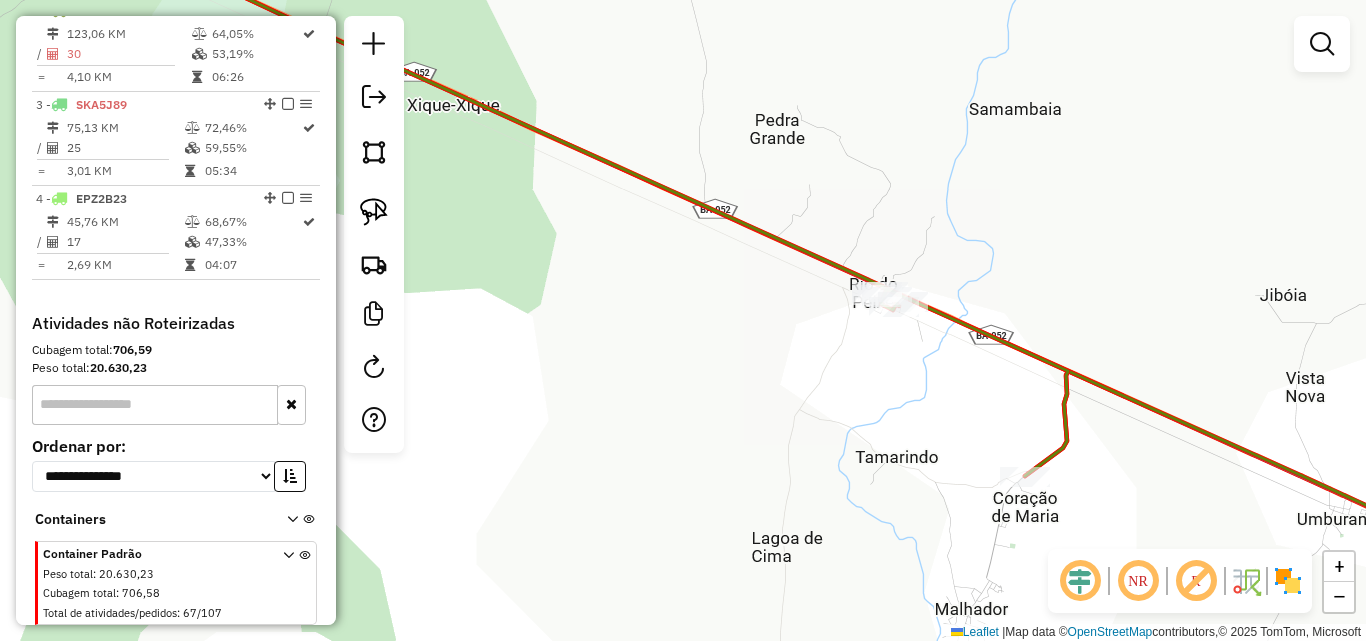 drag, startPoint x: 905, startPoint y: 382, endPoint x: 875, endPoint y: 410, distance: 41.036568 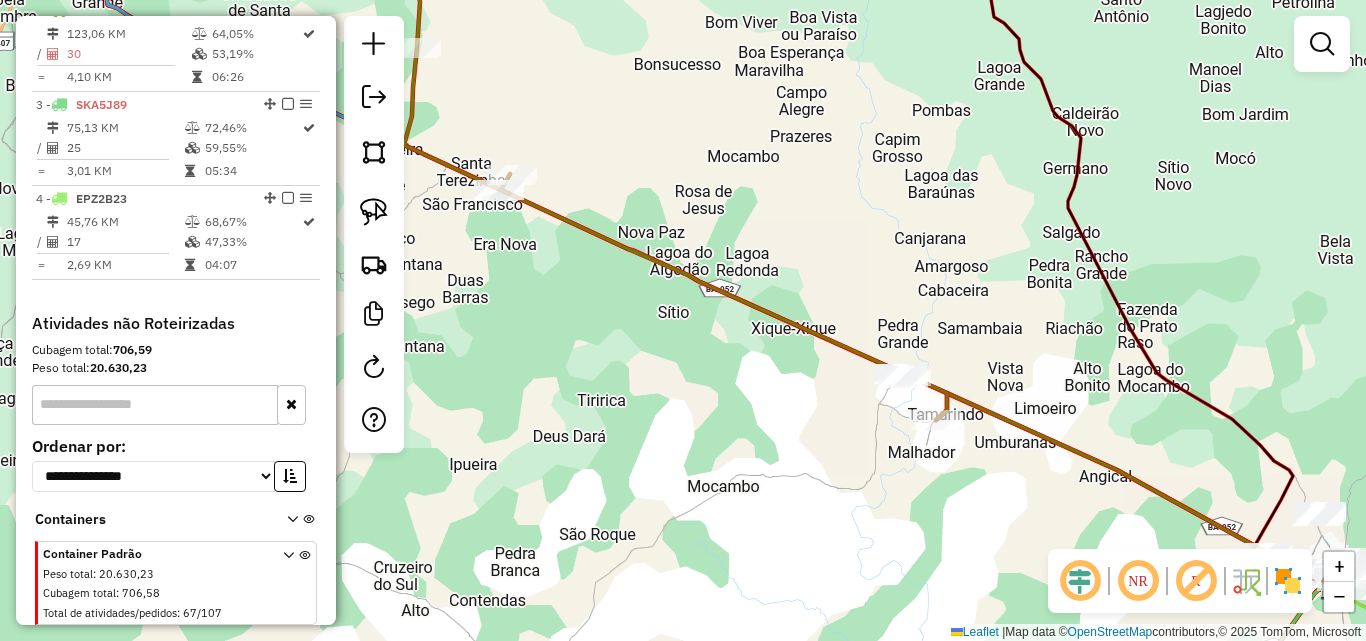 drag, startPoint x: 796, startPoint y: 470, endPoint x: 541, endPoint y: 315, distance: 298.41248 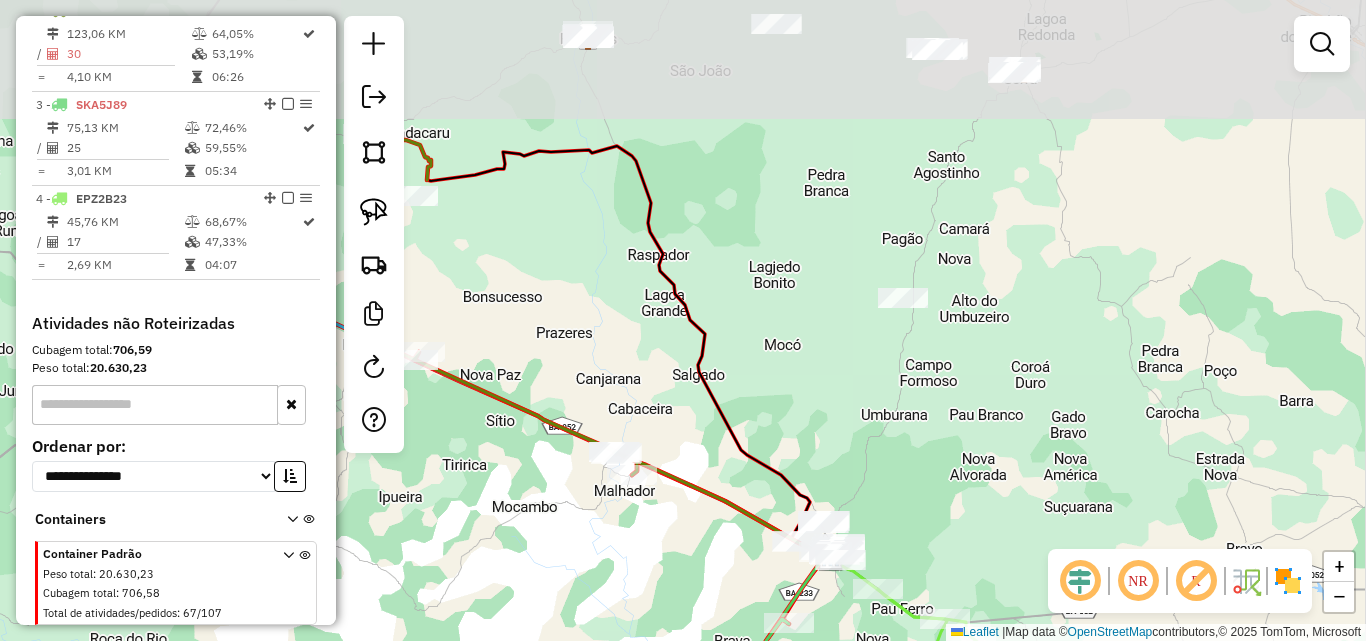 drag, startPoint x: 900, startPoint y: 194, endPoint x: 837, endPoint y: 381, distance: 197.32713 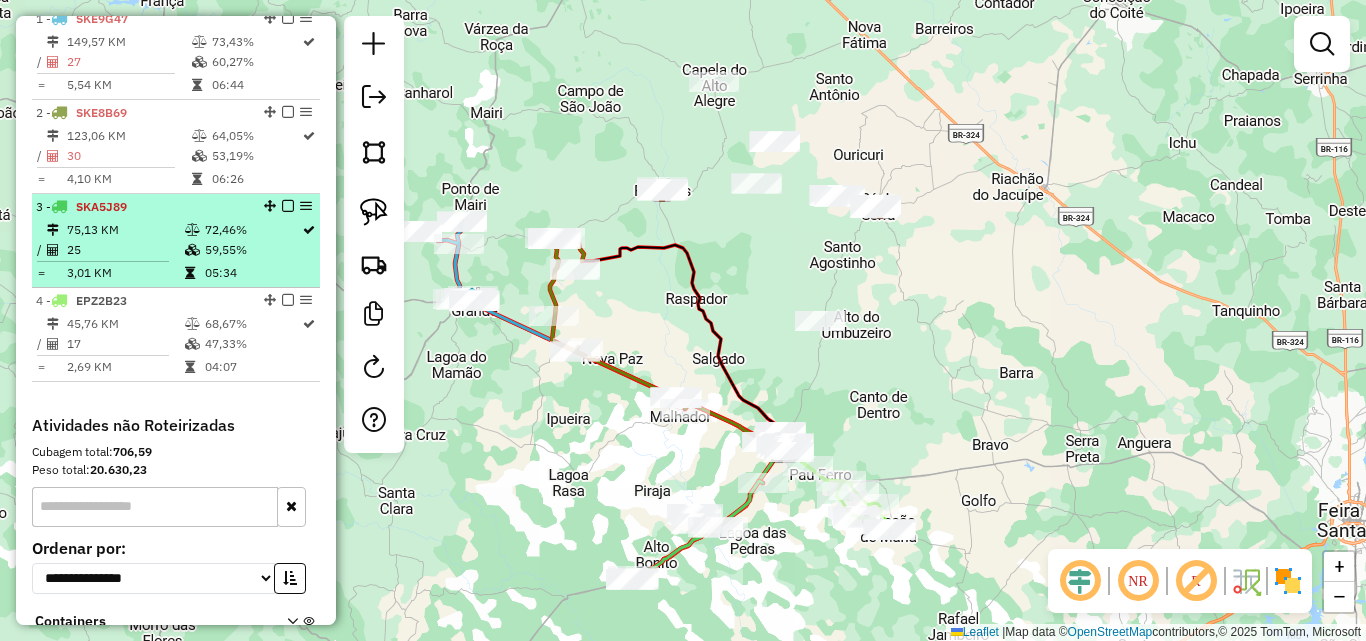 scroll, scrollTop: 644, scrollLeft: 0, axis: vertical 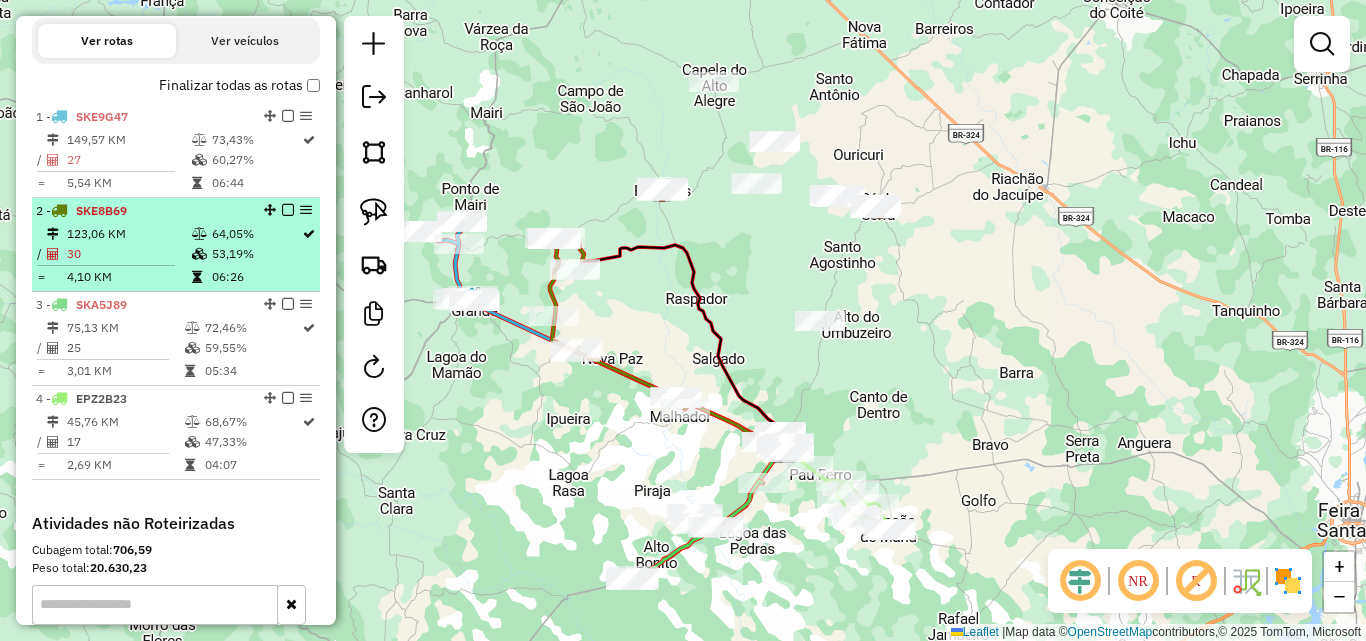 click on "2 -       SKE8B69" at bounding box center (142, 211) 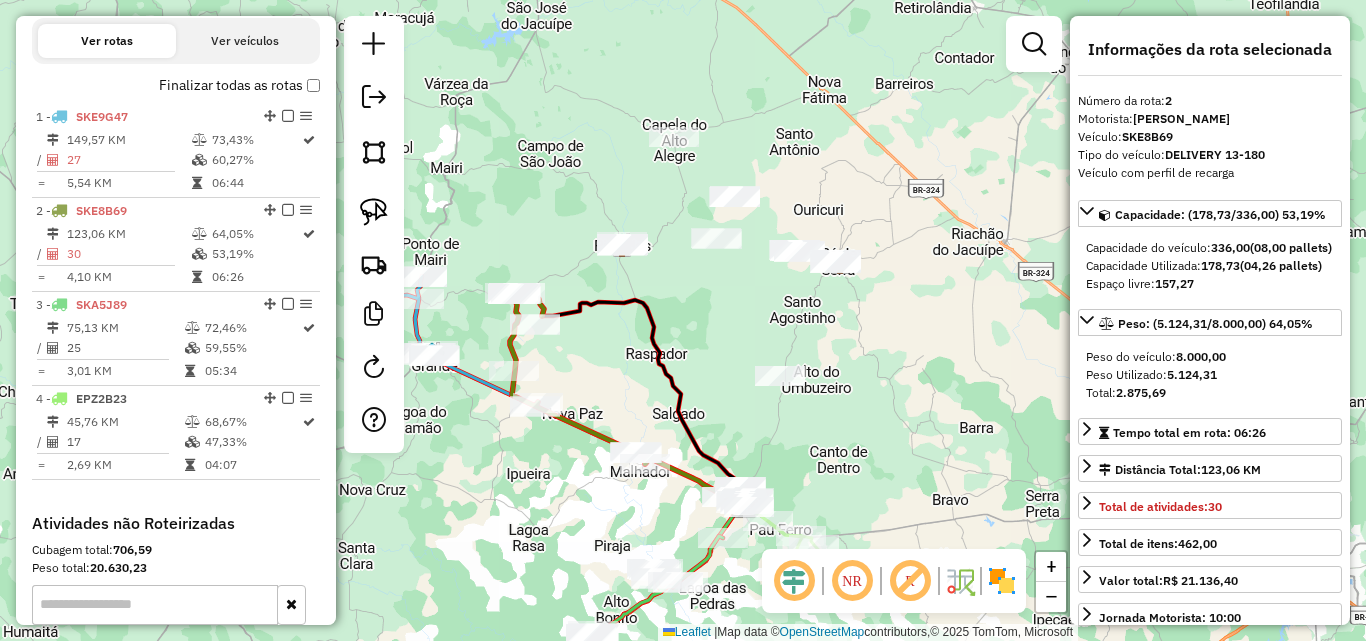 drag, startPoint x: 796, startPoint y: 306, endPoint x: 729, endPoint y: 407, distance: 121.20231 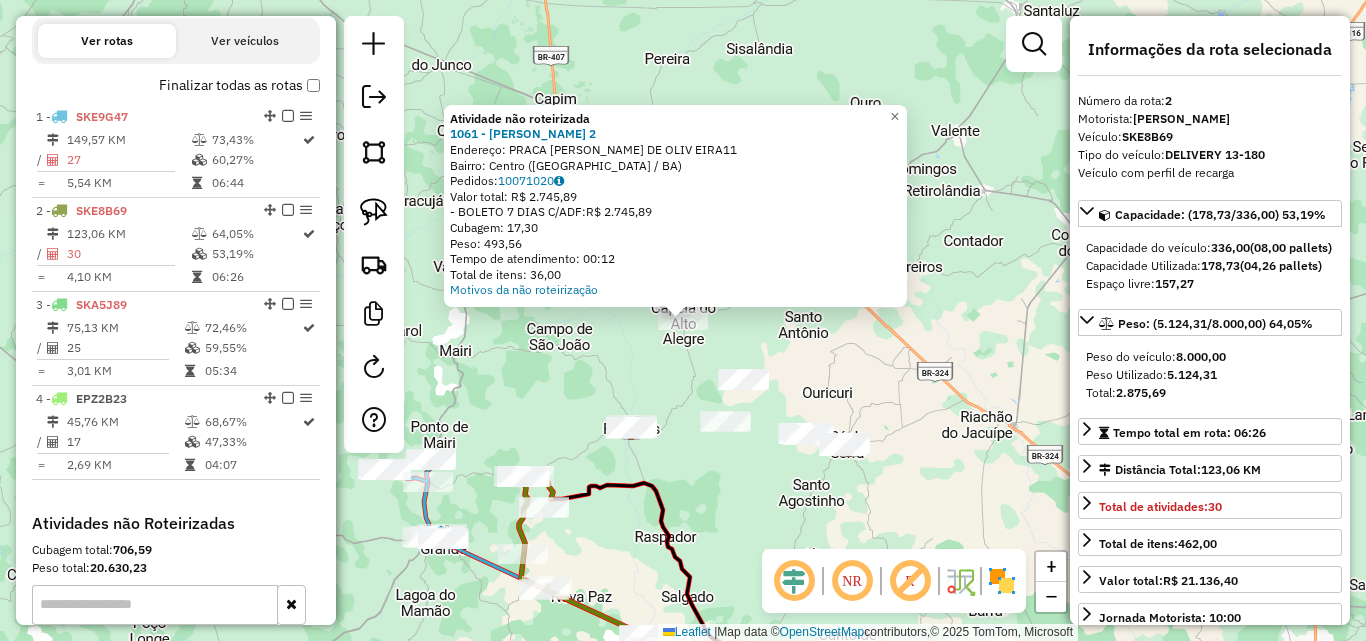 click on "Atividade não roteirizada 1061 - [PERSON_NAME] 2  Endereço:  PRACA [PERSON_NAME] DE OLIV EIRA11   Bairro: Centro ([GEOGRAPHIC_DATA] / BA)   Pedidos:  10071020   Valor total: R$ 2.745,89   - BOLETO 7 DIAS C/ADF:  R$ 2.745,89   Cubagem: 17,30   Peso: 493,56   Tempo de atendimento: 00:12   Total de itens: 36,00  Motivos da não roteirização × Janela de atendimento Grade de atendimento Capacidade Transportadoras Veículos Cliente Pedidos  Rotas Selecione os dias de semana para filtrar as janelas de atendimento  Seg   Ter   Qua   Qui   Sex   Sáb   Dom  Informe o período da janela de atendimento: De: Até:  Filtrar exatamente a janela do cliente  Considerar janela de atendimento padrão  Selecione os dias de semana para filtrar as grades de atendimento  Seg   Ter   Qua   Qui   Sex   Sáb   Dom   Considerar clientes sem dia de atendimento cadastrado  Clientes fora do dia de atendimento selecionado Filtrar as atividades entre os valores definidos abaixo:  Peso mínimo:   Peso máximo:   De:   Até:  De:" 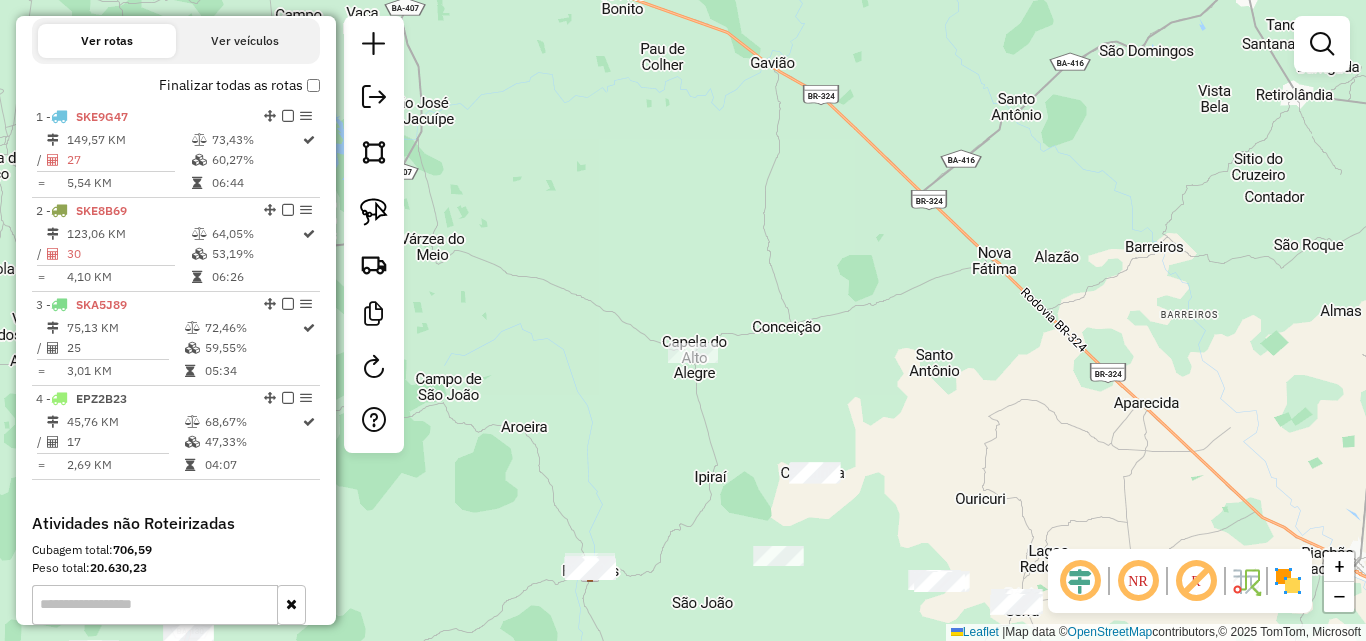 drag, startPoint x: 674, startPoint y: 417, endPoint x: 683, endPoint y: 348, distance: 69.58448 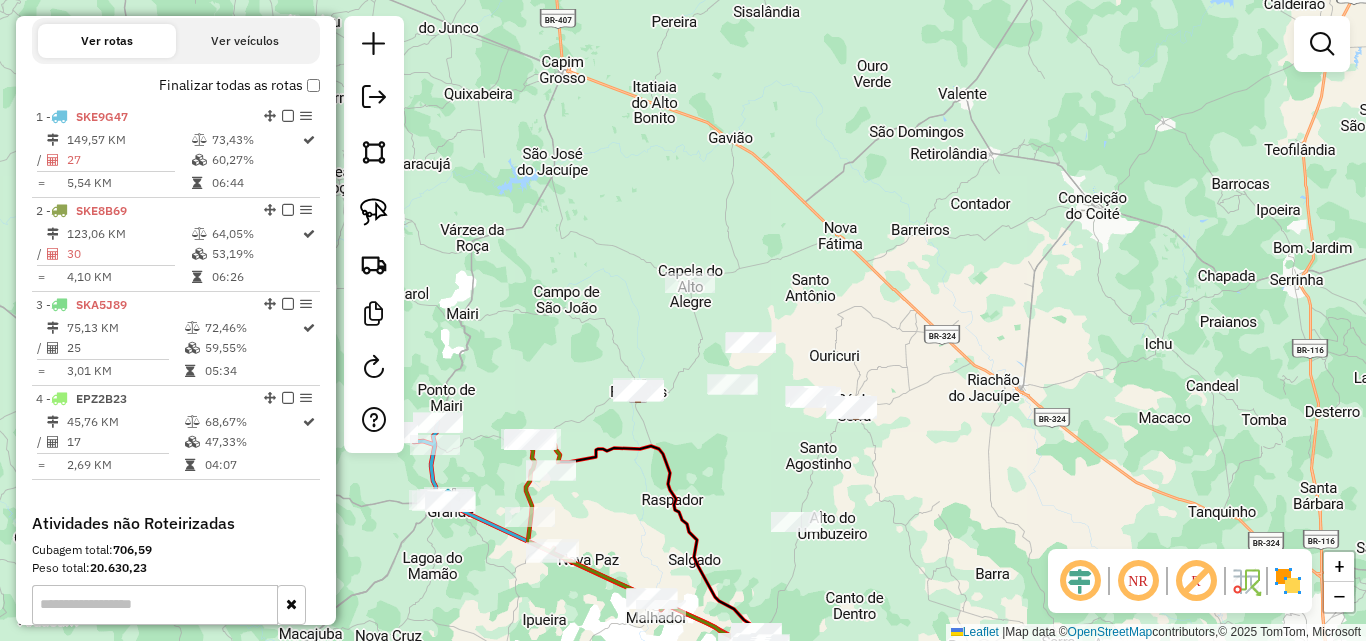 drag, startPoint x: 718, startPoint y: 454, endPoint x: 713, endPoint y: 404, distance: 50.24938 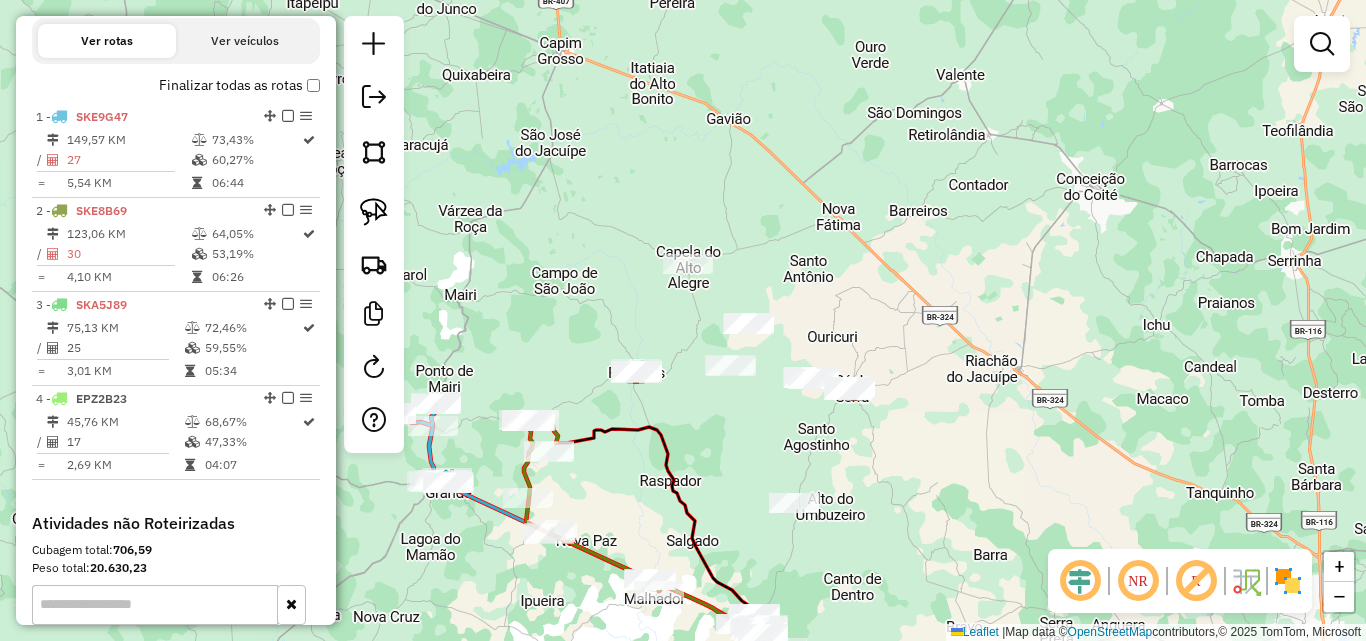 click on "Janela de atendimento Grade de atendimento Capacidade Transportadoras Veículos Cliente Pedidos  Rotas Selecione os dias de semana para filtrar as janelas de atendimento  Seg   Ter   Qua   Qui   Sex   Sáb   Dom  Informe o período da janela de atendimento: De: Até:  Filtrar exatamente a janela do cliente  Considerar janela de atendimento padrão  Selecione os dias de semana para filtrar as grades de atendimento  Seg   Ter   Qua   Qui   Sex   Sáb   Dom   Considerar clientes sem dia de atendimento cadastrado  Clientes fora do dia de atendimento selecionado Filtrar as atividades entre os valores definidos abaixo:  Peso mínimo:   Peso máximo:   Cubagem mínima:   Cubagem máxima:   De:   Até:  Filtrar as atividades entre o tempo de atendimento definido abaixo:  De:   Até:   Considerar capacidade total dos clientes não roteirizados Transportadora: Selecione um ou mais itens Tipo de veículo: Selecione um ou mais itens Veículo: Selecione um ou mais itens Motorista: Selecione um ou mais itens Nome: Rótulo:" 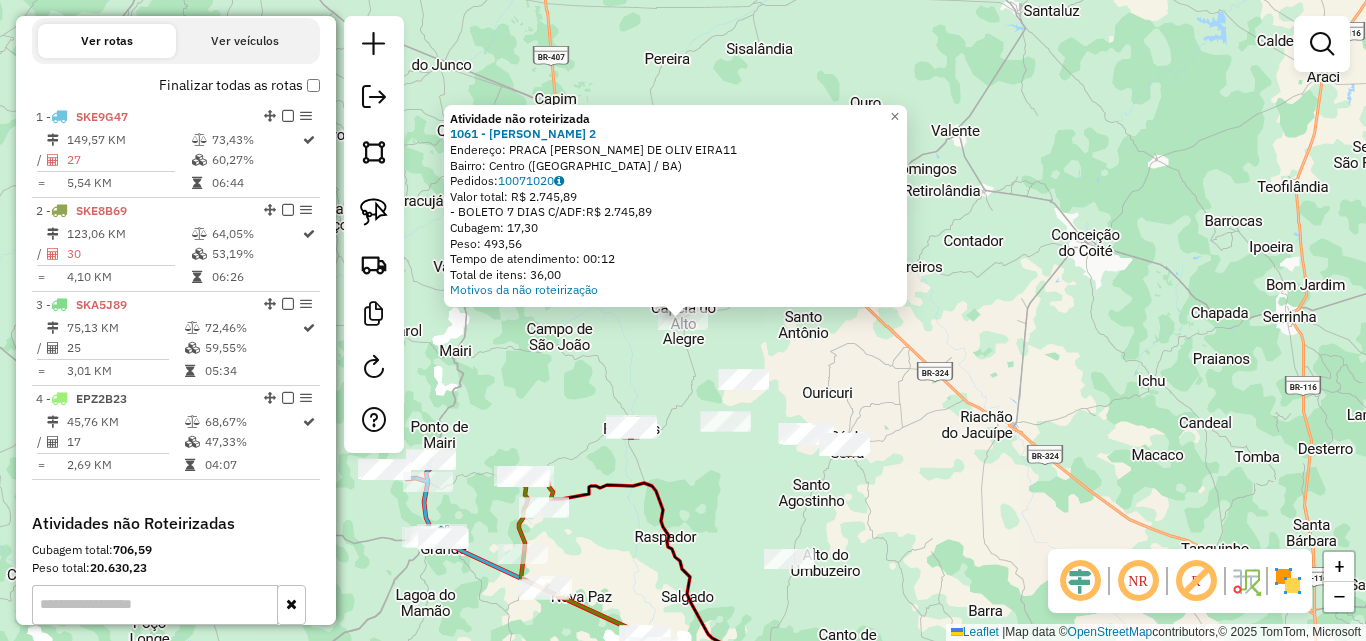 click on "Atividade não roteirizada 1061 - [PERSON_NAME] 2  Endereço:  PRACA [PERSON_NAME] DE OLIV EIRA11   Bairro: Centro ([GEOGRAPHIC_DATA] / BA)   Pedidos:  10071020   Valor total: R$ 2.745,89   - BOLETO 7 DIAS C/ADF:  R$ 2.745,89   Cubagem: 17,30   Peso: 493,56   Tempo de atendimento: 00:12   Total de itens: 36,00  Motivos da não roteirização × Janela de atendimento Grade de atendimento Capacidade Transportadoras Veículos Cliente Pedidos  Rotas Selecione os dias de semana para filtrar as janelas de atendimento  Seg   Ter   Qua   Qui   Sex   Sáb   Dom  Informe o período da janela de atendimento: De: Até:  Filtrar exatamente a janela do cliente  Considerar janela de atendimento padrão  Selecione os dias de semana para filtrar as grades de atendimento  Seg   Ter   Qua   Qui   Sex   Sáb   Dom   Considerar clientes sem dia de atendimento cadastrado  Clientes fora do dia de atendimento selecionado Filtrar as atividades entre os valores definidos abaixo:  Peso mínimo:   Peso máximo:   De:   Até:  De:" 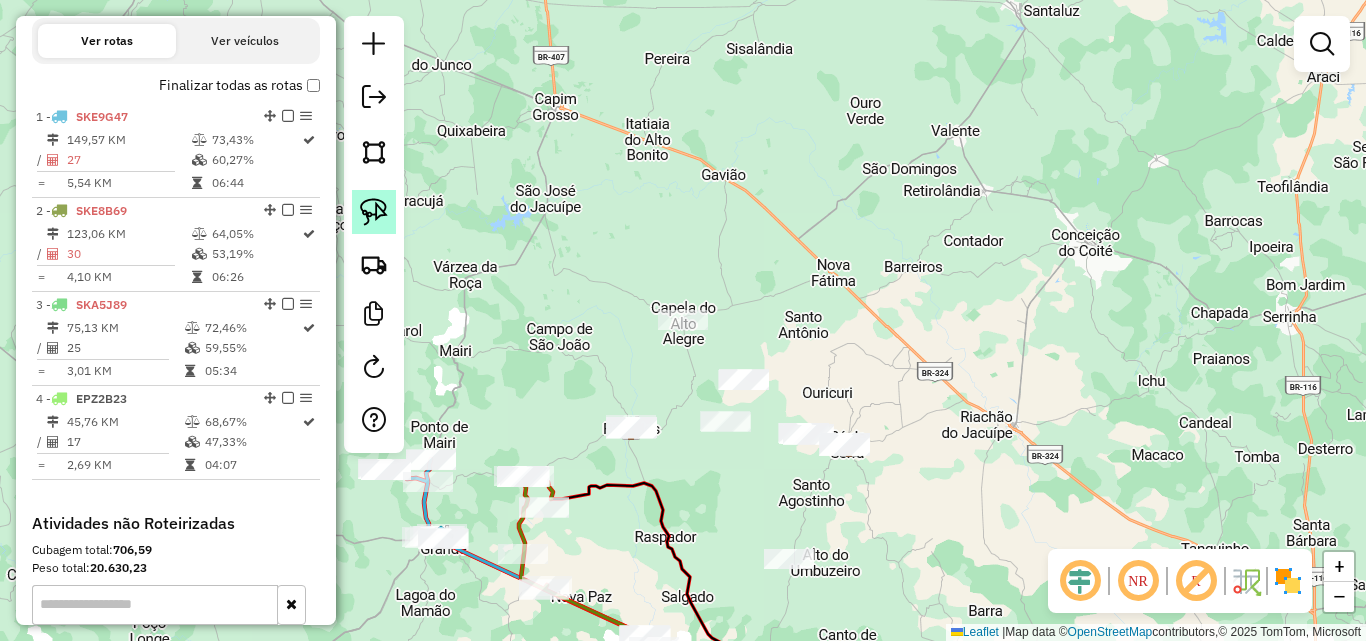 click 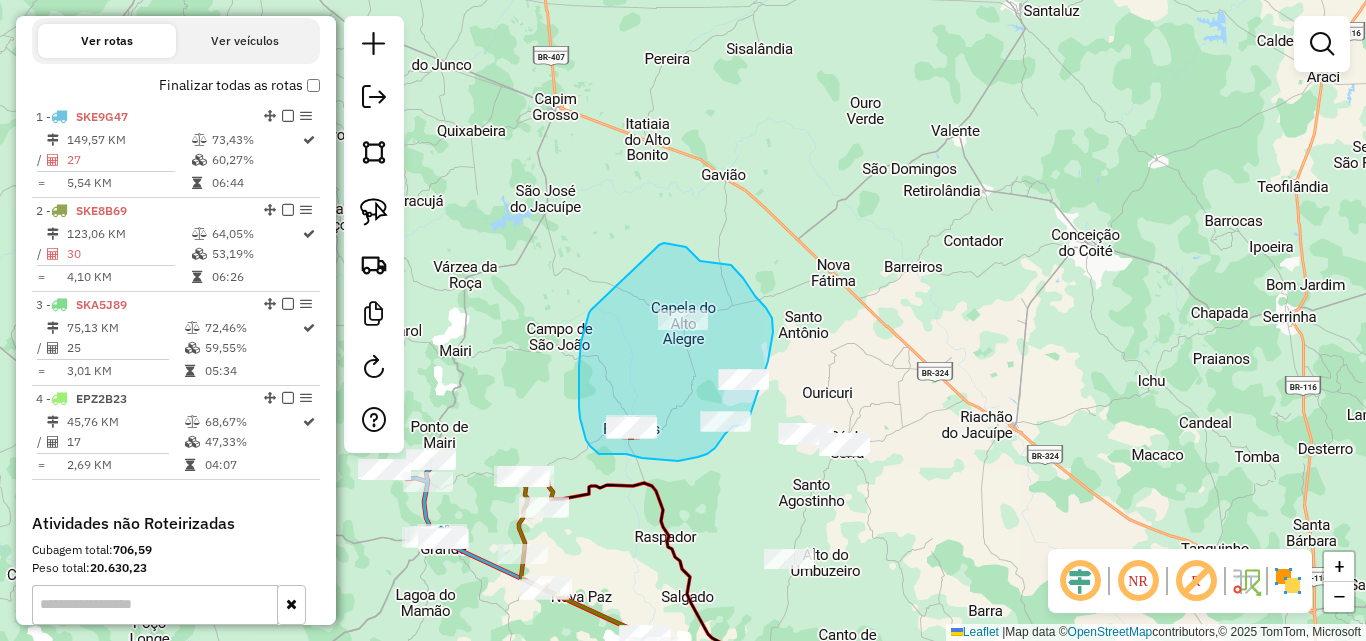 drag, startPoint x: 581, startPoint y: 347, endPoint x: 654, endPoint y: 250, distance: 121.40016 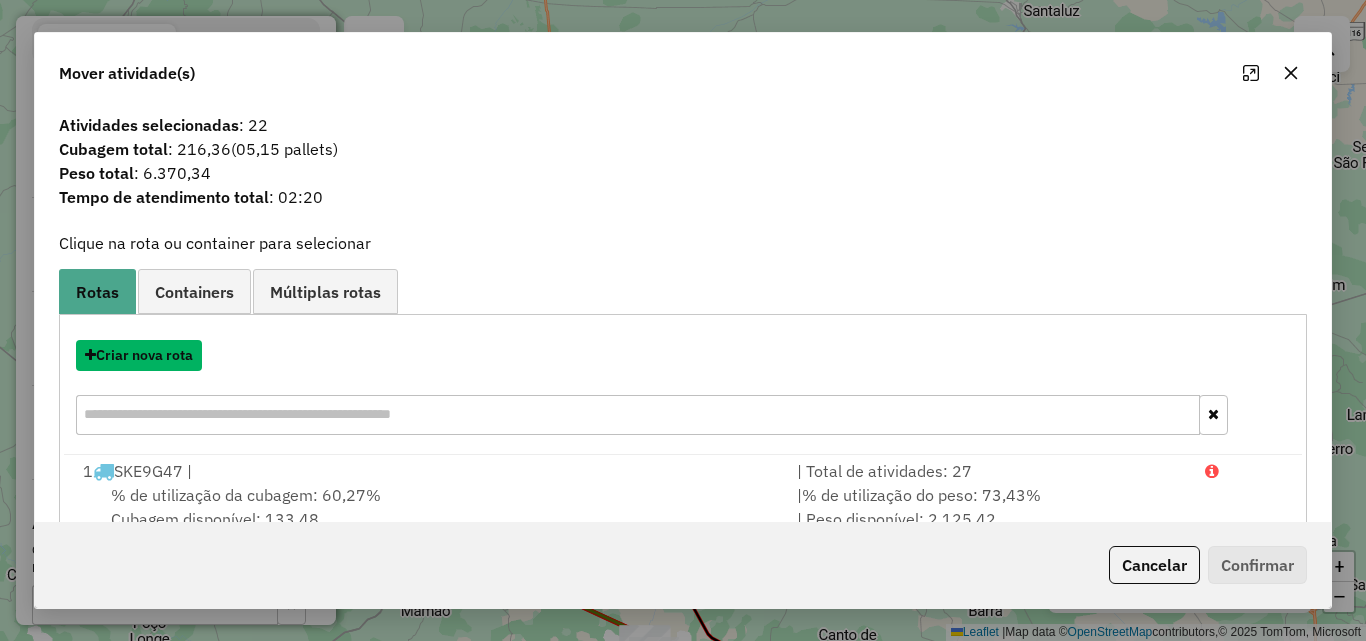 click on "Criar nova rota" at bounding box center [139, 355] 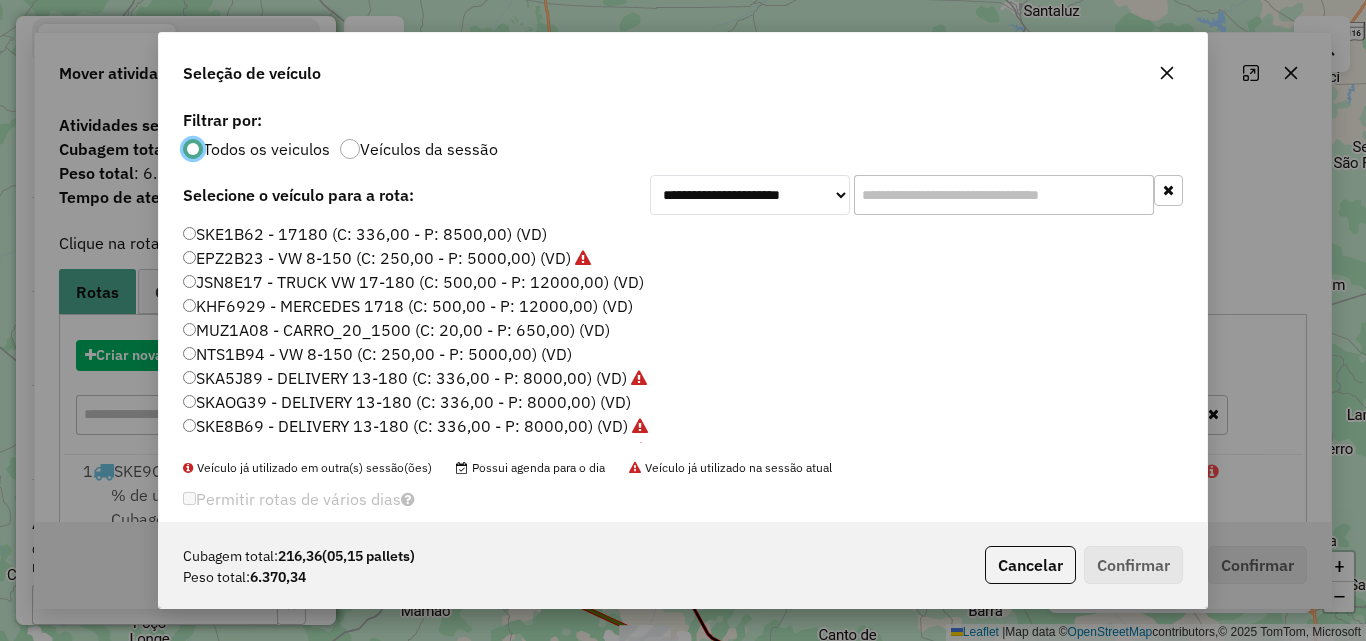 scroll, scrollTop: 11, scrollLeft: 6, axis: both 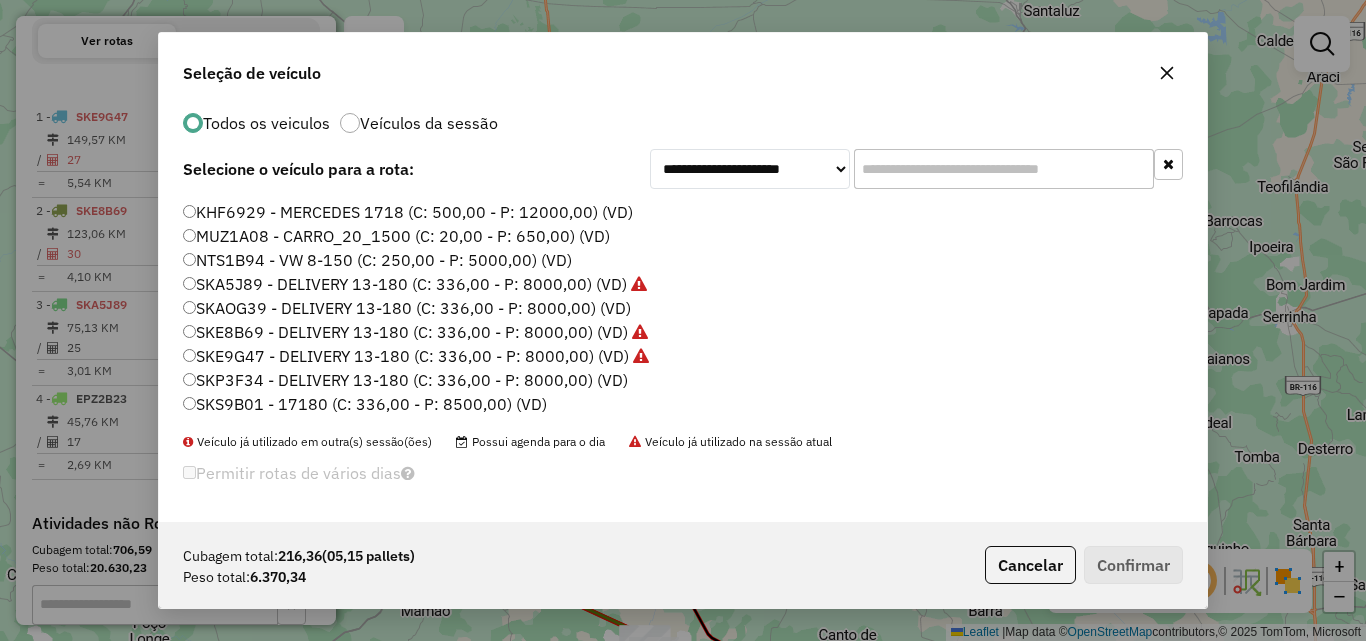 click on "SKP3F34 - DELIVERY 13-180 (C: 336,00 - P: 8000,00) (VD)" 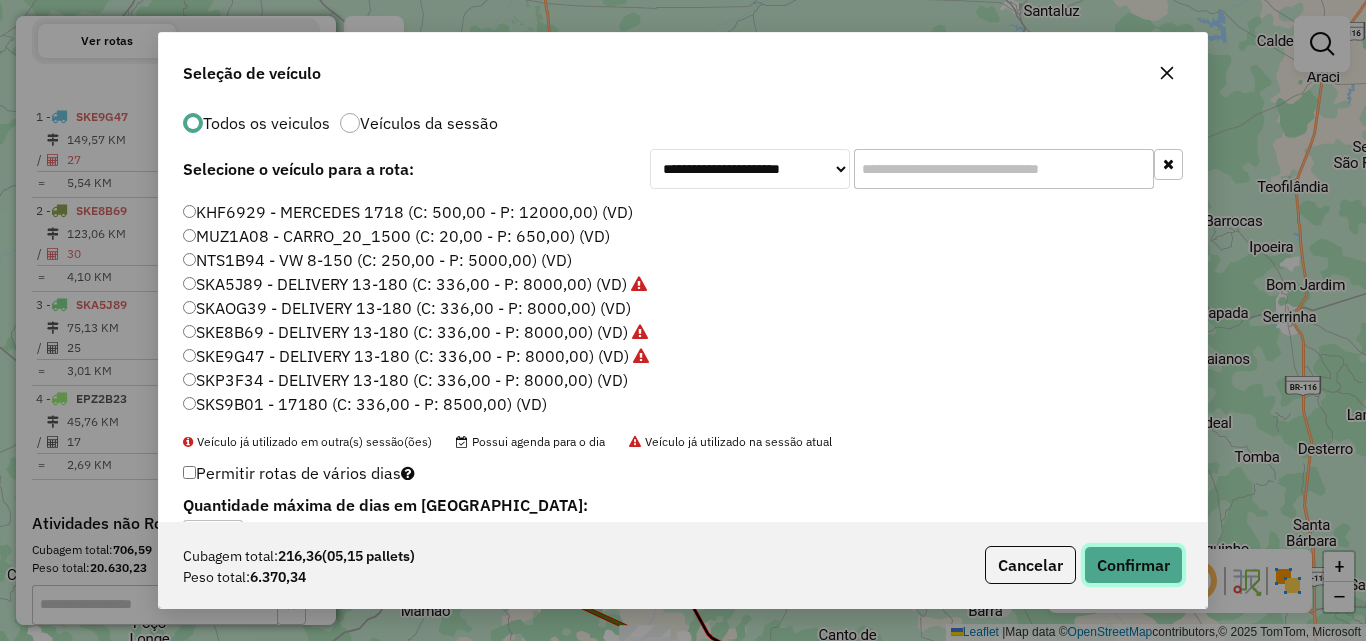 click on "Confirmar" 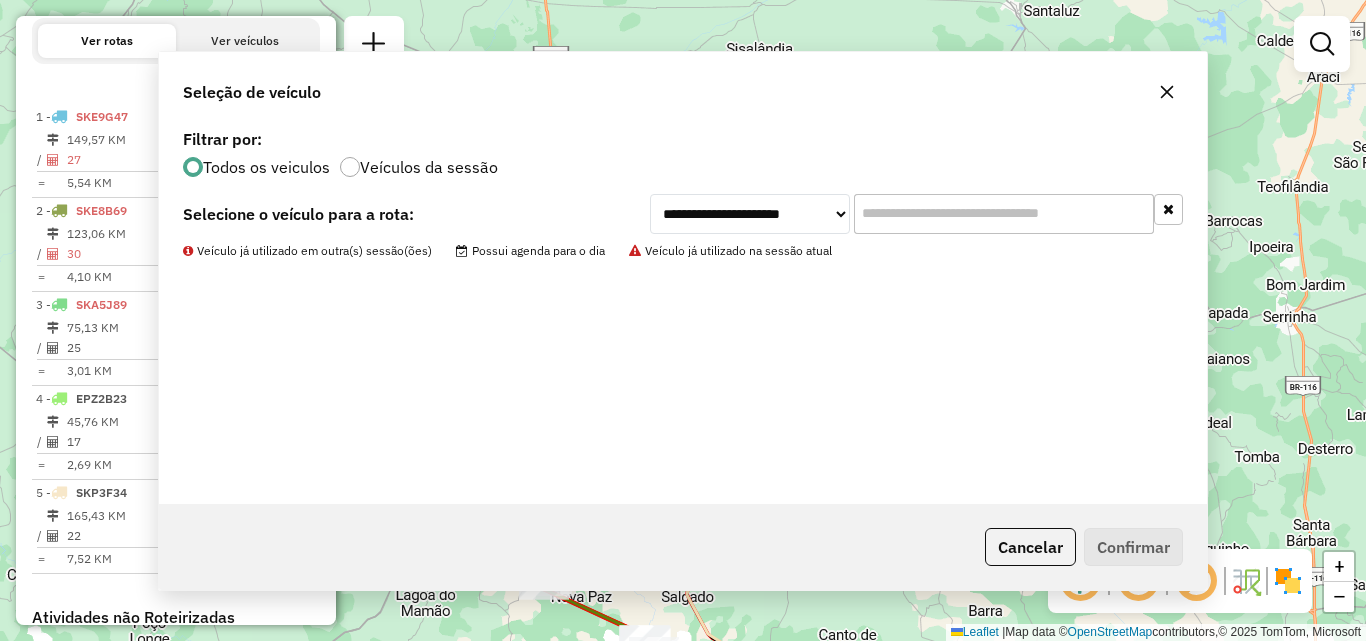 scroll, scrollTop: 0, scrollLeft: 0, axis: both 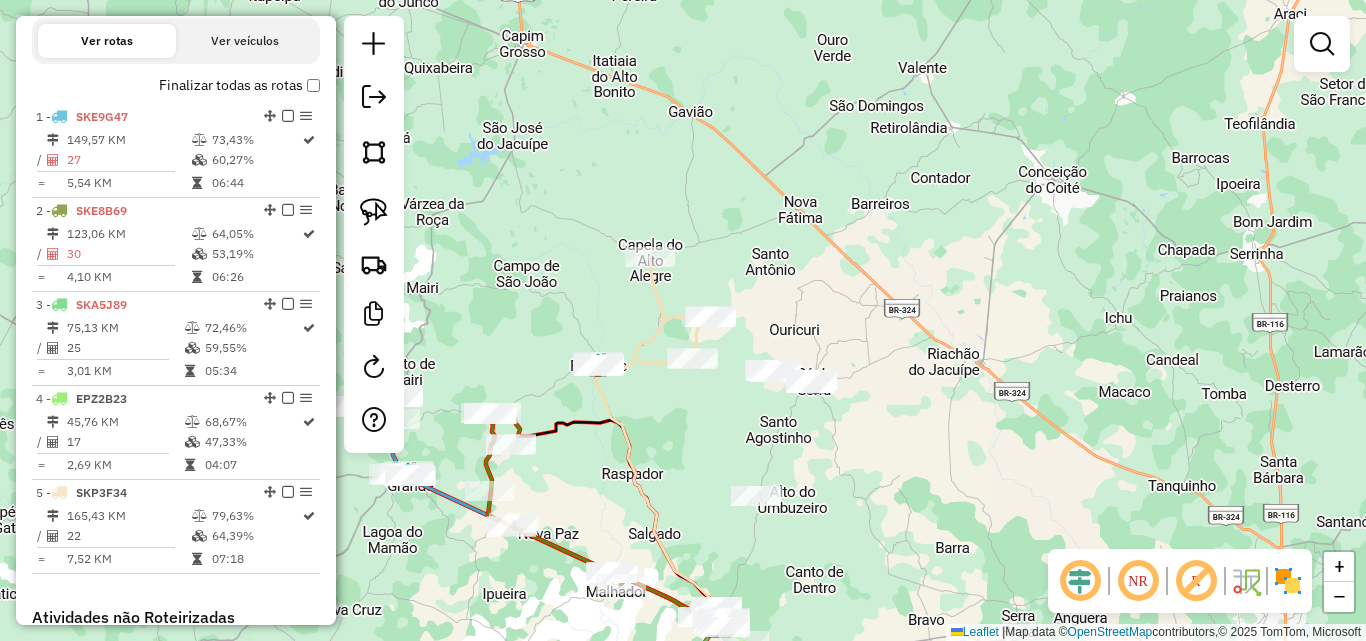drag, startPoint x: 743, startPoint y: 507, endPoint x: 682, endPoint y: 379, distance: 141.7921 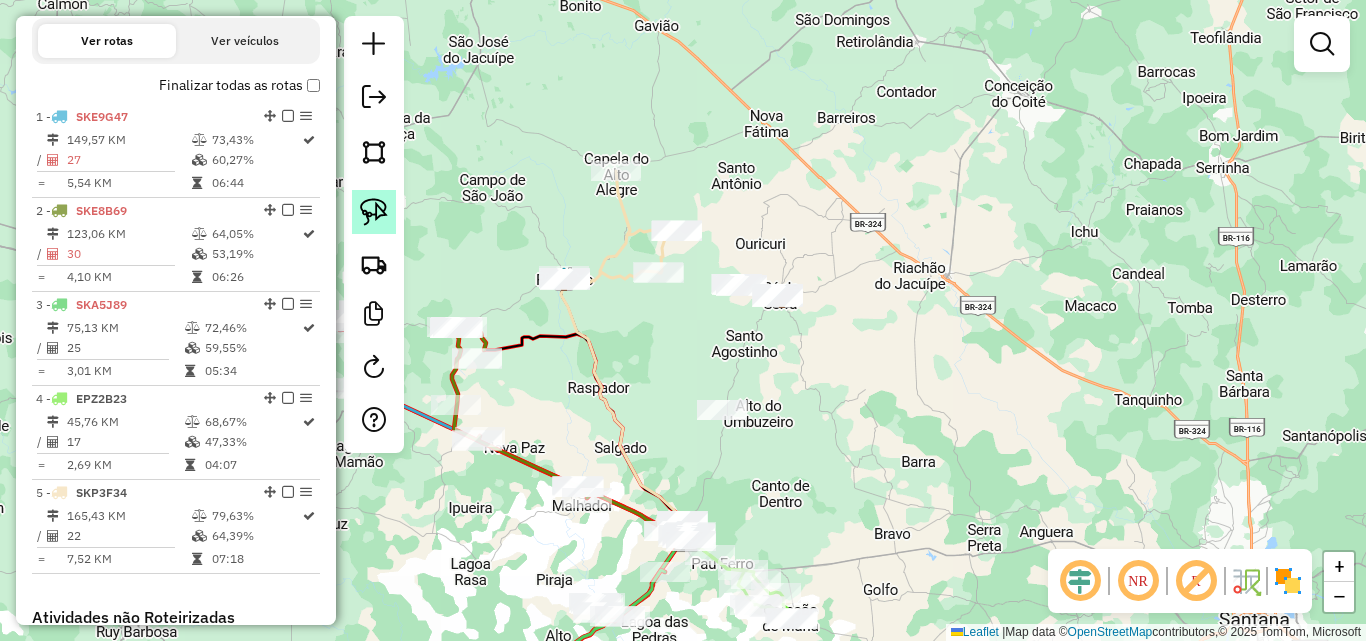 click 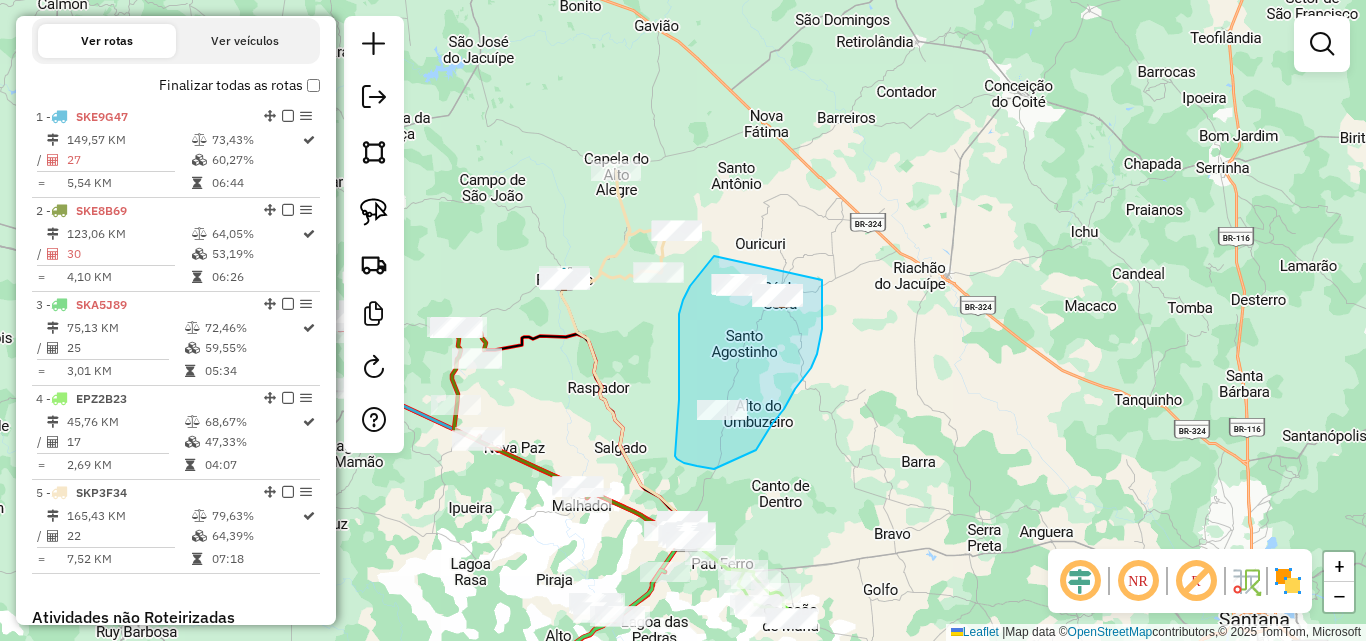drag, startPoint x: 690, startPoint y: 286, endPoint x: 826, endPoint y: 258, distance: 138.85243 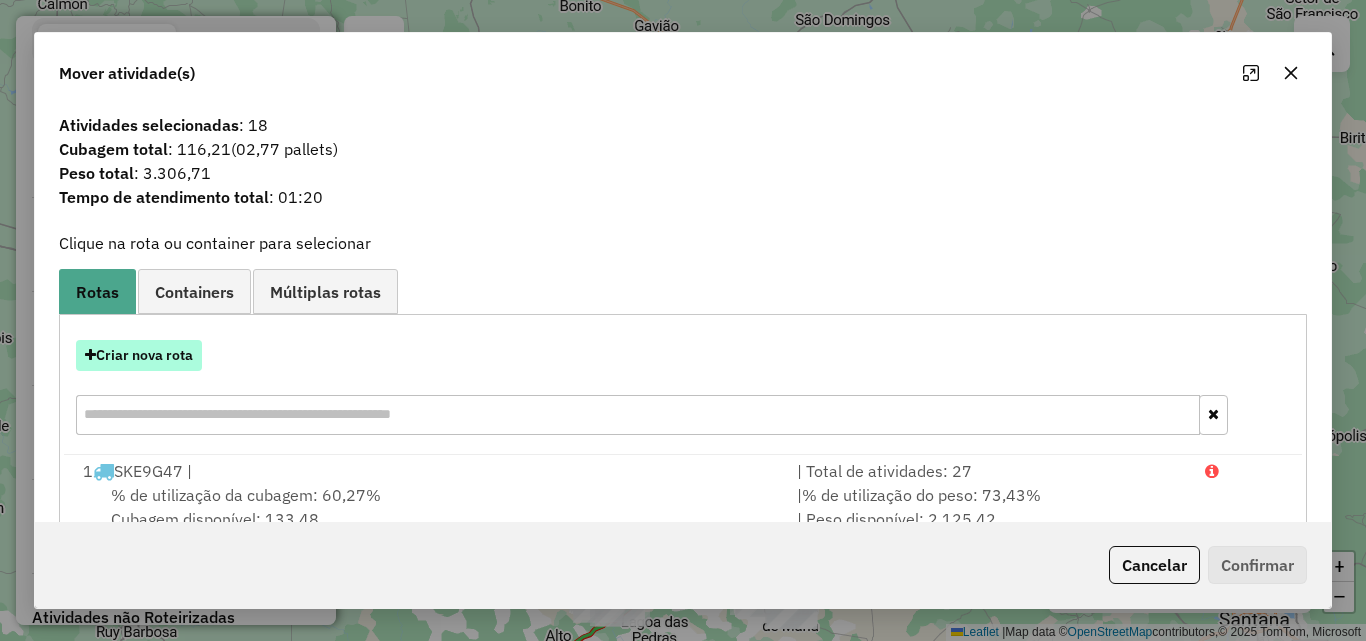 click on "Criar nova rota" at bounding box center (139, 355) 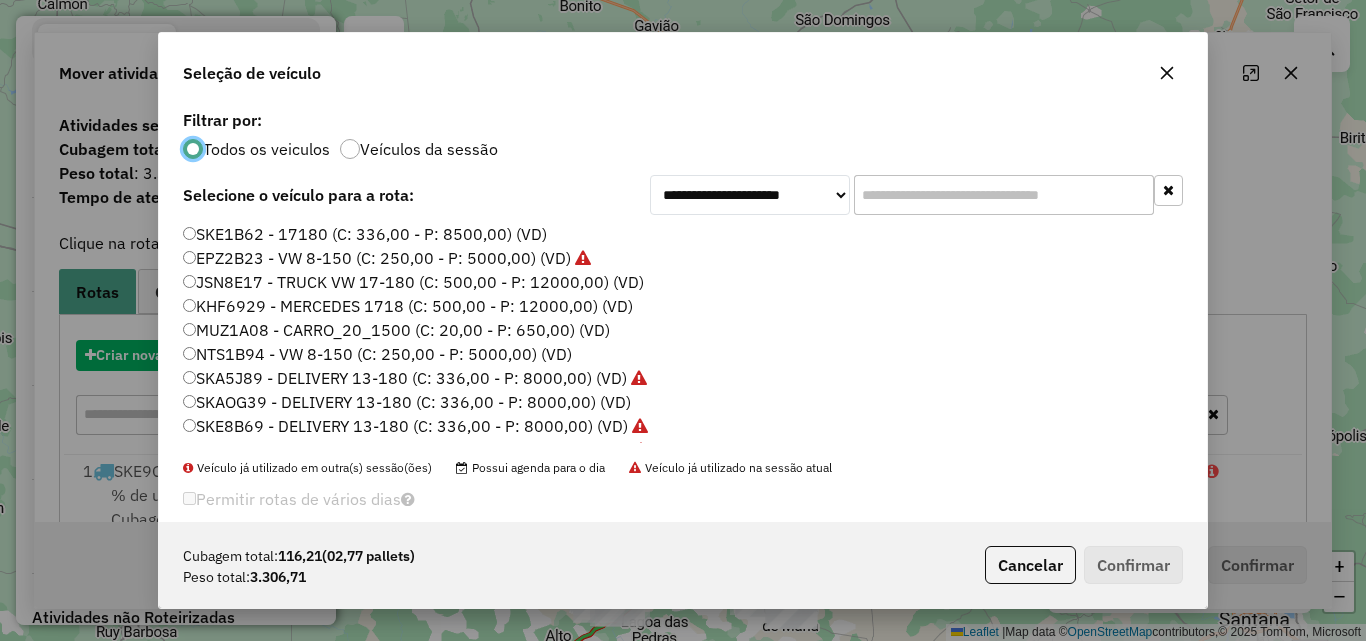 scroll, scrollTop: 11, scrollLeft: 6, axis: both 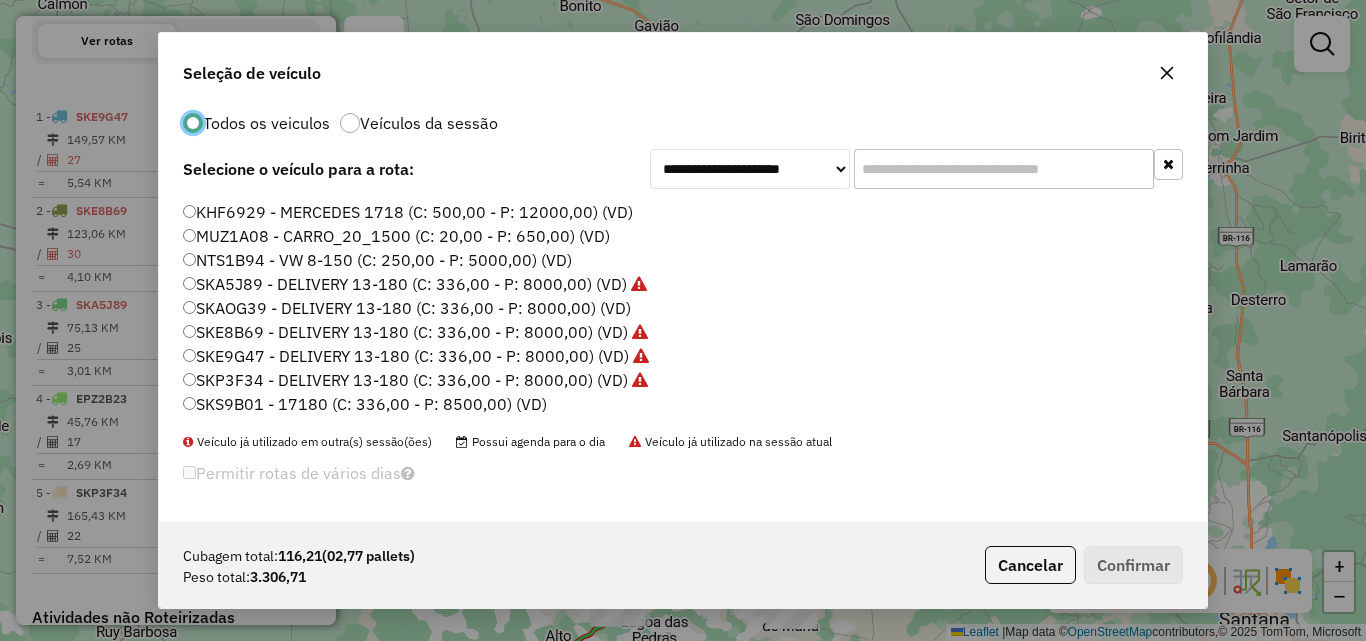 click on "SKS9B01 - 17180 (C: 336,00 - P: 8500,00) (VD)" 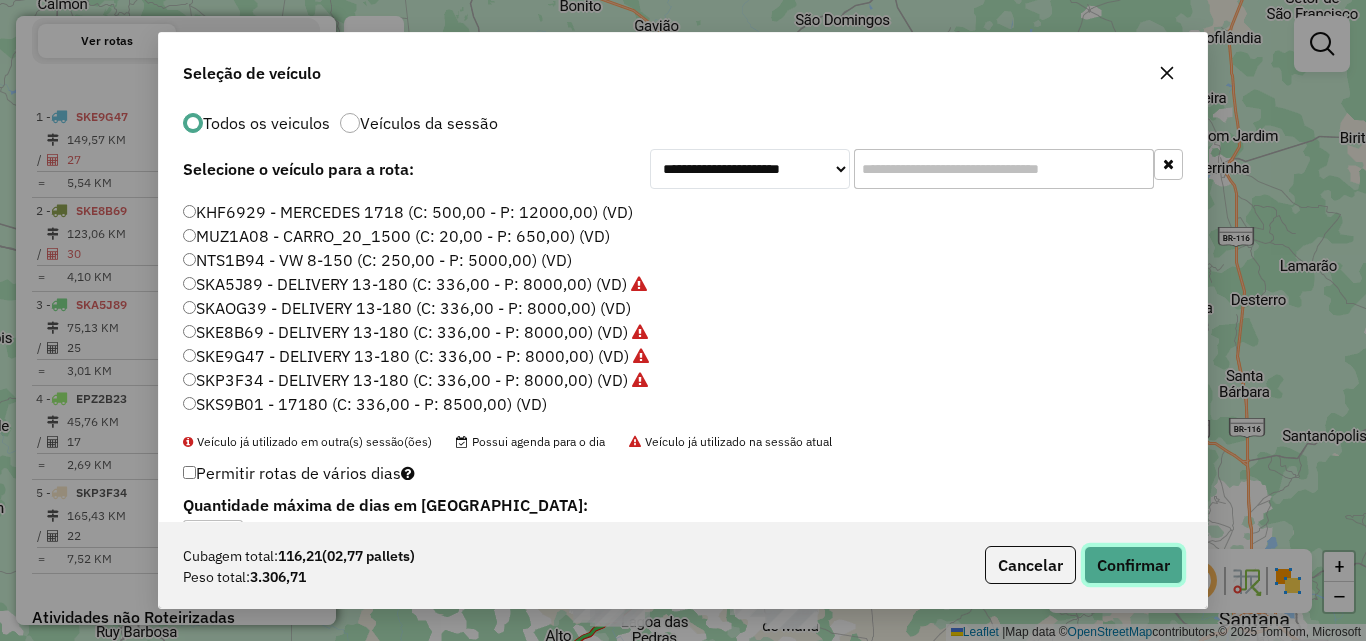 click on "Confirmar" 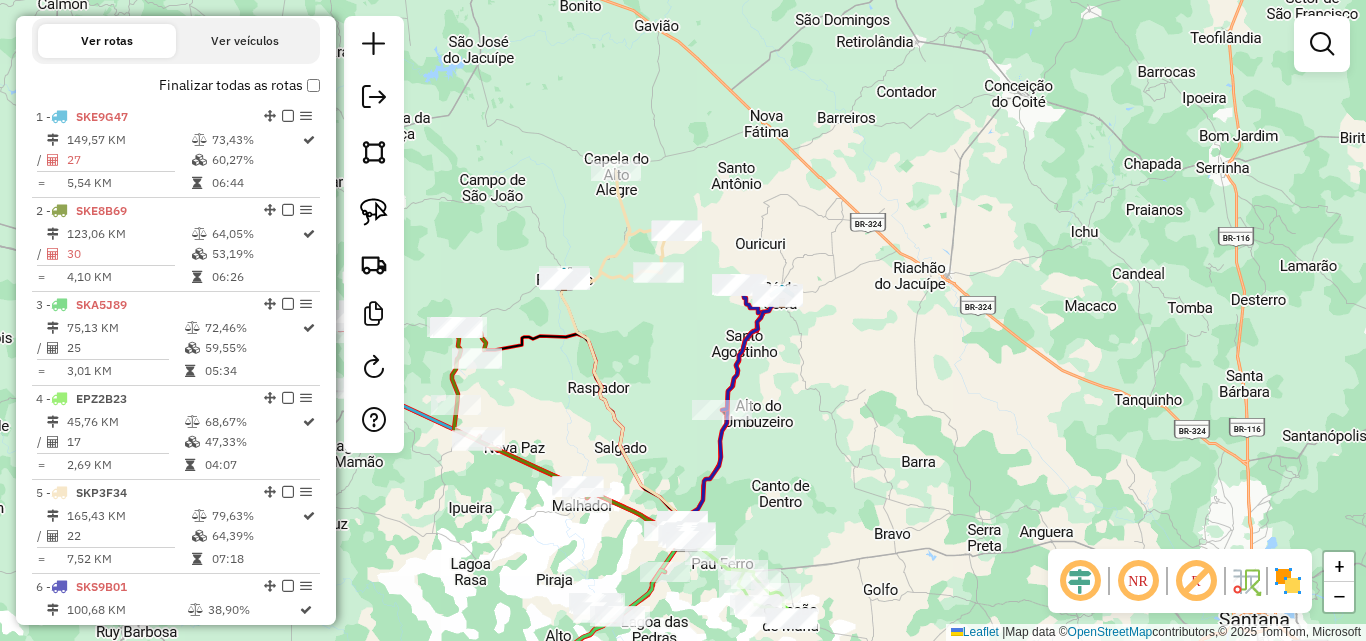 scroll, scrollTop: 0, scrollLeft: 0, axis: both 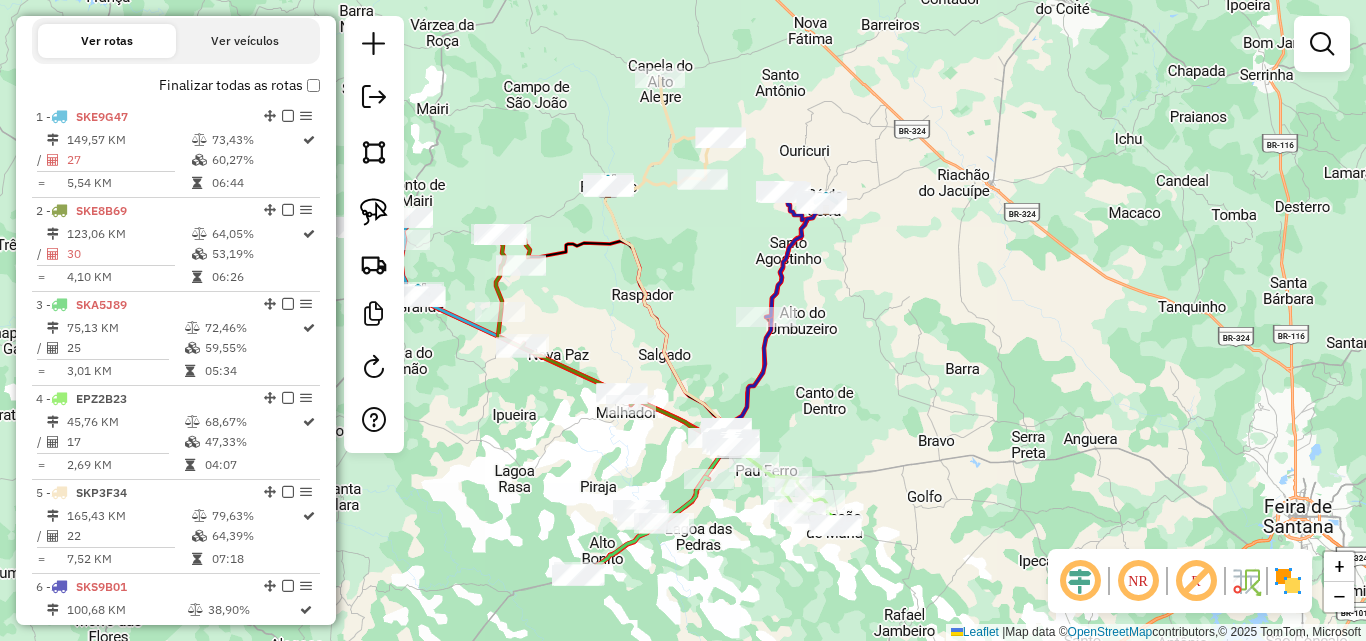 drag, startPoint x: 731, startPoint y: 429, endPoint x: 778, endPoint y: 332, distance: 107.78683 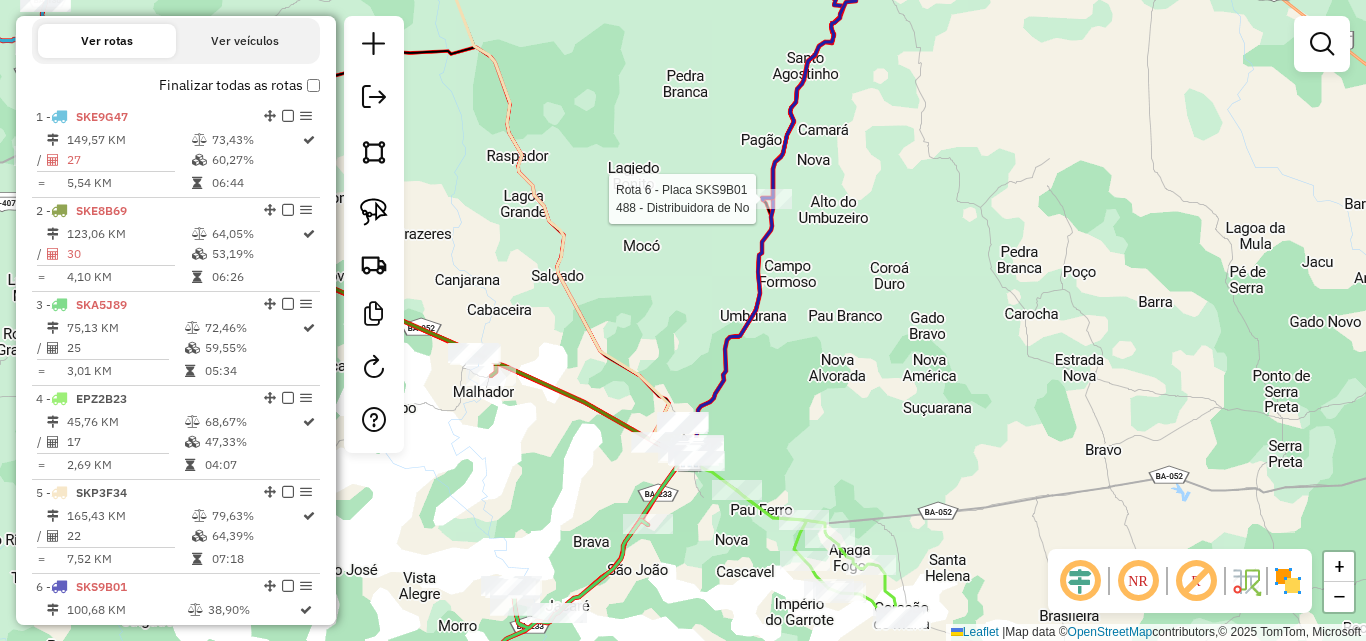 drag, startPoint x: 749, startPoint y: 401, endPoint x: 826, endPoint y: 363, distance: 85.86617 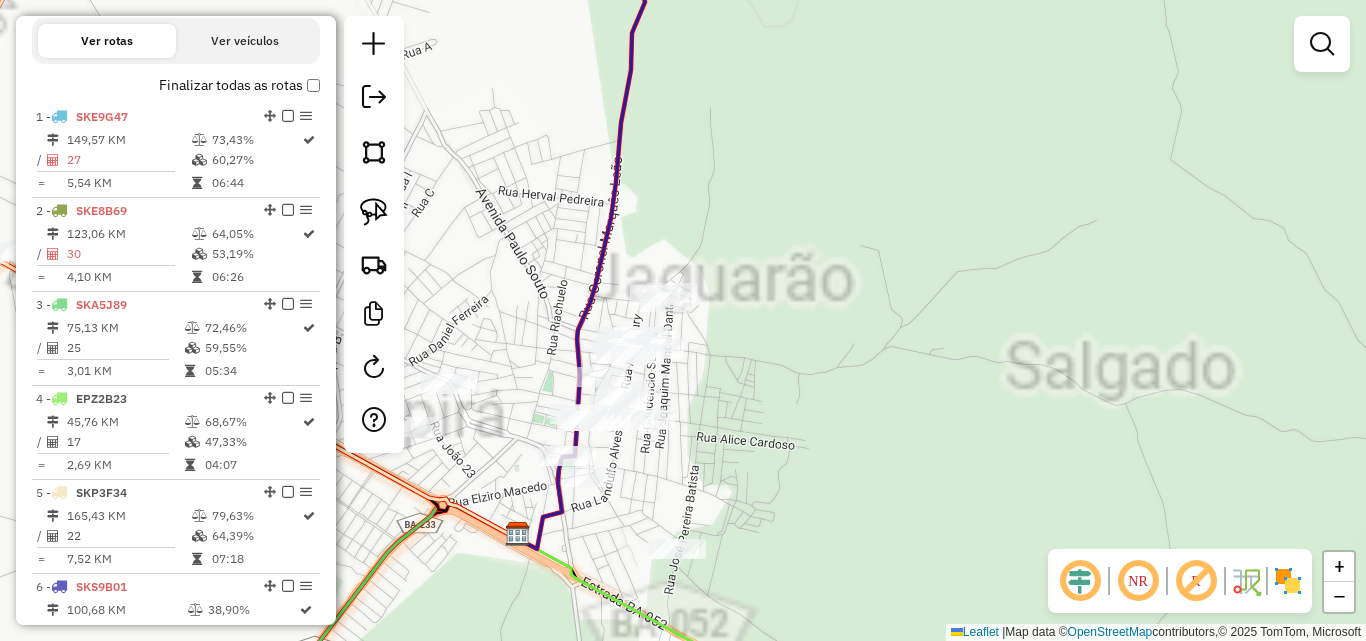 drag, startPoint x: 796, startPoint y: 397, endPoint x: 864, endPoint y: 349, distance: 83.23461 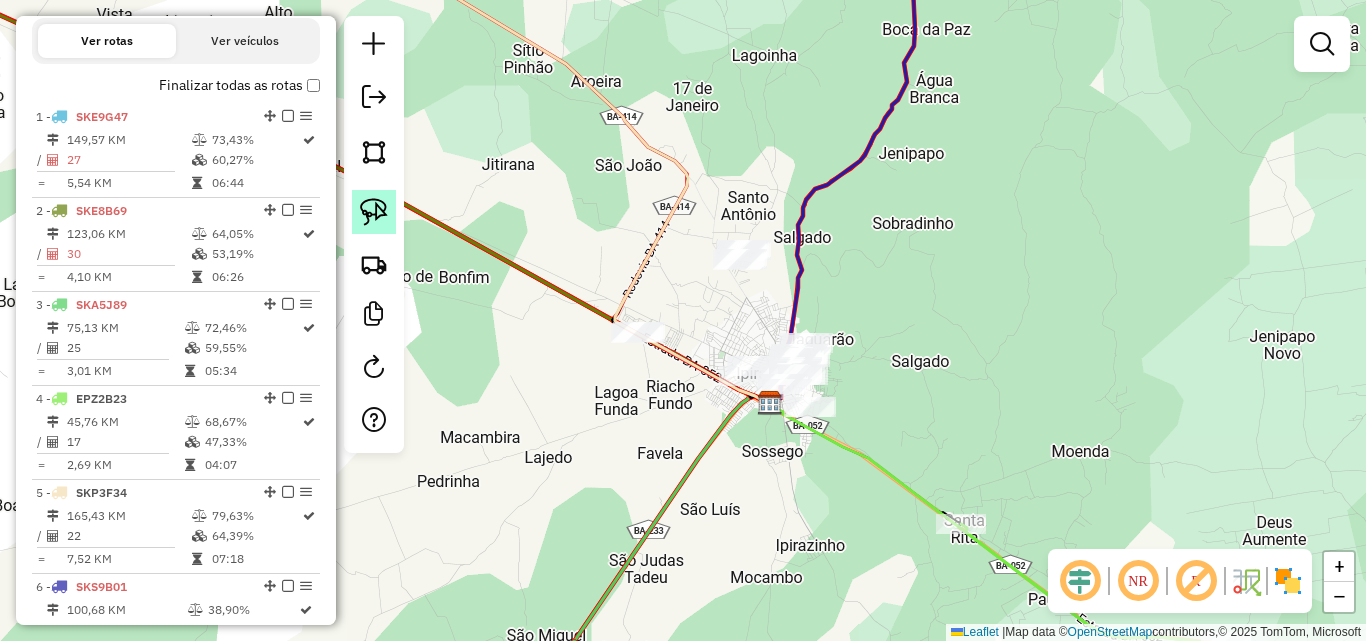 click 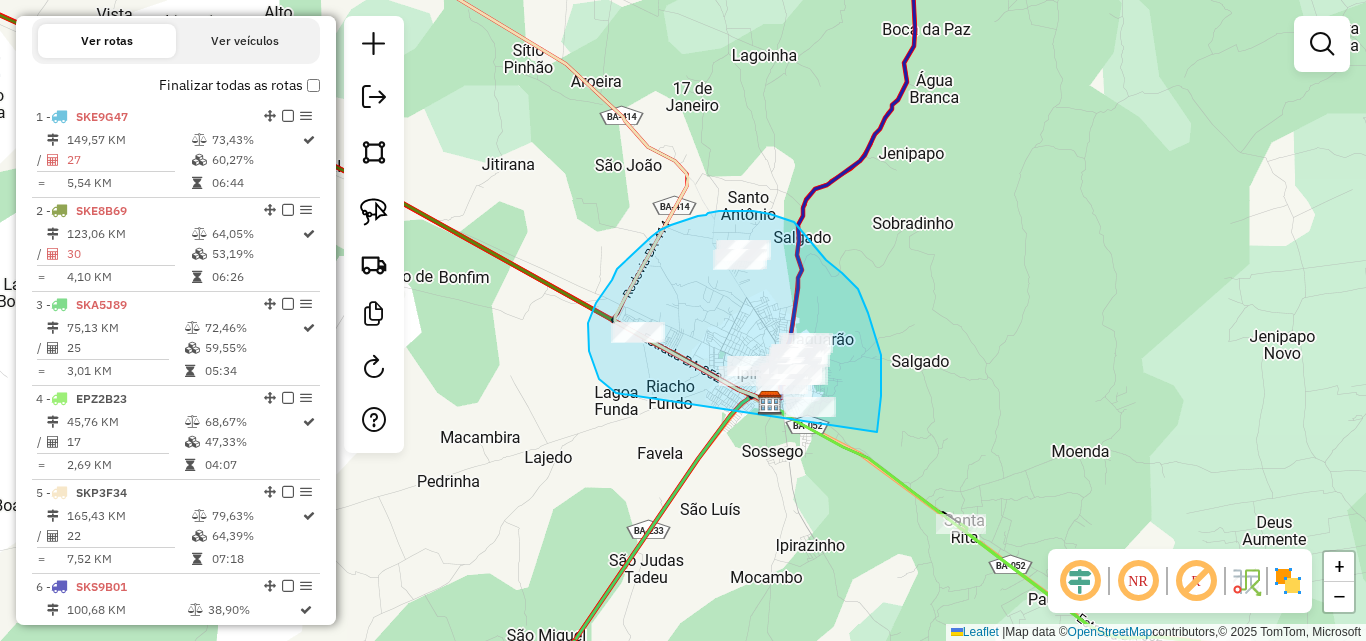 drag, startPoint x: 616, startPoint y: 393, endPoint x: 874, endPoint y: 438, distance: 261.89502 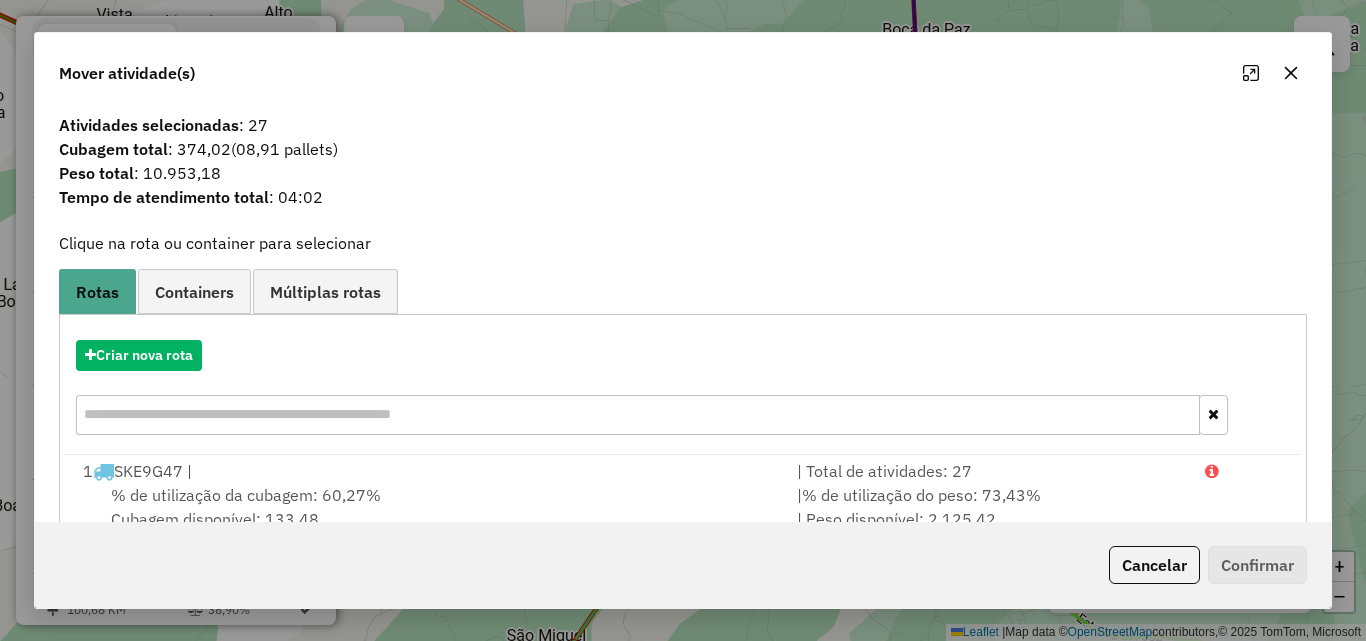 click 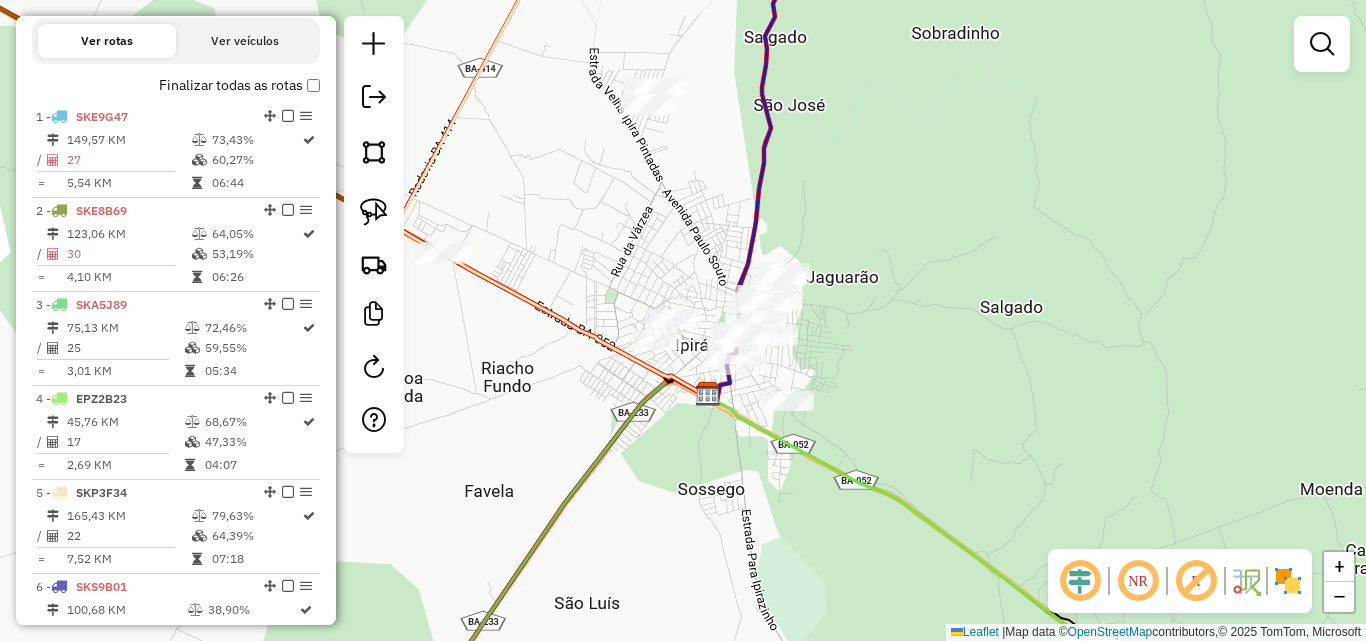 drag, startPoint x: 880, startPoint y: 387, endPoint x: 885, endPoint y: 341, distance: 46.270943 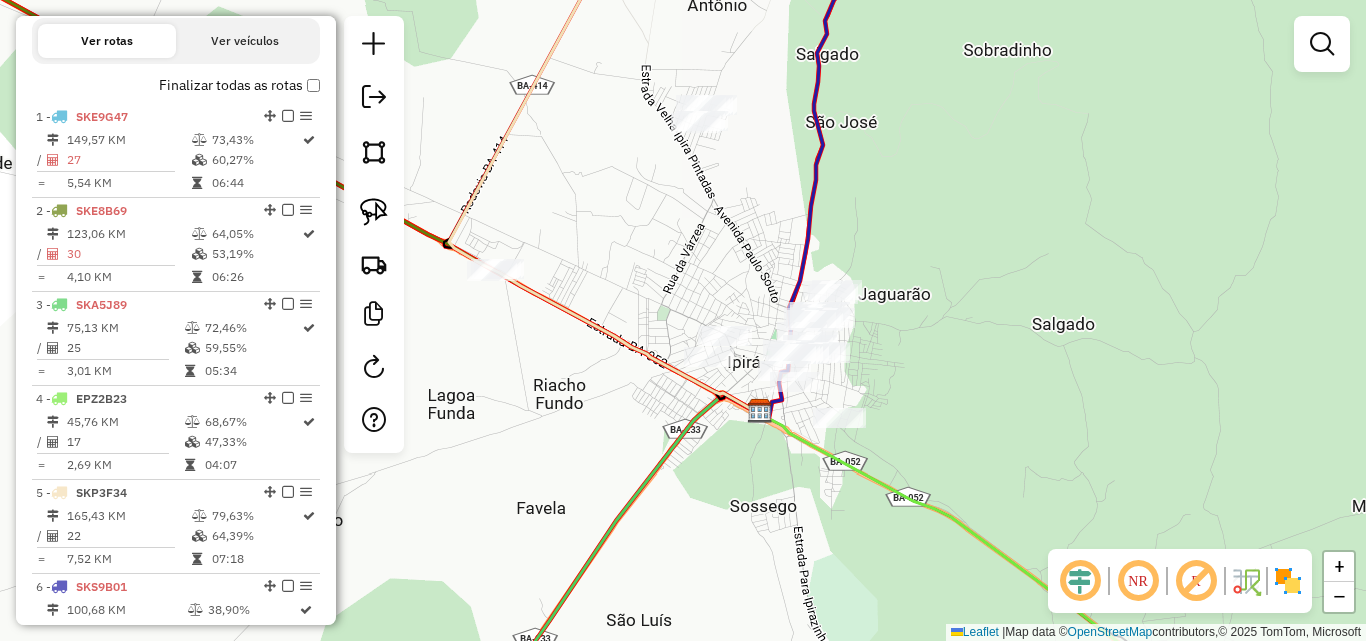 drag, startPoint x: 860, startPoint y: 335, endPoint x: 912, endPoint y: 352, distance: 54.708317 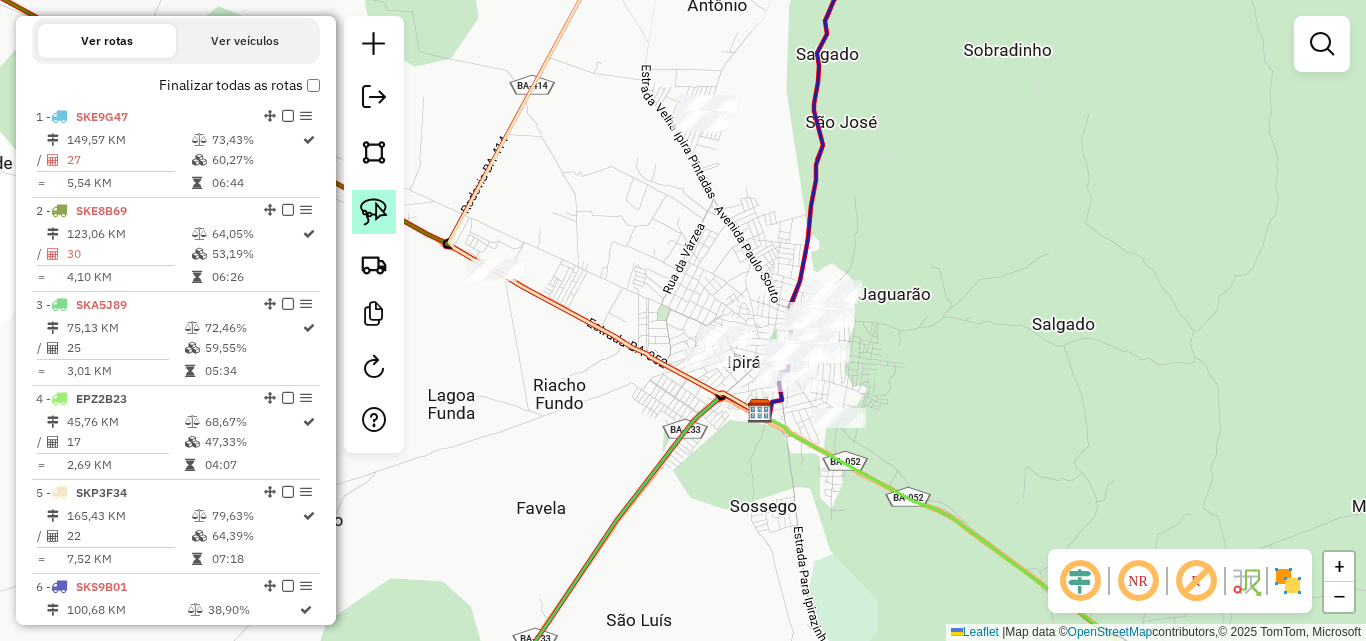 click 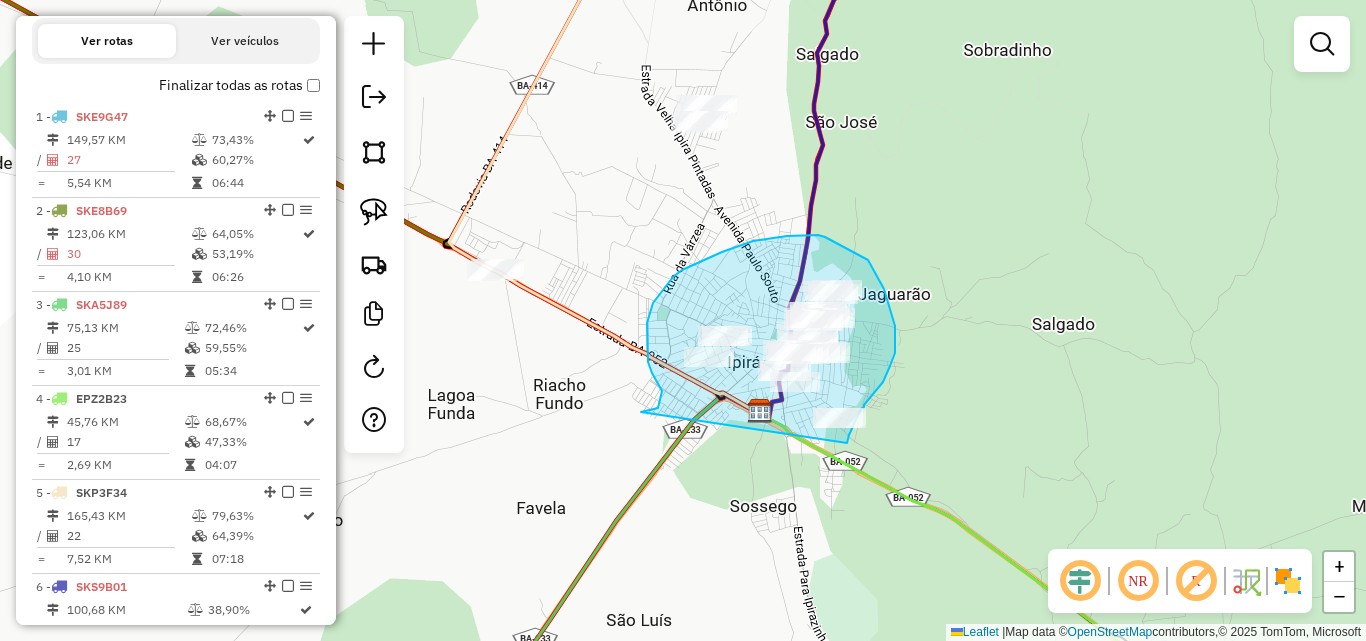 drag, startPoint x: 641, startPoint y: 412, endPoint x: 847, endPoint y: 443, distance: 208.31947 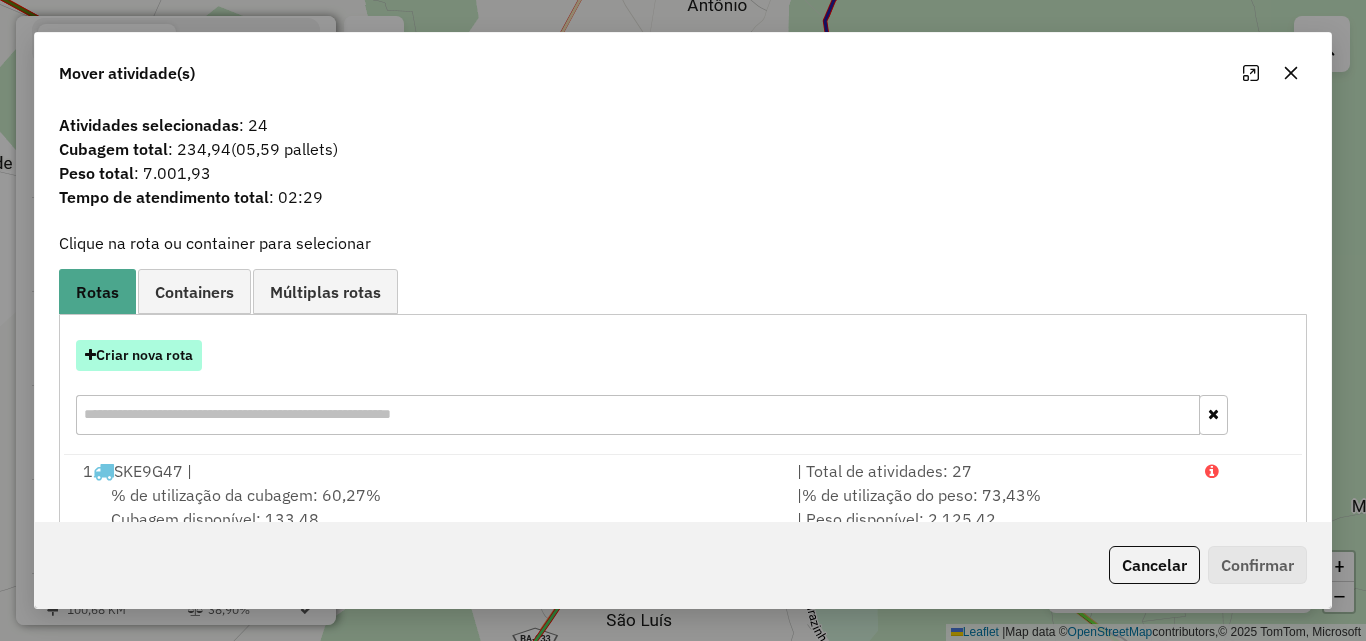 click on "Criar nova rota" at bounding box center (139, 355) 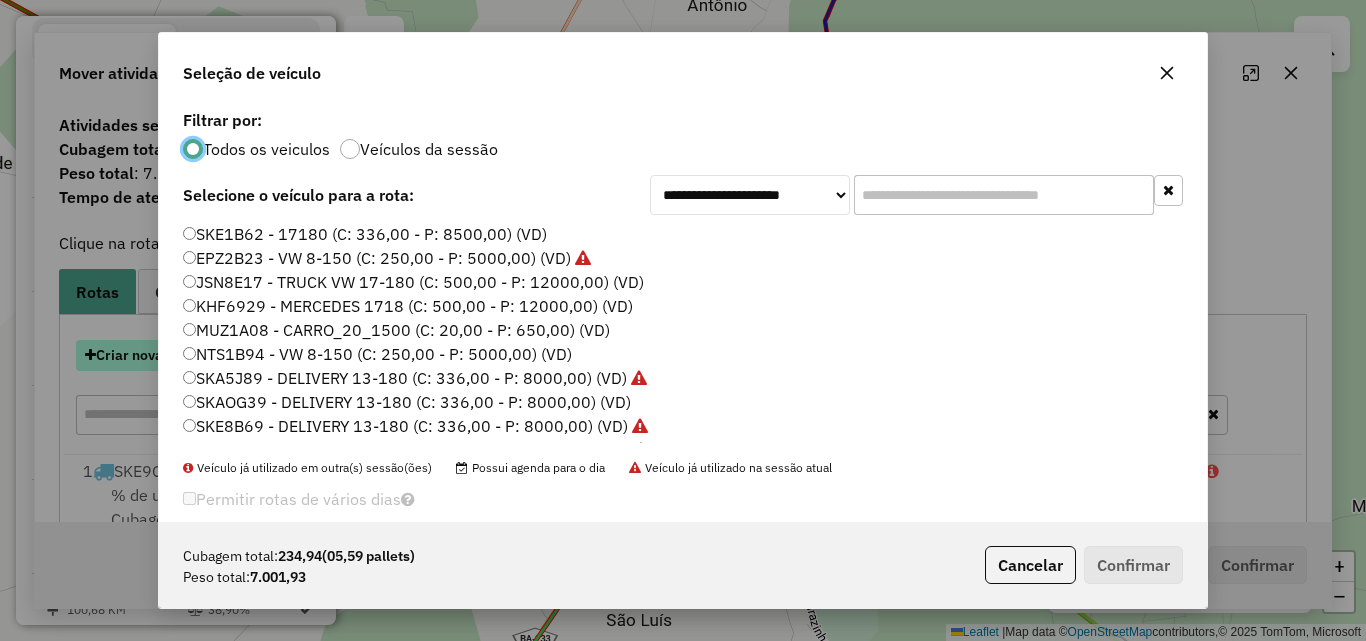 scroll, scrollTop: 11, scrollLeft: 6, axis: both 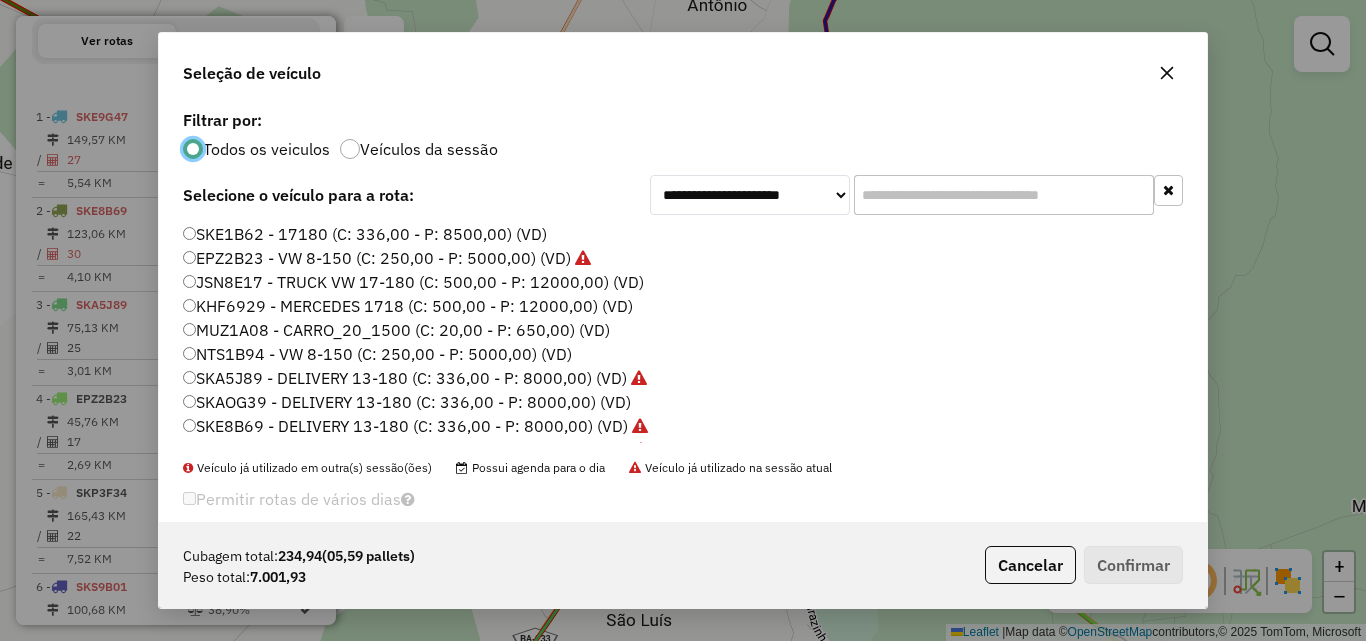 click on "SKE1B62 - 17180 (C: 336,00 - P: 8500,00) (VD)" 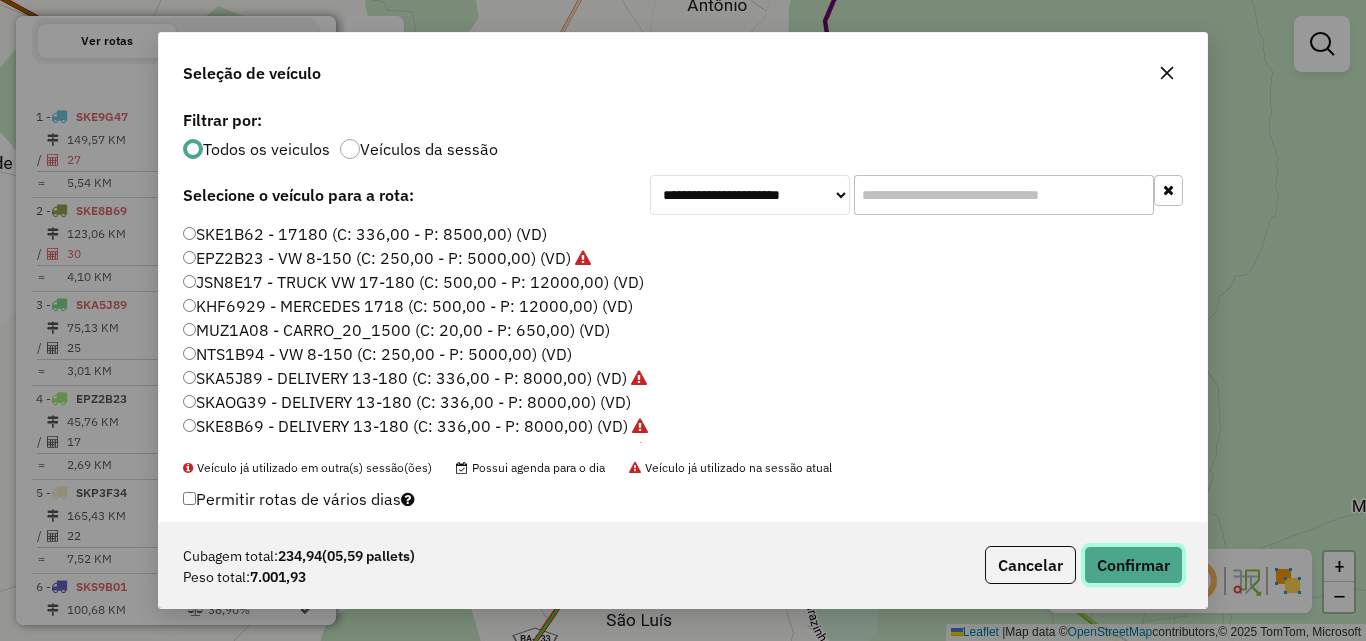 click on "Confirmar" 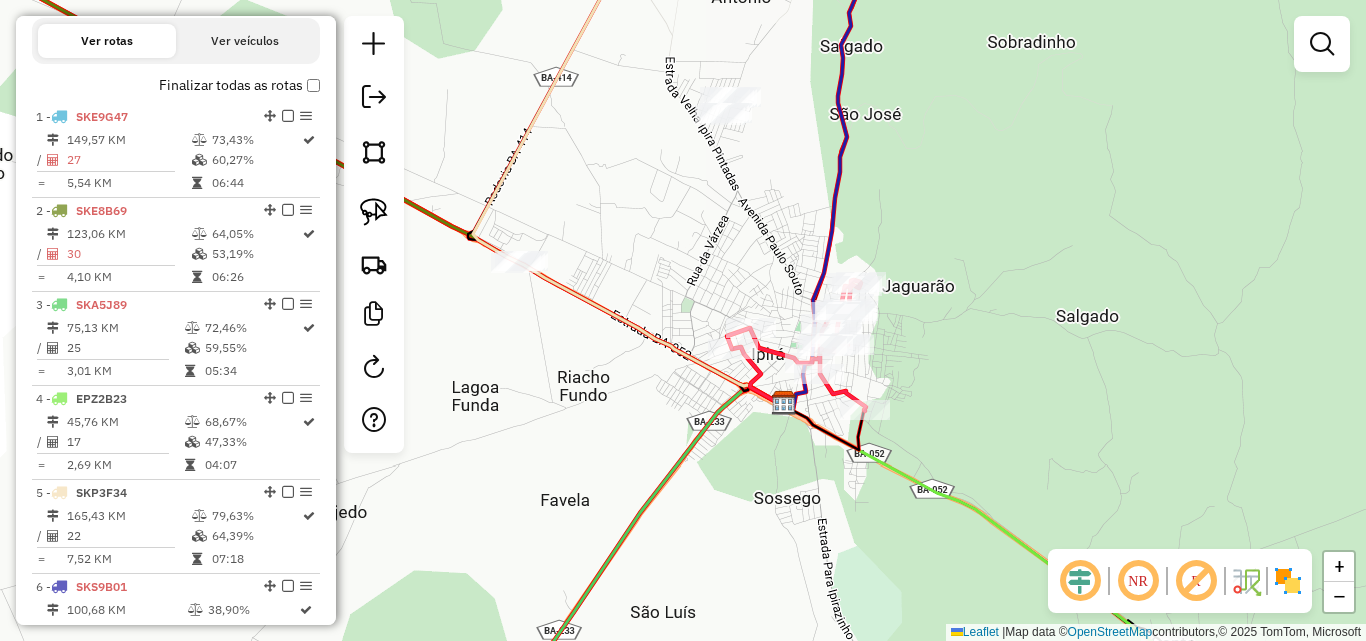 drag, startPoint x: 642, startPoint y: 269, endPoint x: 671, endPoint y: 259, distance: 30.675724 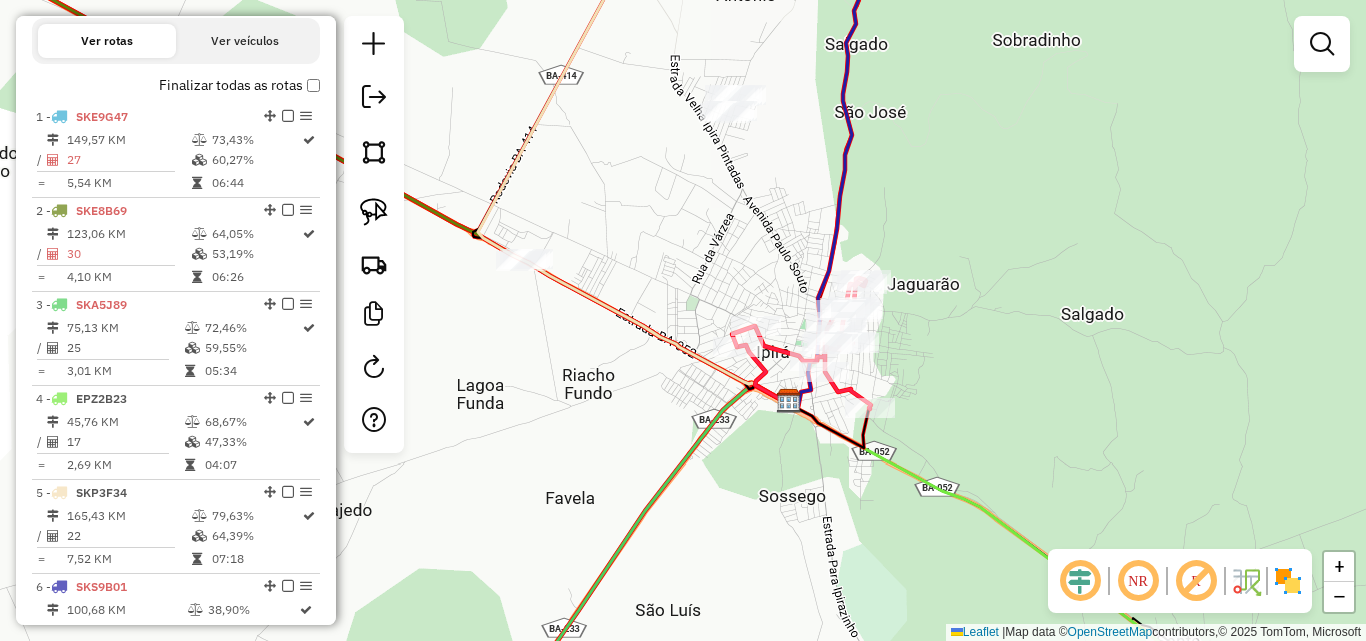 click 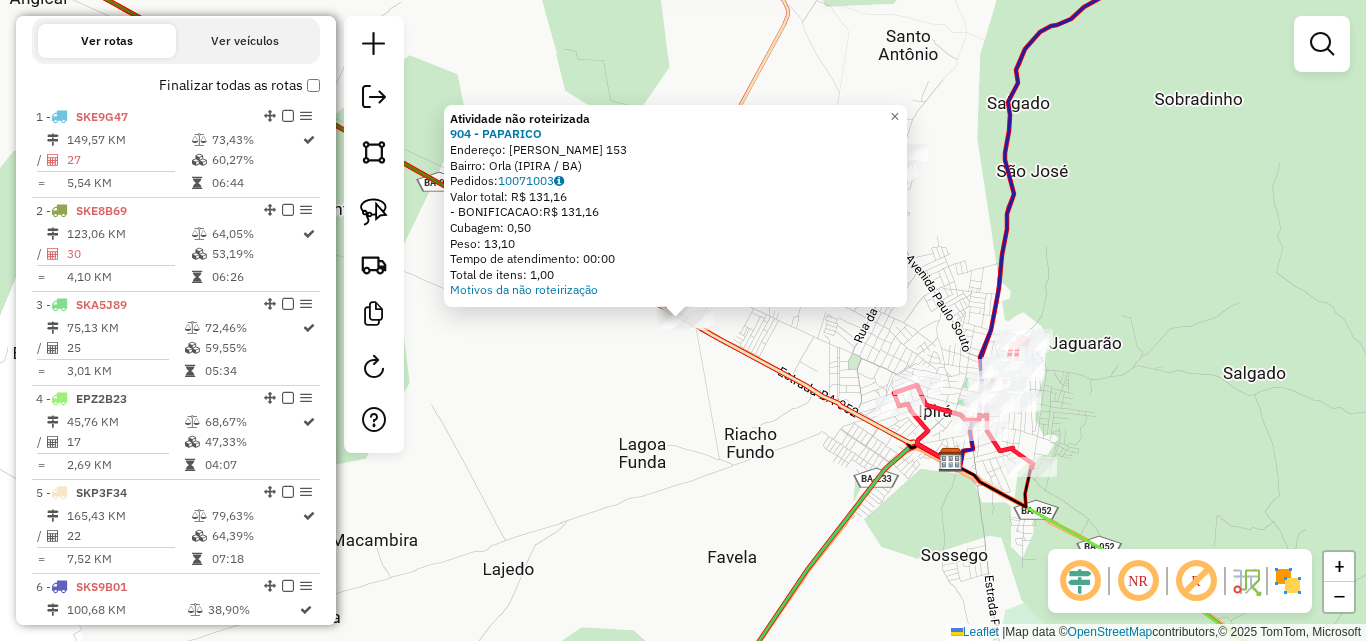 click on "Atividade não roteirizada 904 - PAPARICO  Endereço:  ANOISIO DULTRA 153   Bairro: Orla (IPIRA / BA)   Pedidos:  10071003   Valor total: R$ 131,16   - BONIFICACAO:  R$ 131,16   Cubagem: 0,50   Peso: 13,10   Tempo de atendimento: 00:00   Total de itens: 1,00  Motivos da não roteirização × Janela de atendimento Grade de atendimento Capacidade Transportadoras Veículos Cliente Pedidos  Rotas Selecione os dias de semana para filtrar as janelas de atendimento  Seg   Ter   Qua   Qui   Sex   Sáb   Dom  Informe o período da janela de atendimento: De: Até:  Filtrar exatamente a janela do cliente  Considerar janela de atendimento padrão  Selecione os dias de semana para filtrar as grades de atendimento  Seg   Ter   Qua   Qui   Sex   Sáb   Dom   Considerar clientes sem dia de atendimento cadastrado  Clientes fora do dia de atendimento selecionado Filtrar as atividades entre os valores definidos abaixo:  Peso mínimo:   Peso máximo:   Cubagem mínima:   Cubagem máxima:   De:   Até:   De:   Até:  Veículo: +" 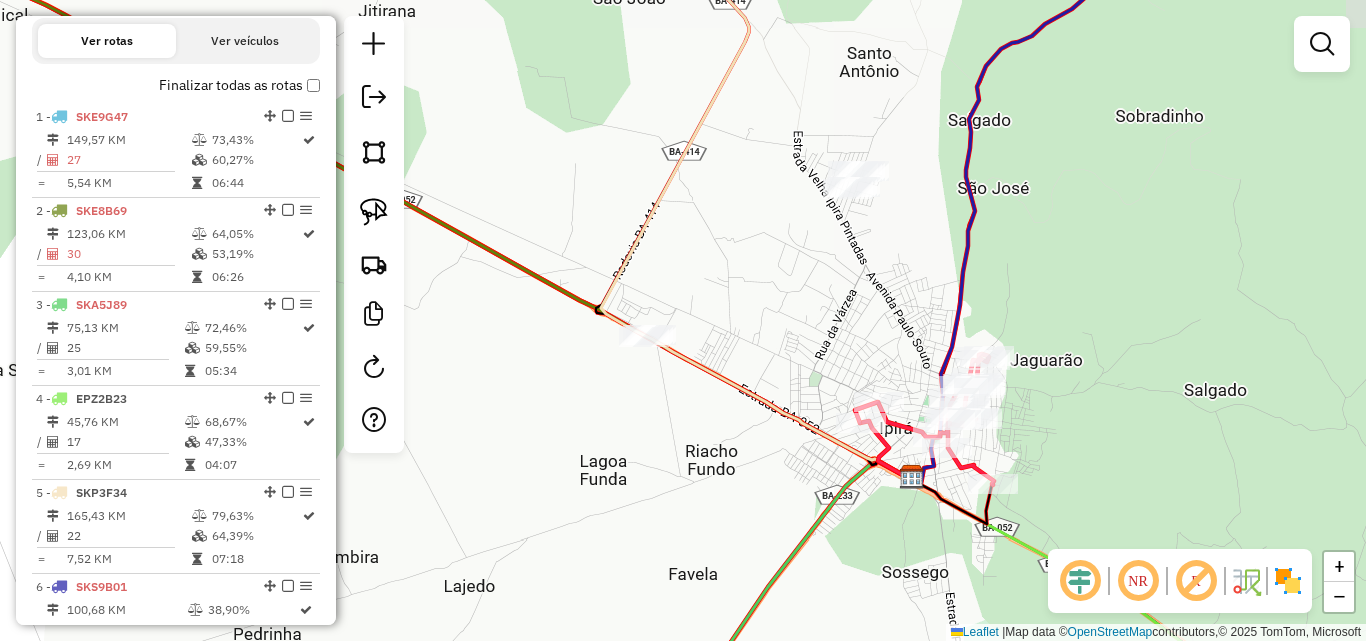 drag, startPoint x: 814, startPoint y: 302, endPoint x: 775, endPoint y: 319, distance: 42.544094 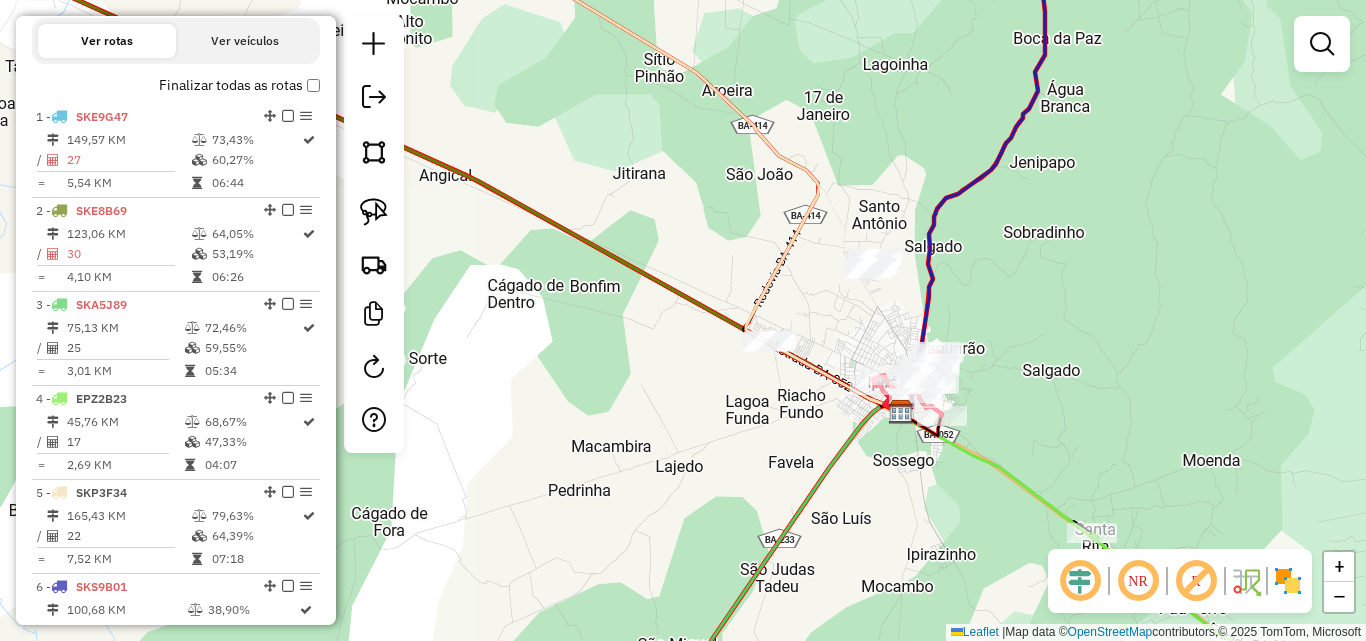 drag, startPoint x: 611, startPoint y: 387, endPoint x: 691, endPoint y: 402, distance: 81.394104 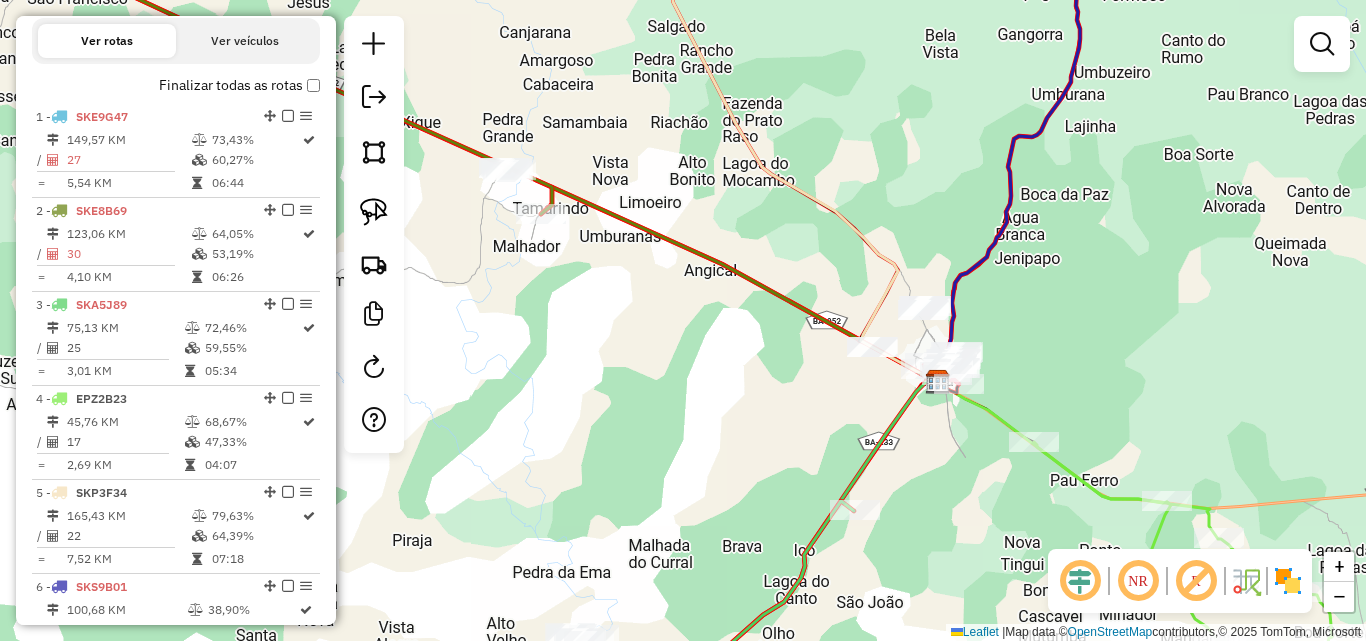 drag, startPoint x: 577, startPoint y: 409, endPoint x: 740, endPoint y: 392, distance: 163.88411 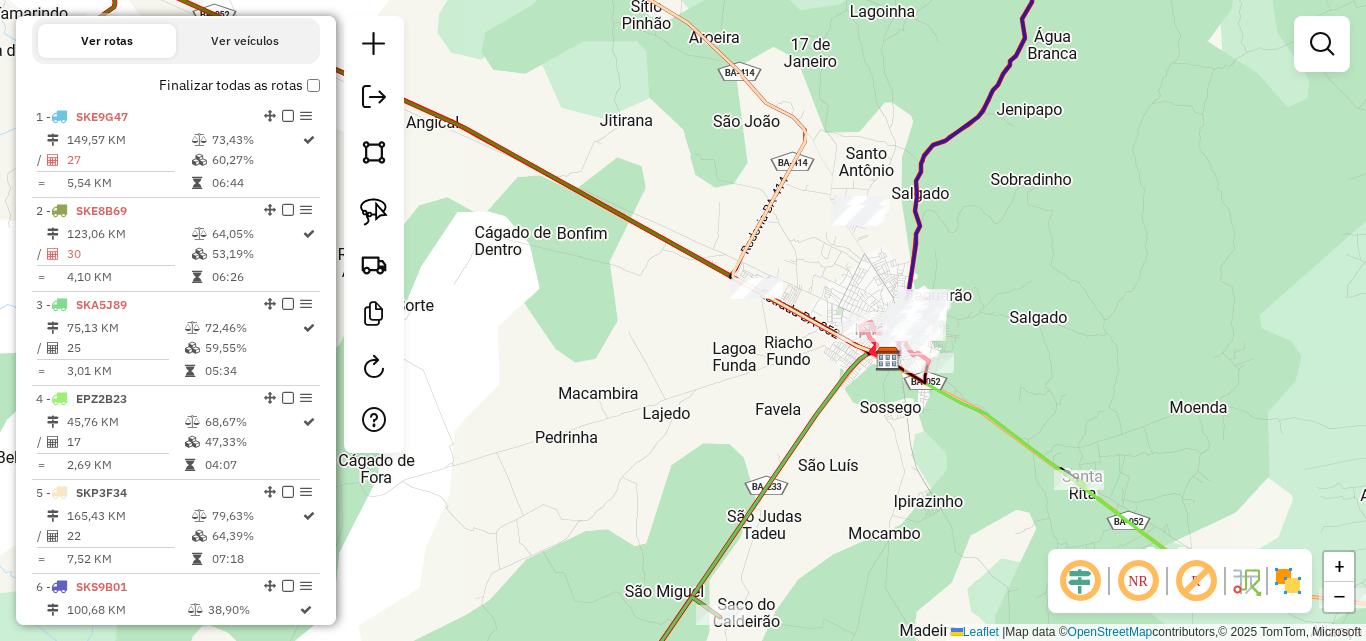 drag, startPoint x: 914, startPoint y: 383, endPoint x: 658, endPoint y: 364, distance: 256.7041 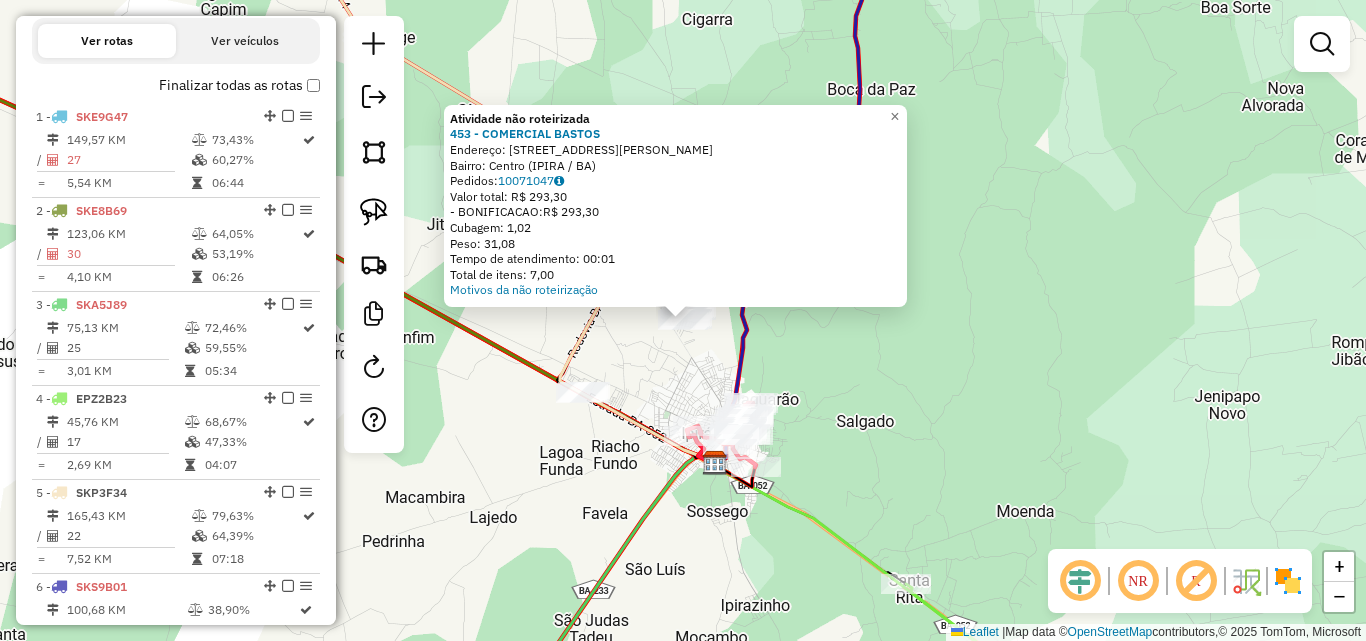 click on "Atividade não roteirizada 453 - COMERCIAL BASTOS  Endereço:  R PRACA [PERSON_NAME] 31   Bairro: Centro (IPIRA / BA)   Pedidos:  10071047   Valor total: R$ 293,30   - BONIFICACAO:  R$ 293,30   Cubagem: 1,02   Peso: 31,08   Tempo de atendimento: 00:01   Total de itens: 7,00  Motivos da não roteirização × Janela de atendimento Grade de atendimento Capacidade Transportadoras Veículos Cliente Pedidos  Rotas Selecione os dias de semana para filtrar as janelas de atendimento  Seg   Ter   Qua   Qui   Sex   Sáb   Dom  Informe o período da janela de atendimento: De: Até:  Filtrar exatamente a janela do cliente  Considerar janela de atendimento padrão  Selecione os dias de semana para filtrar as grades de atendimento  Seg   Ter   Qua   Qui   Sex   Sáb   Dom   Considerar clientes sem dia de atendimento cadastrado  Clientes fora do dia de atendimento selecionado Filtrar as atividades entre os valores definidos abaixo:  Peso mínimo:   Peso máximo:   Cubagem mínima:   Cubagem máxima:   De:   Até:   De:  +" 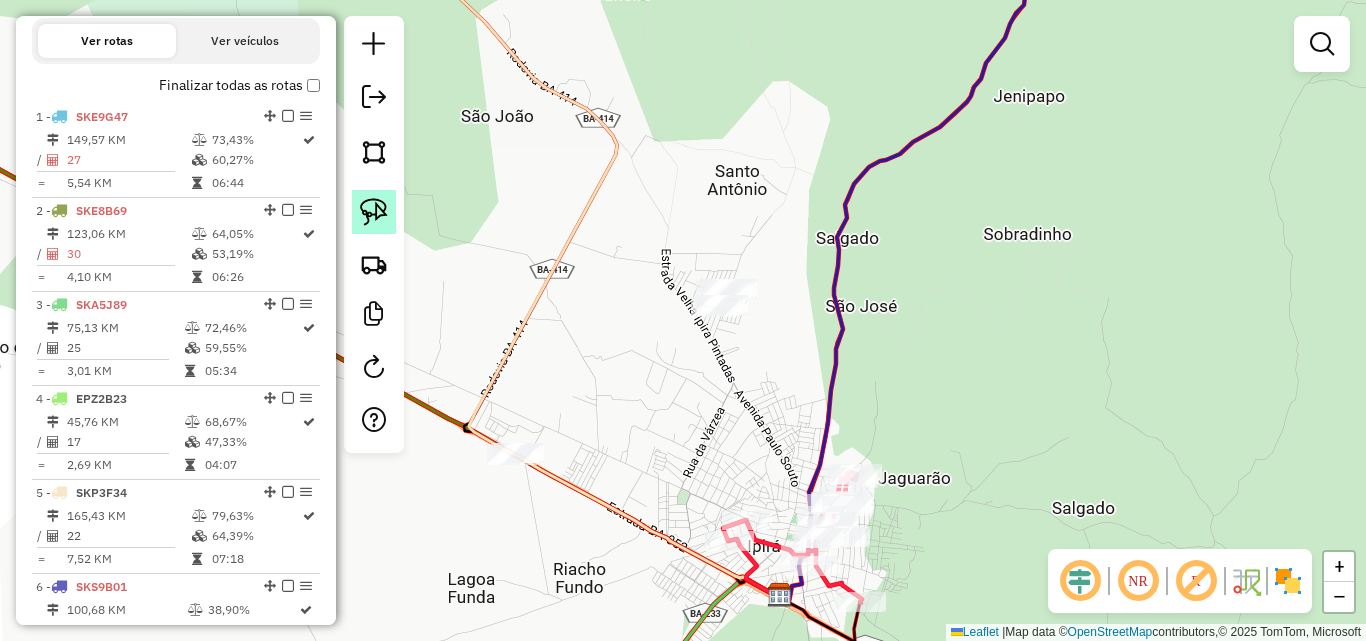 click 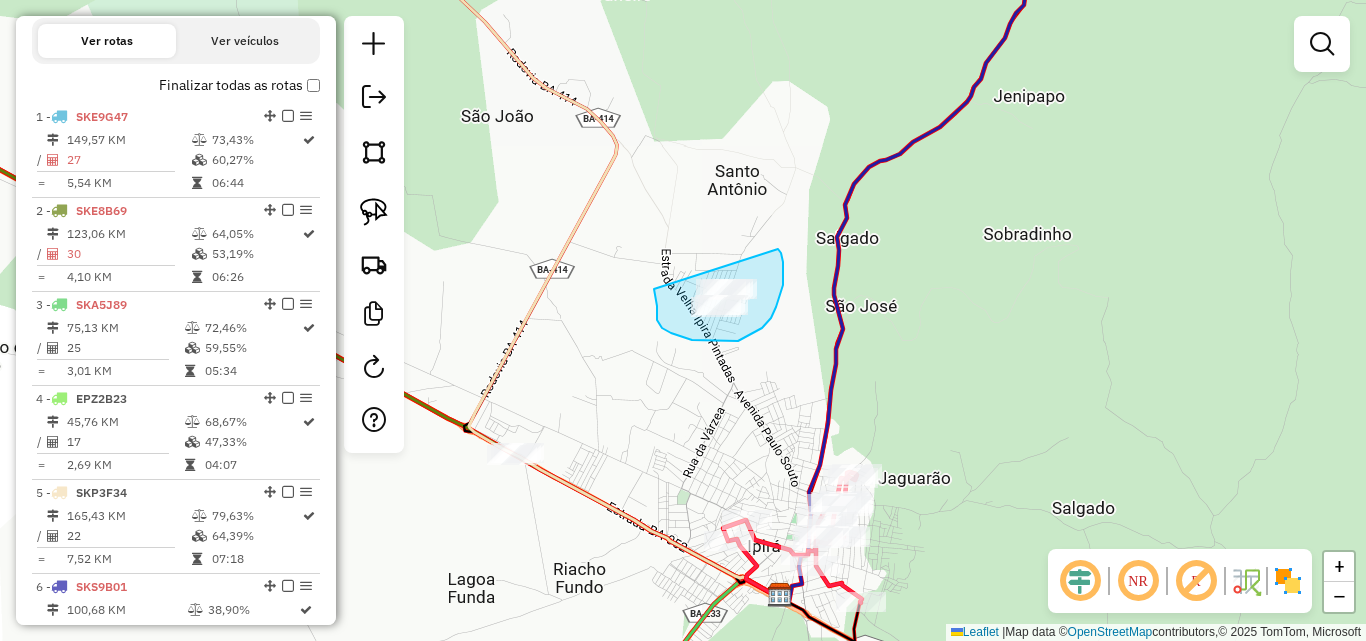 drag, startPoint x: 654, startPoint y: 289, endPoint x: 778, endPoint y: 249, distance: 130.29198 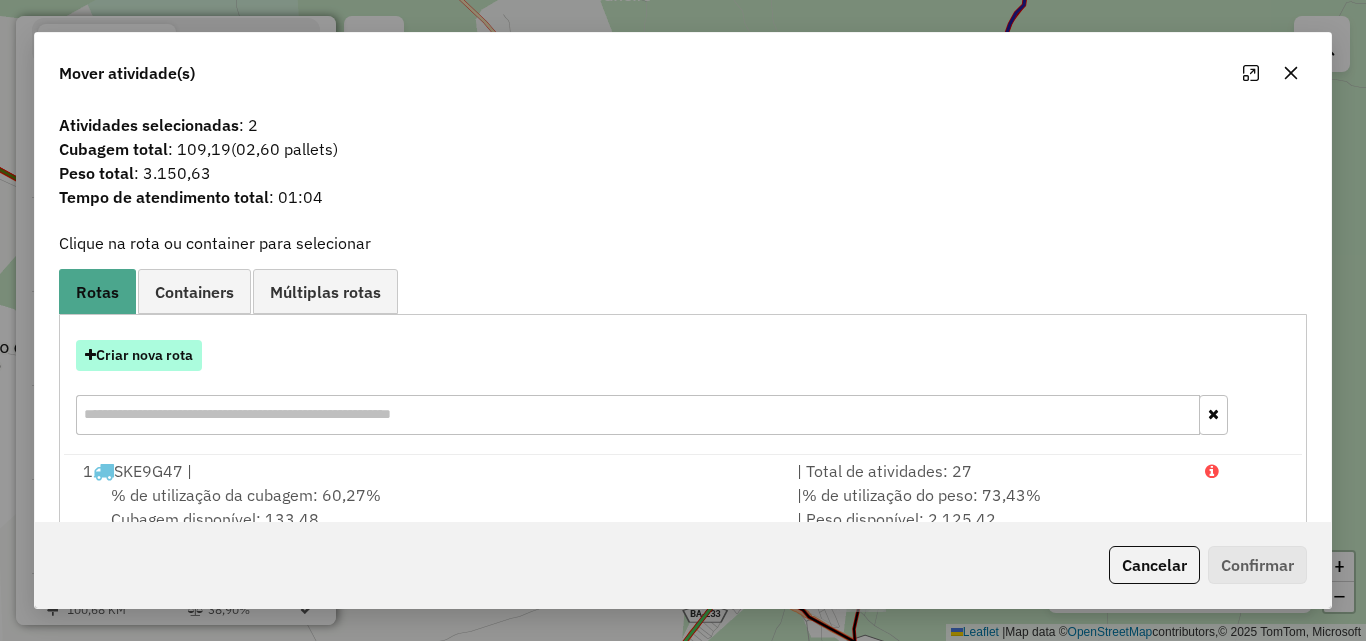 click on "Criar nova rota" at bounding box center (139, 355) 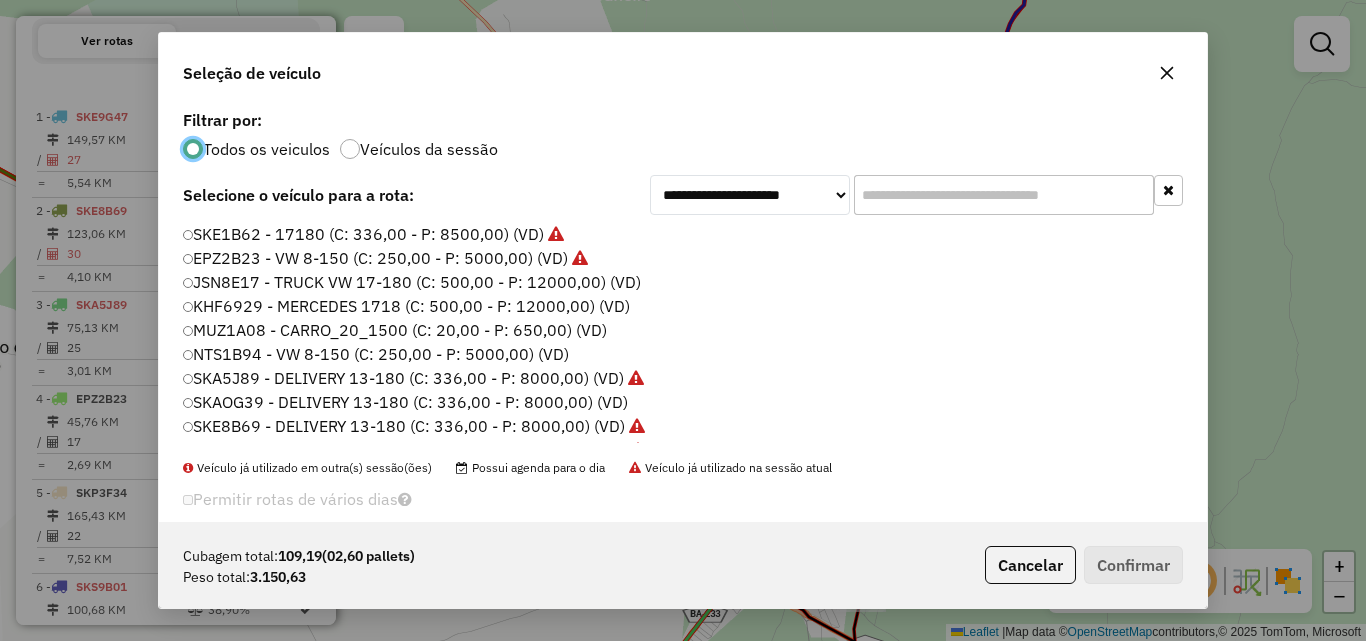 scroll, scrollTop: 11, scrollLeft: 6, axis: both 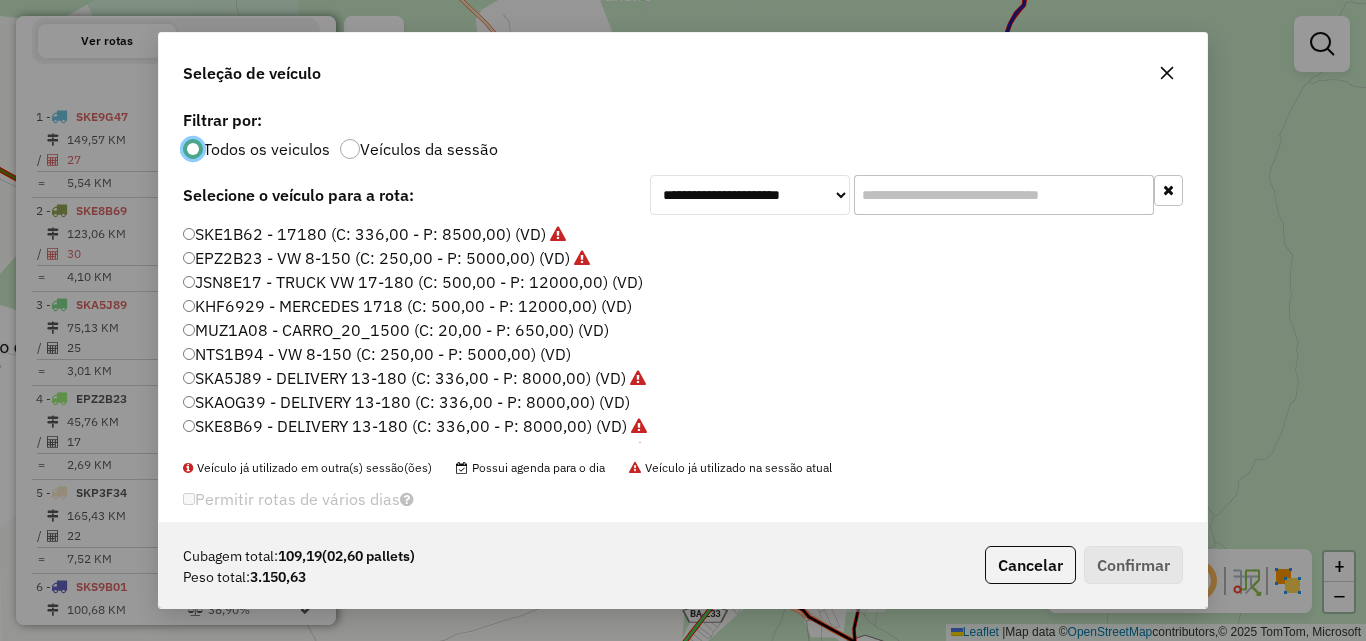 click on "KHF6929 - MERCEDES 1718 (C: 500,00 - P: 12000,00) (VD)" 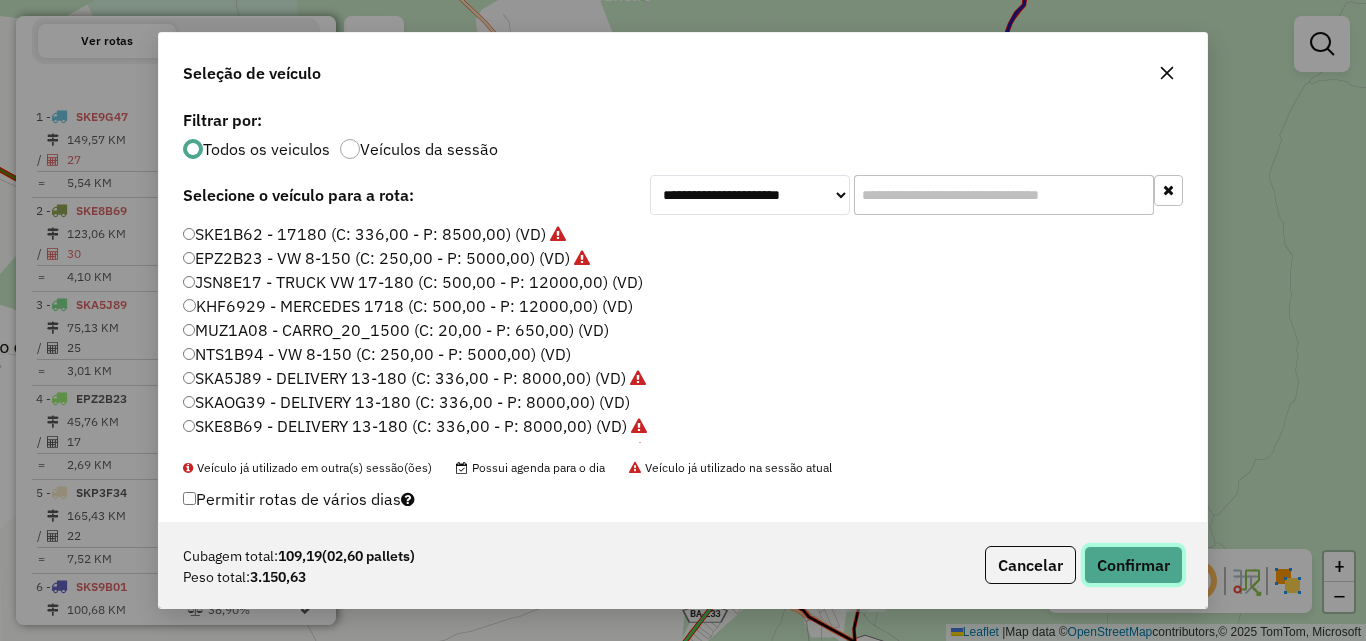 click on "Confirmar" 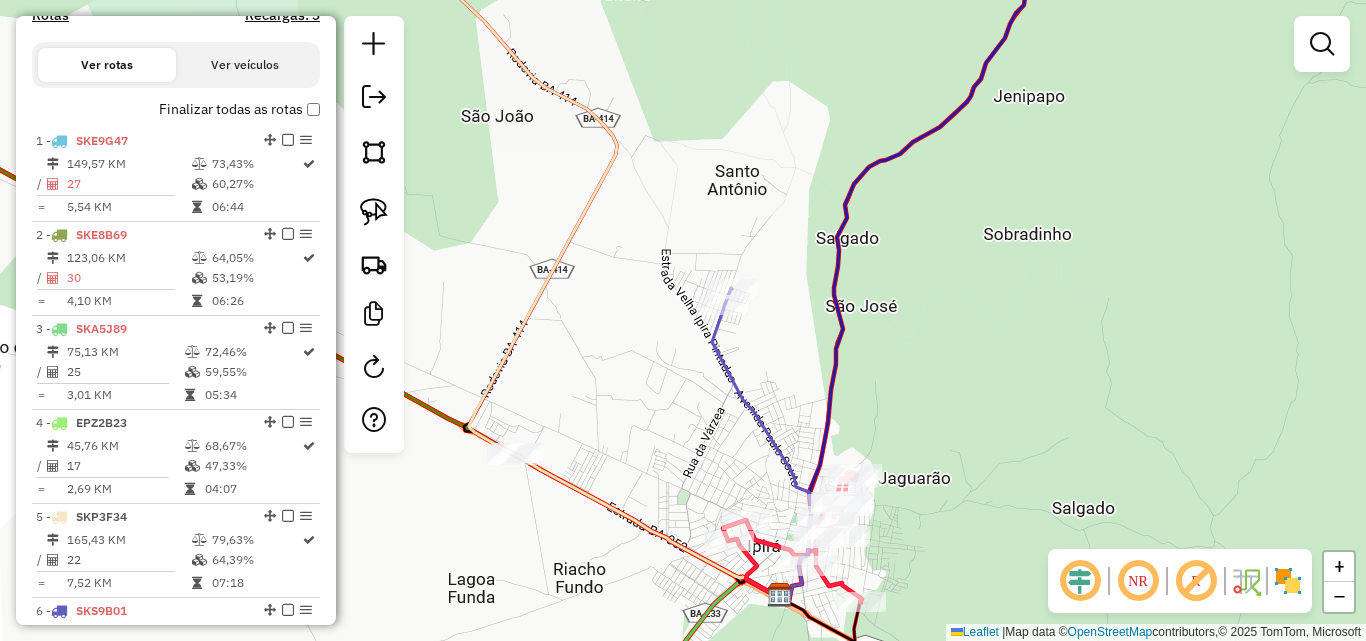 scroll, scrollTop: 669, scrollLeft: 0, axis: vertical 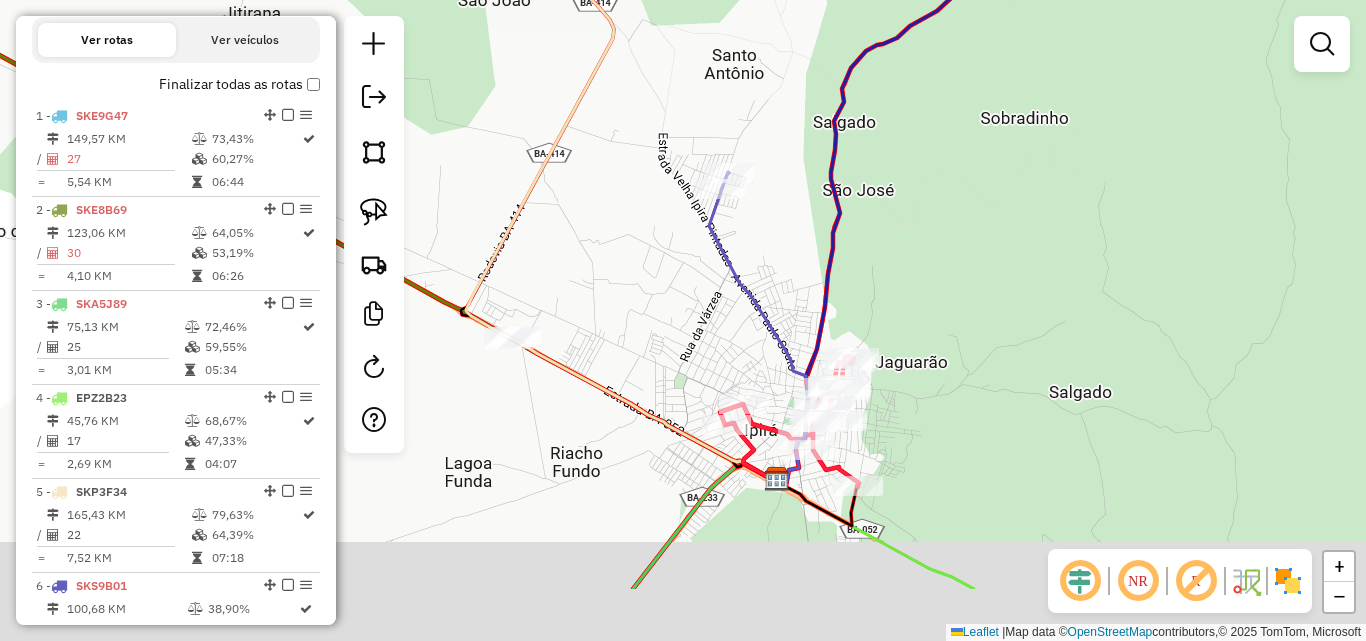 drag, startPoint x: 962, startPoint y: 519, endPoint x: 960, endPoint y: 401, distance: 118.016945 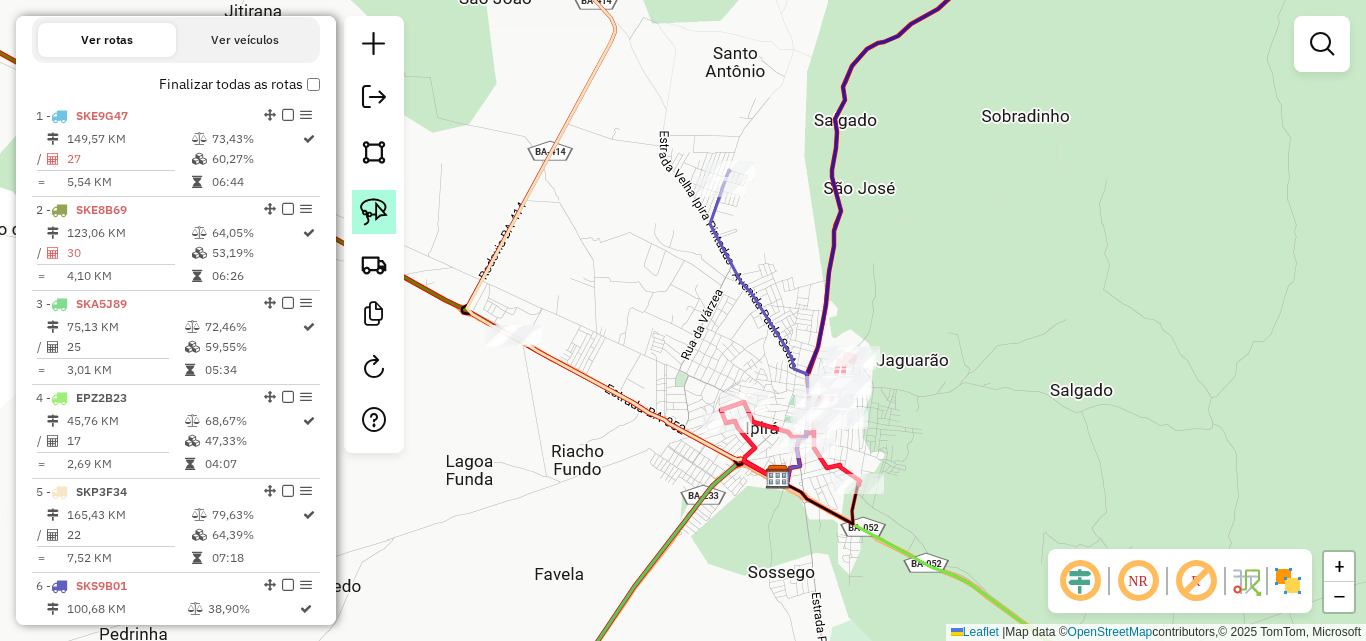 click 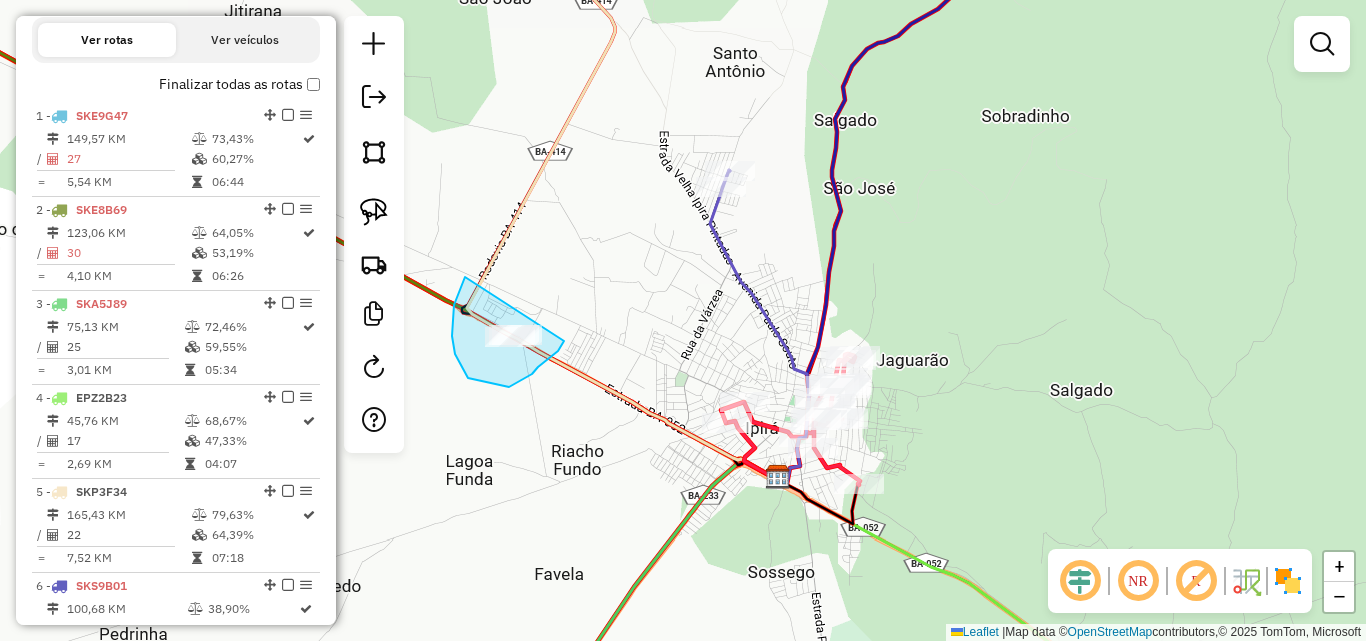 drag, startPoint x: 454, startPoint y: 305, endPoint x: 564, endPoint y: 341, distance: 115.74109 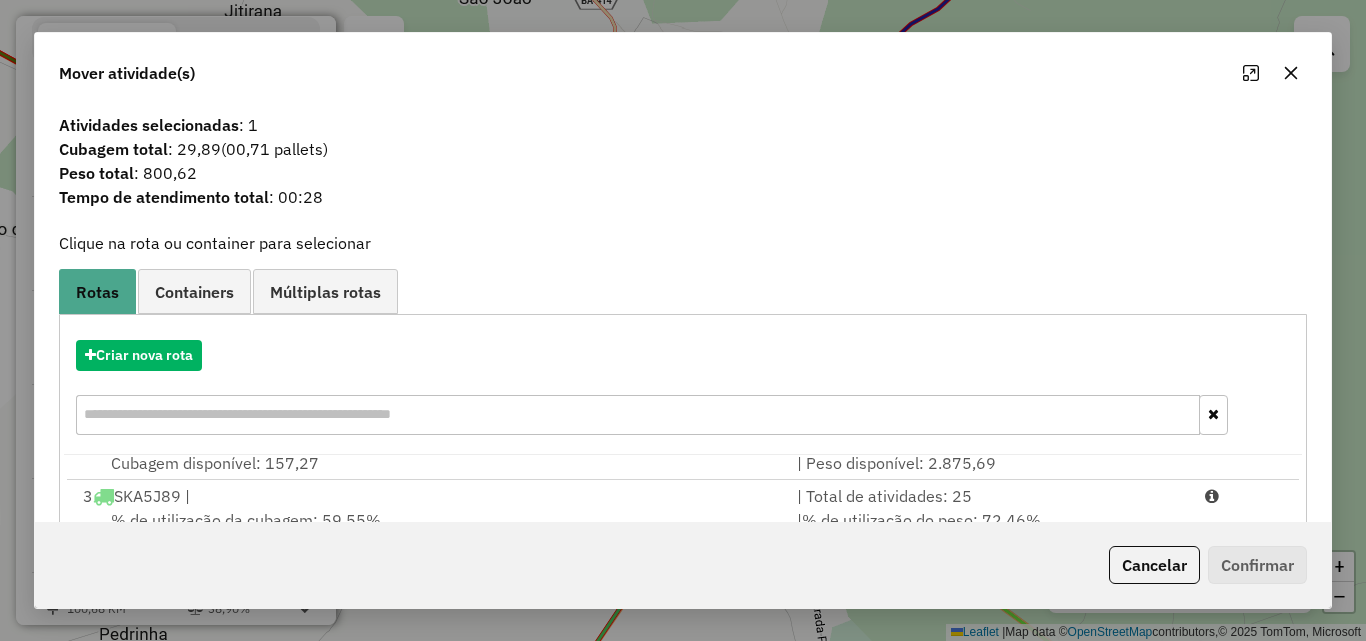scroll, scrollTop: 248, scrollLeft: 0, axis: vertical 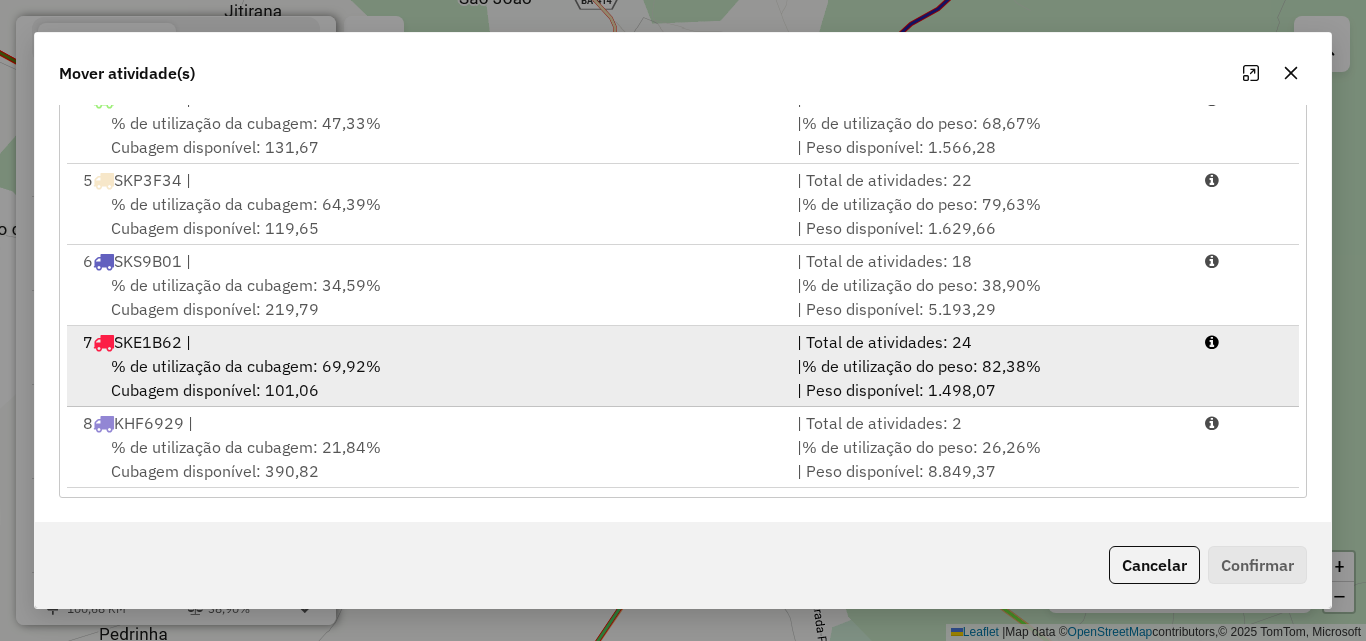 click on "% de utilização da cubagem: 69,92%" at bounding box center [246, 366] 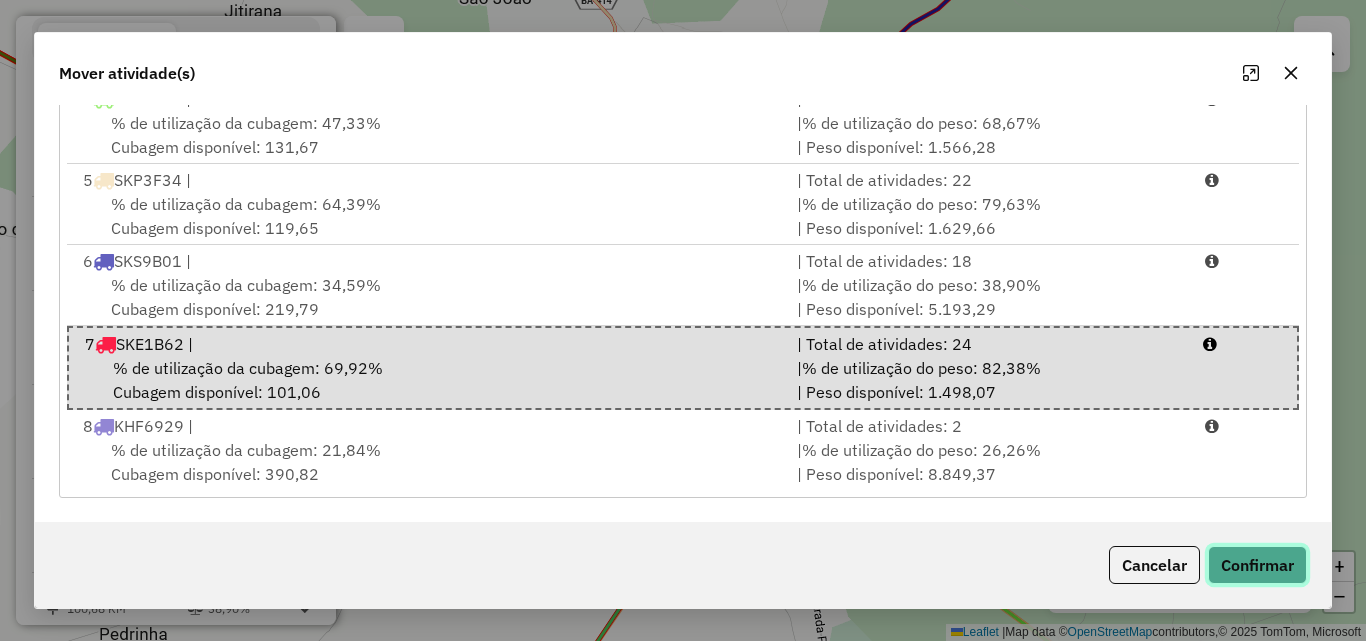 click on "Confirmar" 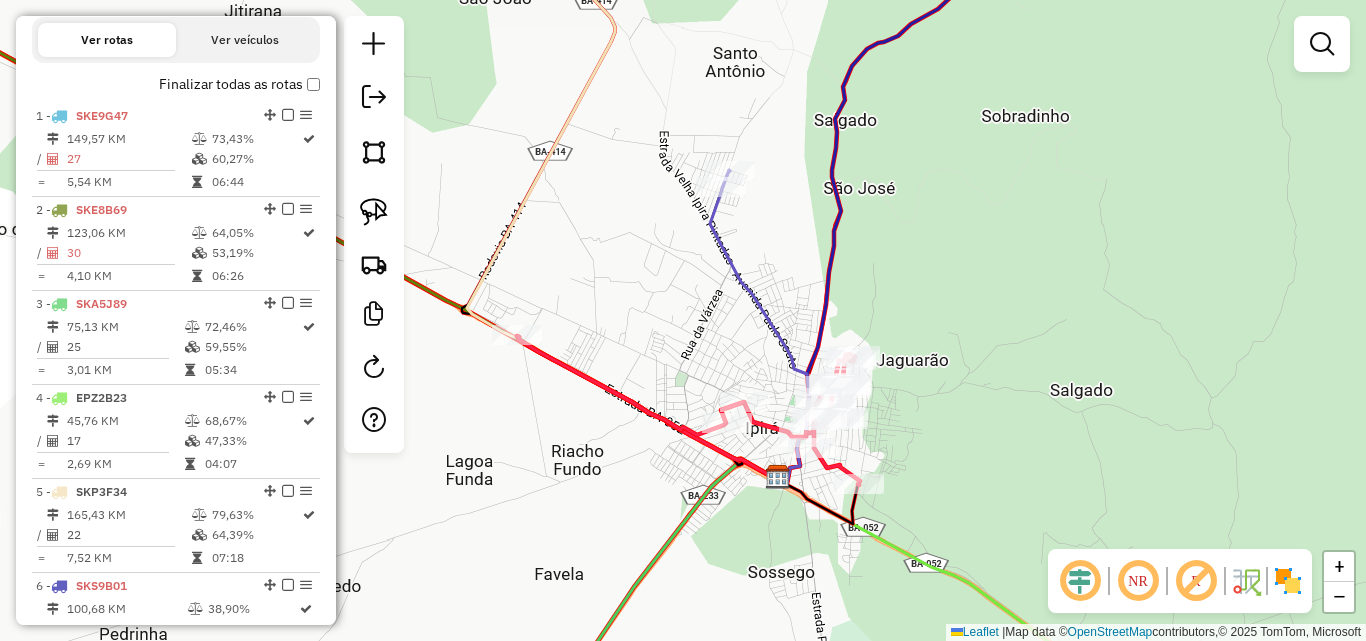 scroll, scrollTop: 0, scrollLeft: 0, axis: both 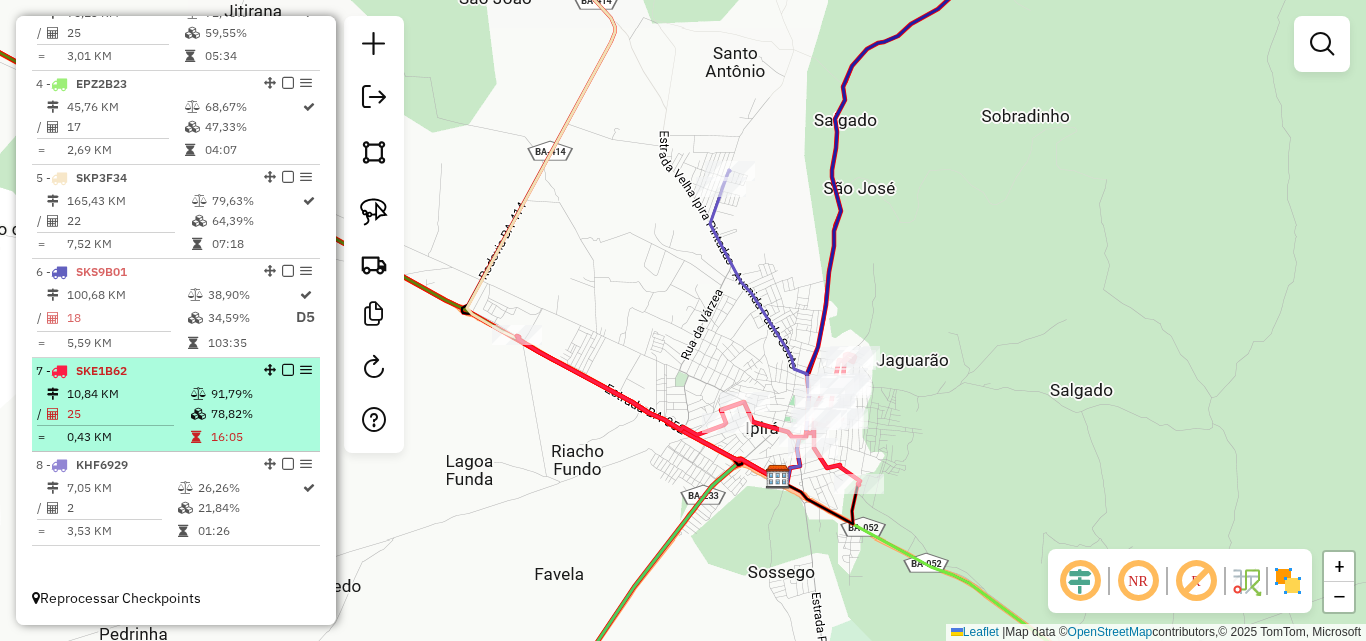 click on "7 -        SKE1B62" at bounding box center [142, 371] 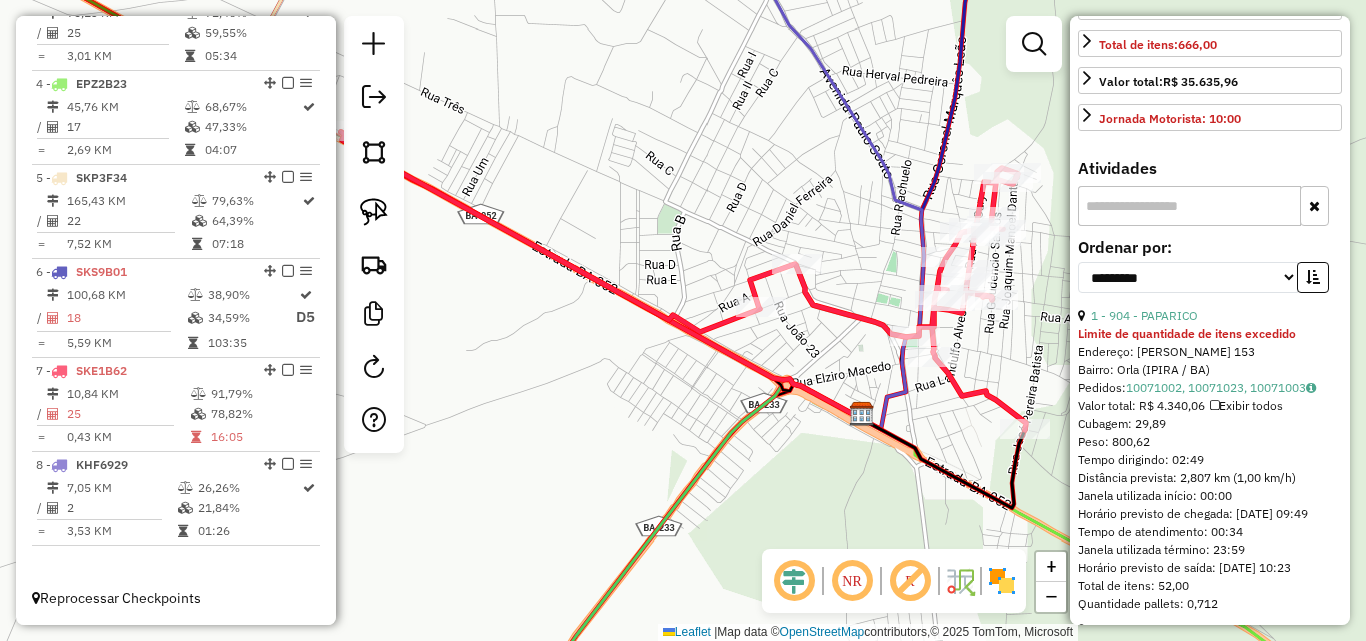scroll, scrollTop: 500, scrollLeft: 0, axis: vertical 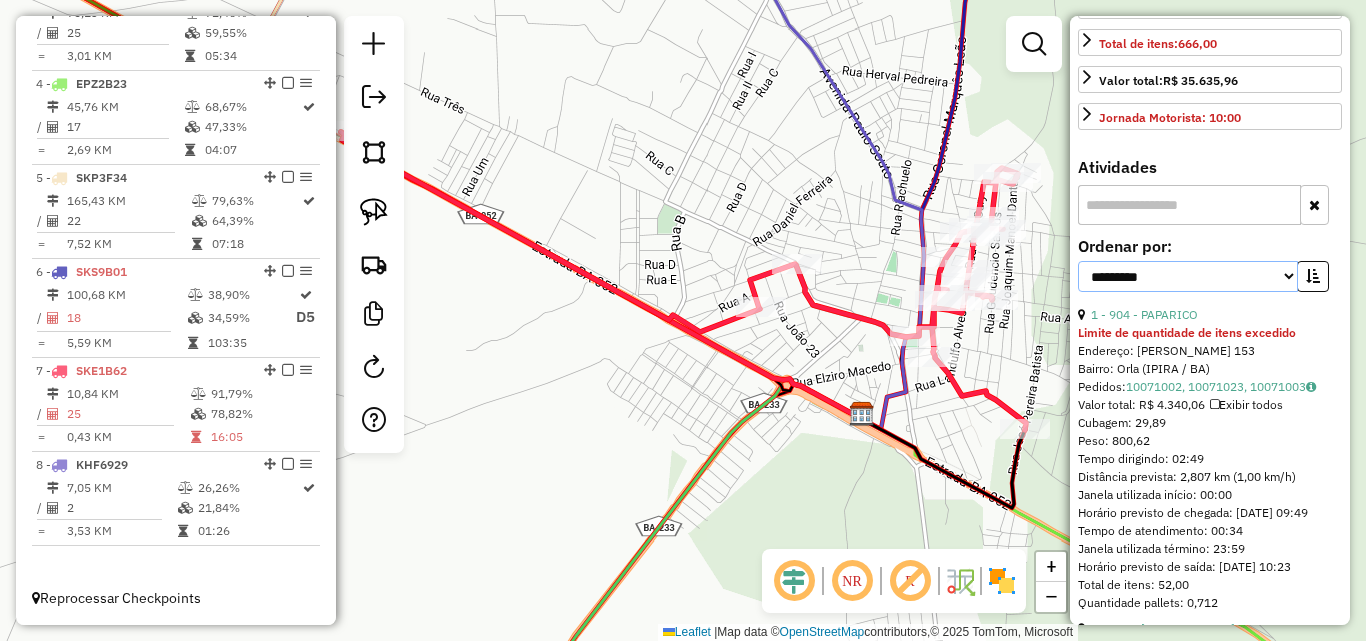 click on "**********" at bounding box center [1188, 276] 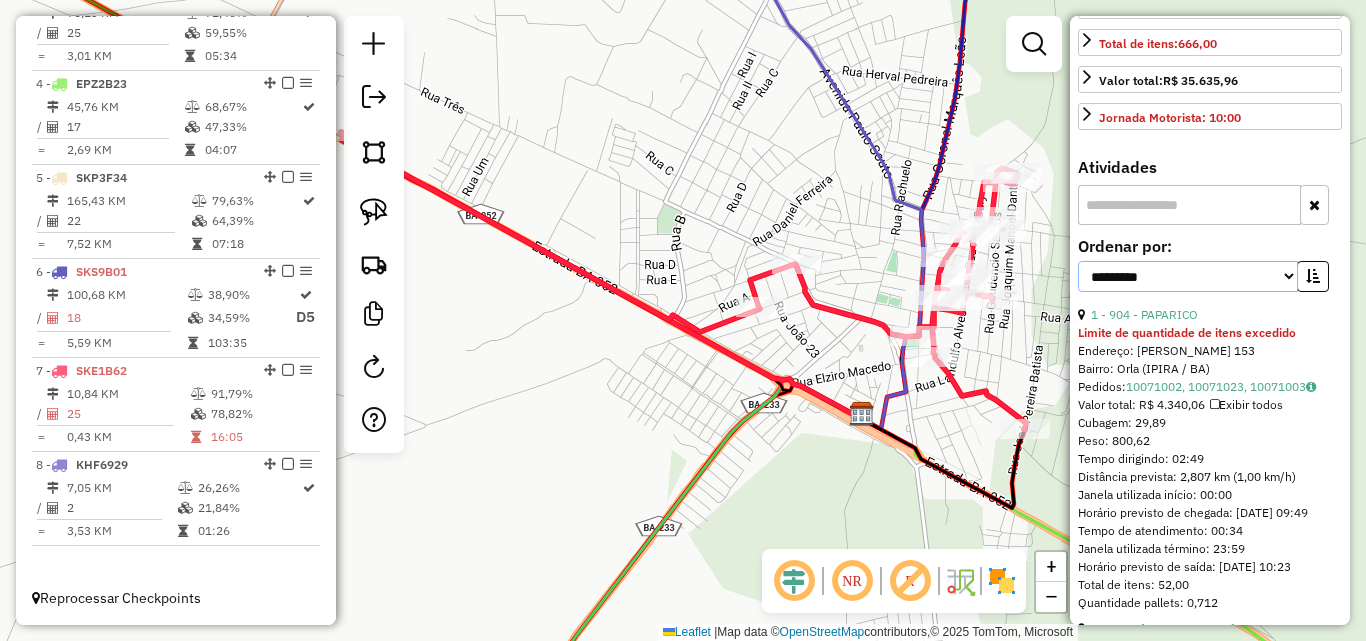 select on "*********" 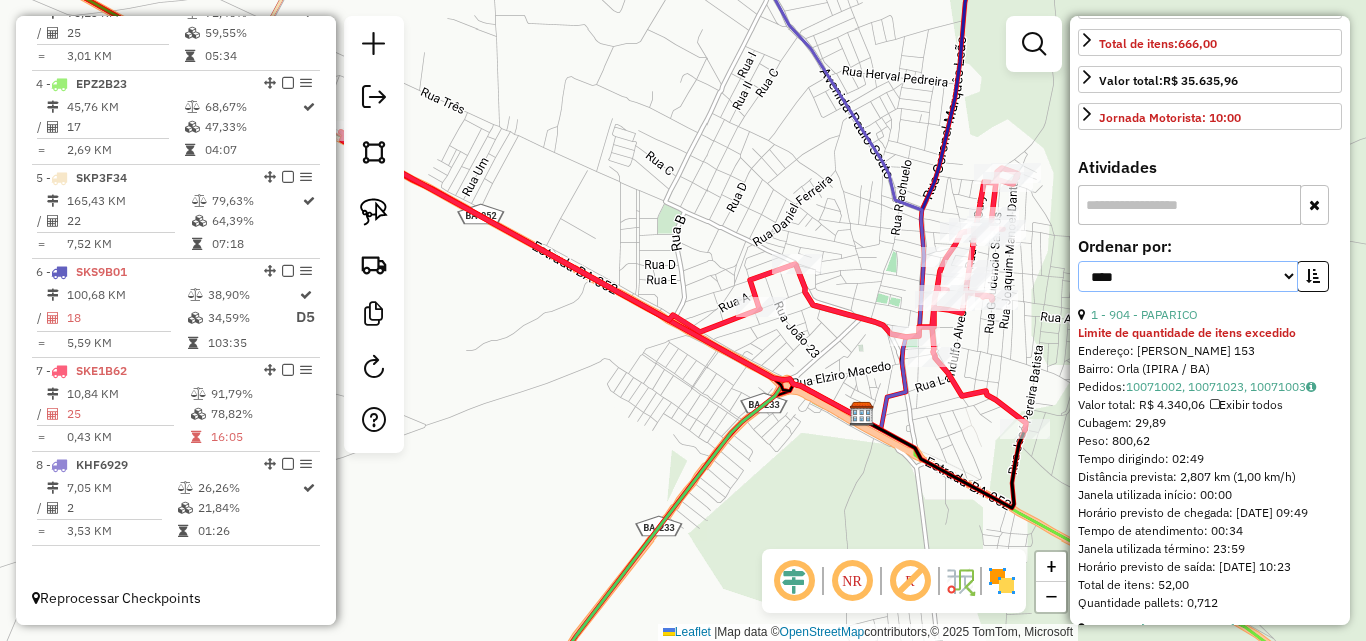 click on "**********" at bounding box center (1188, 276) 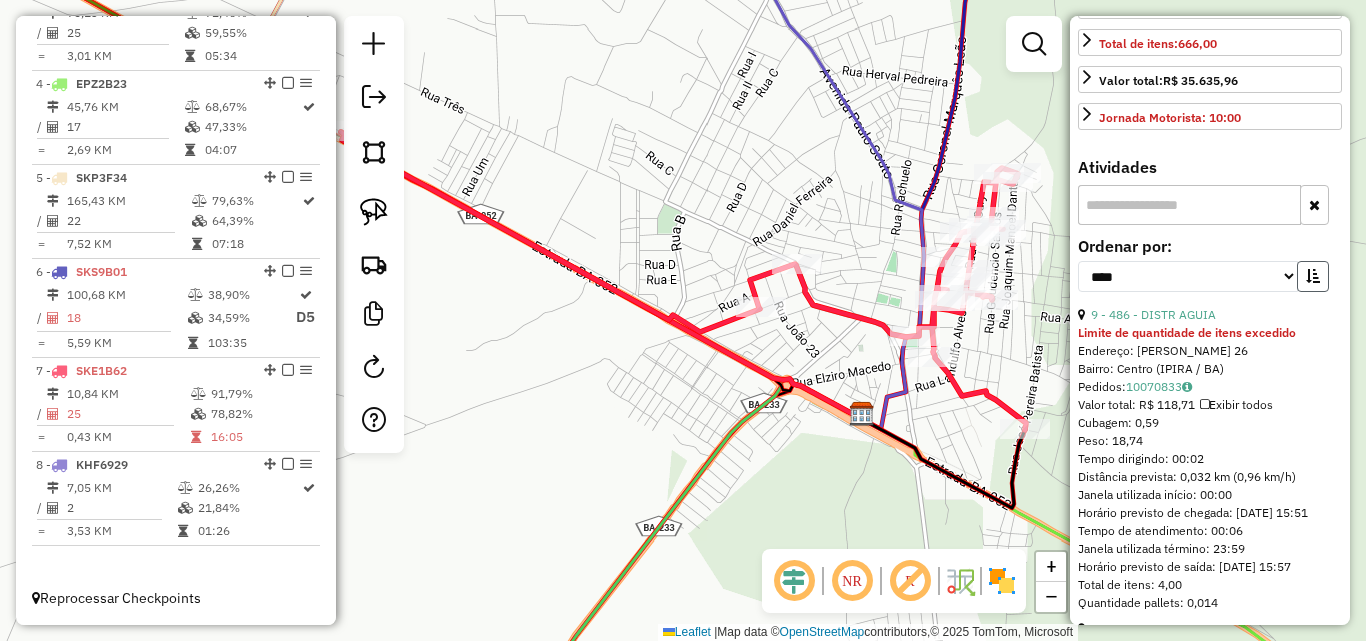 click at bounding box center [1313, 276] 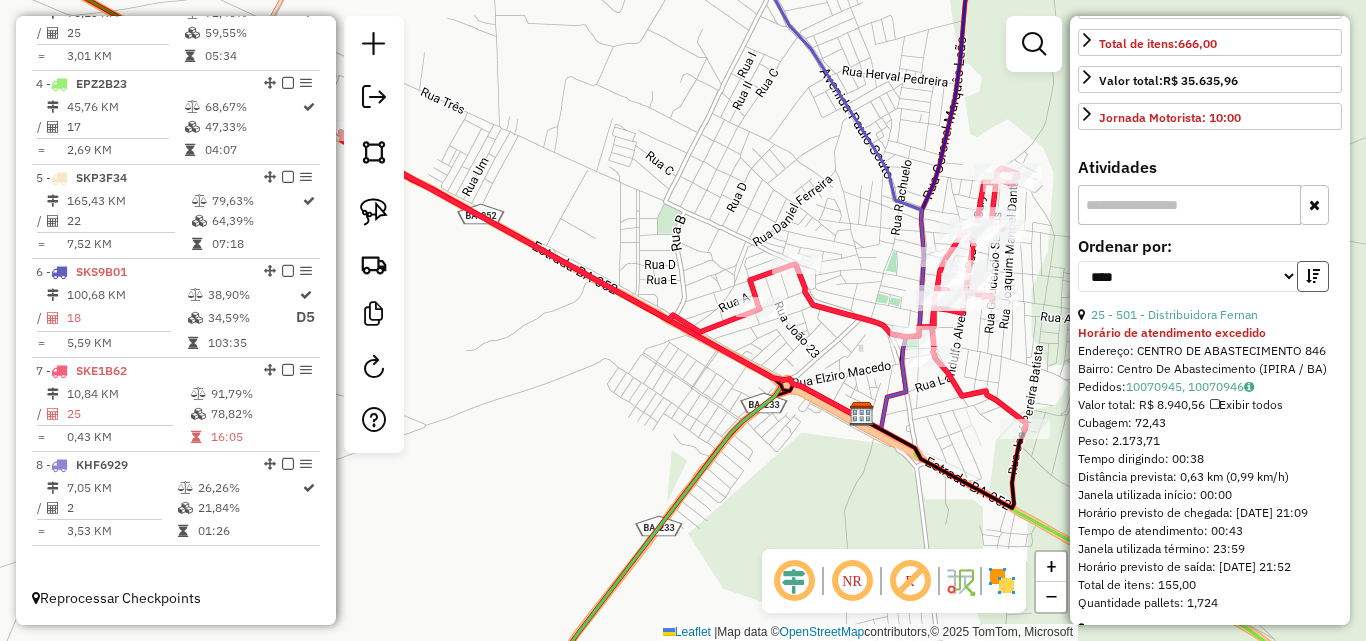 click at bounding box center [1313, 276] 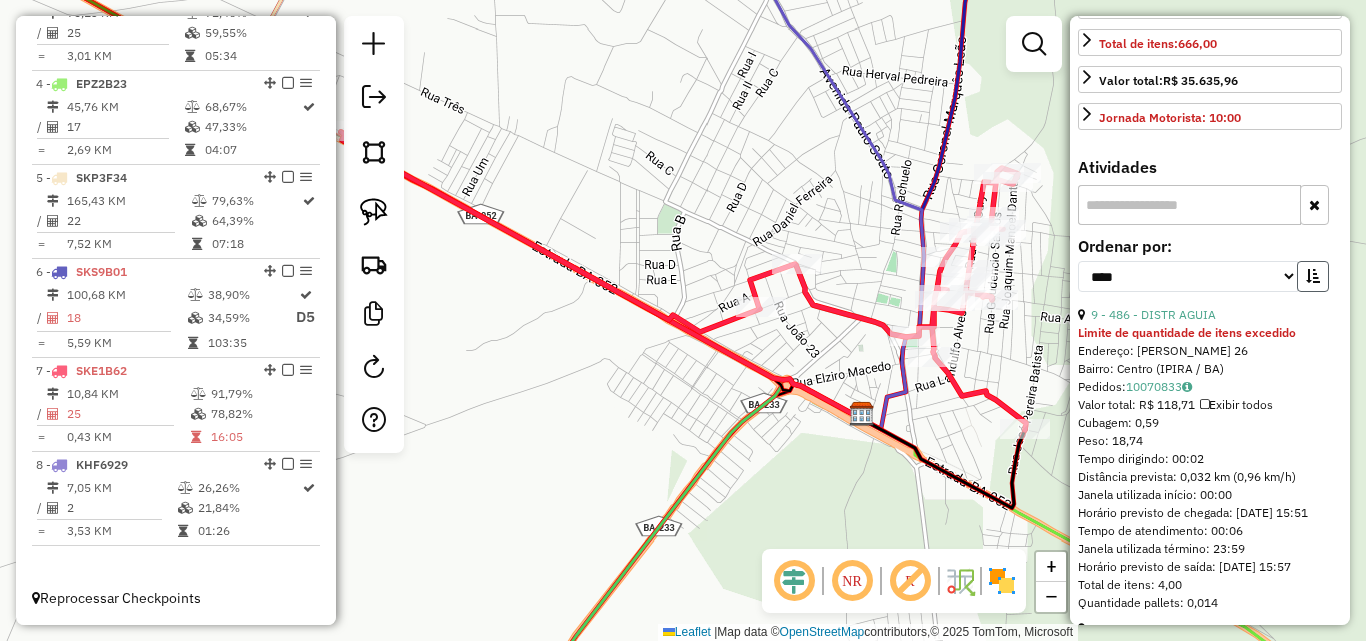 click at bounding box center (1313, 276) 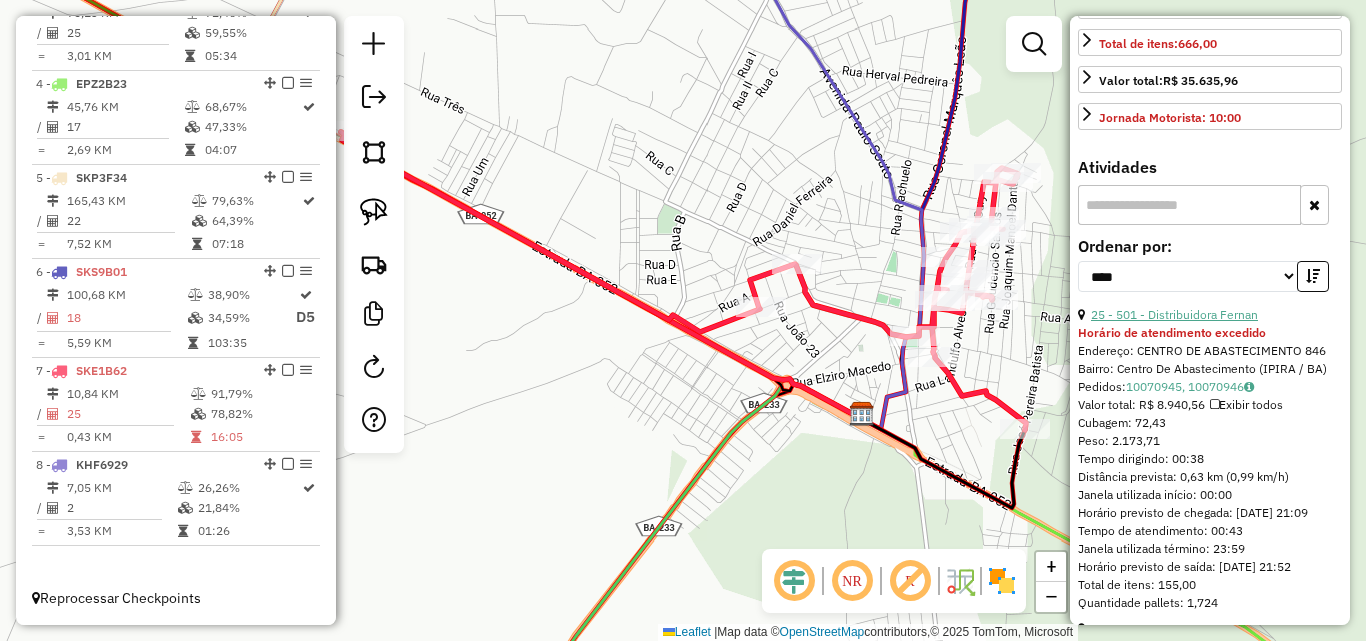 click on "25 - 501 - Distribuidora Fernan" at bounding box center [1174, 314] 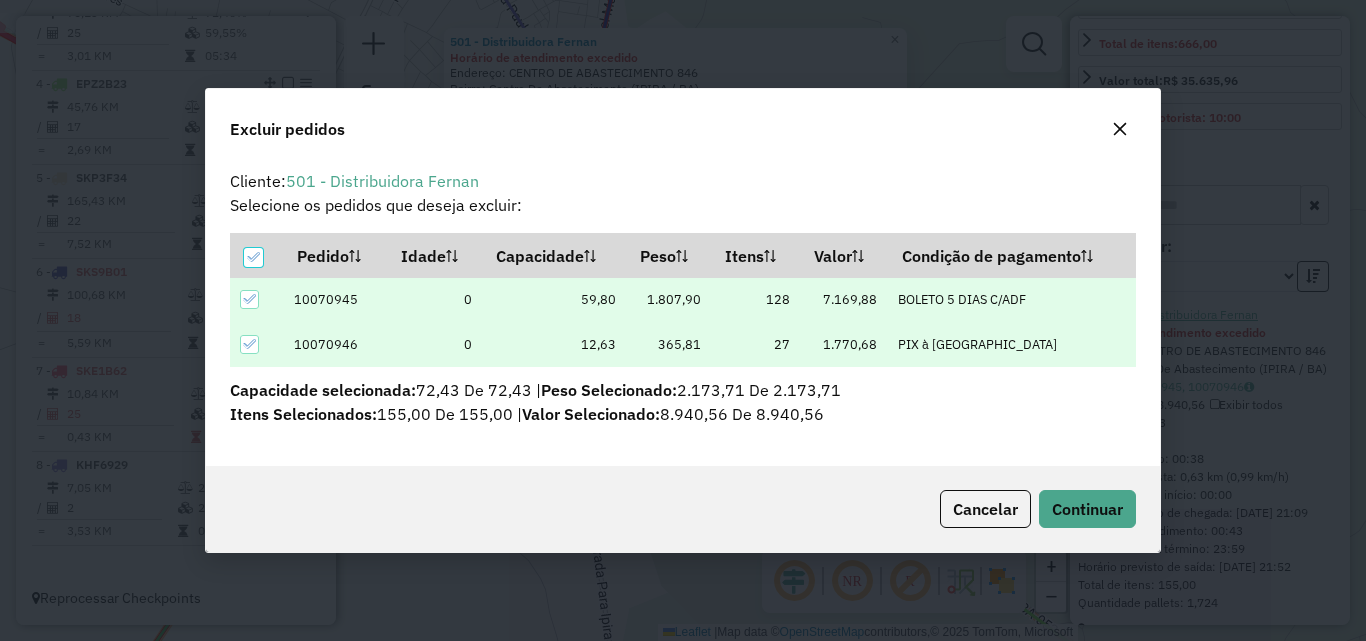scroll, scrollTop: 0, scrollLeft: 0, axis: both 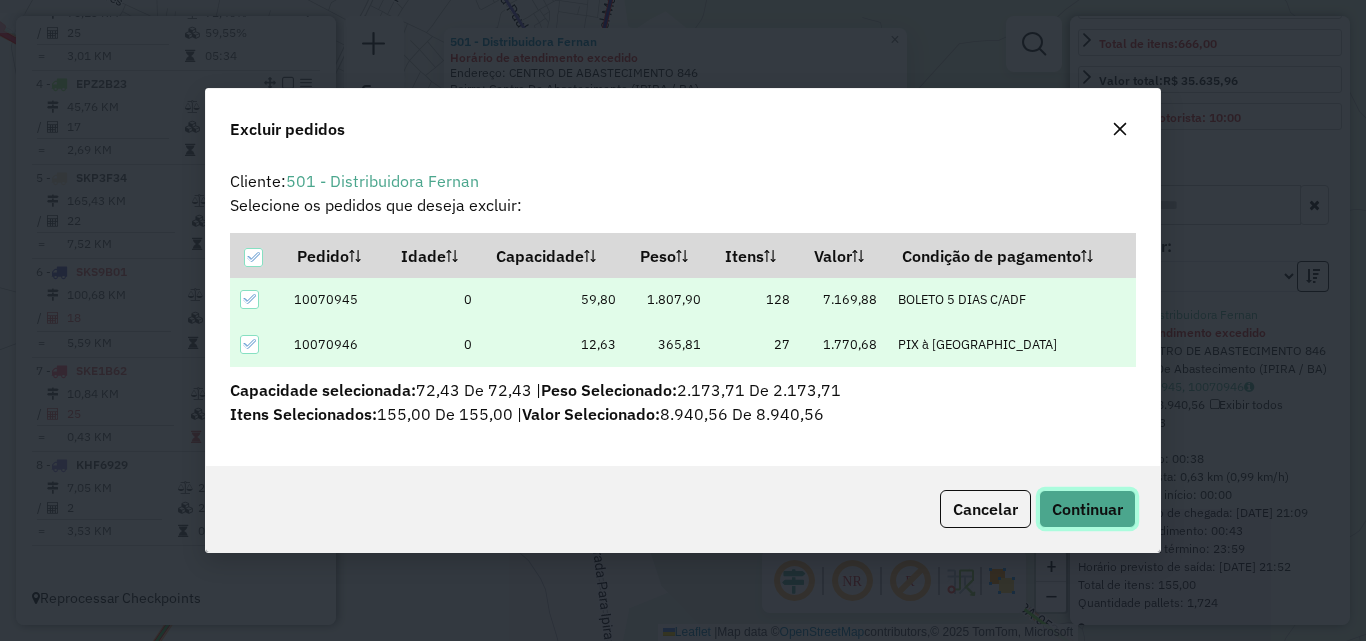 click on "Continuar" 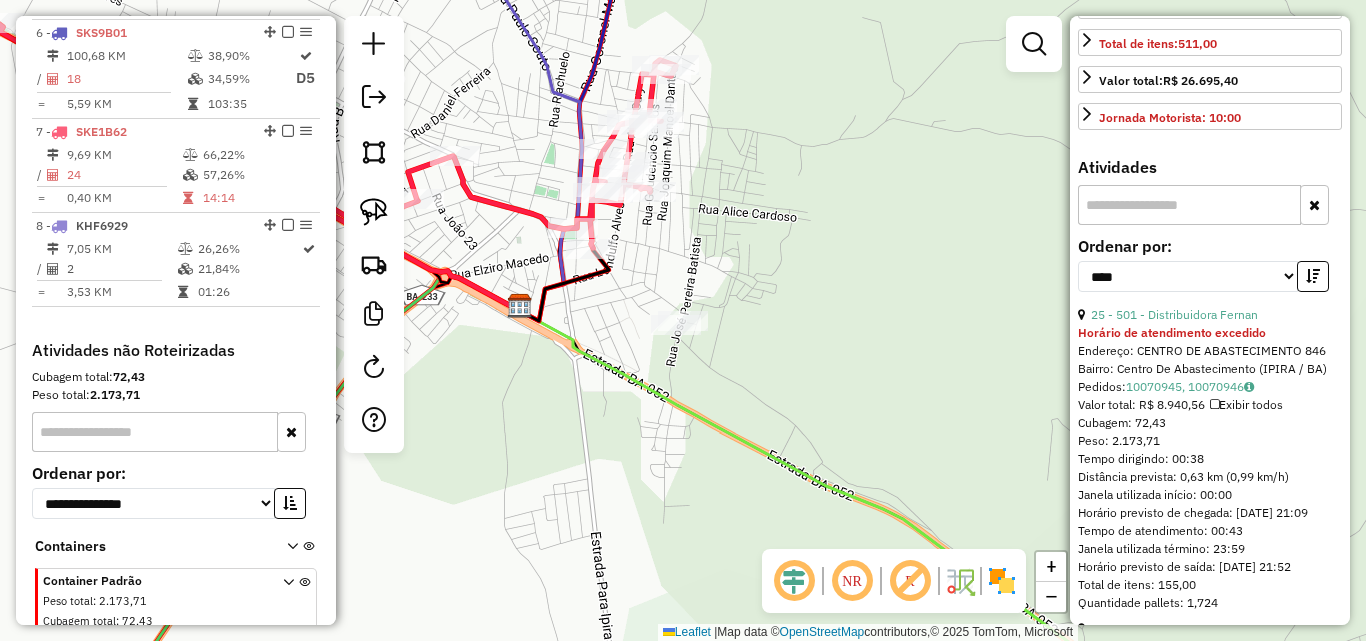 scroll, scrollTop: 1316, scrollLeft: 0, axis: vertical 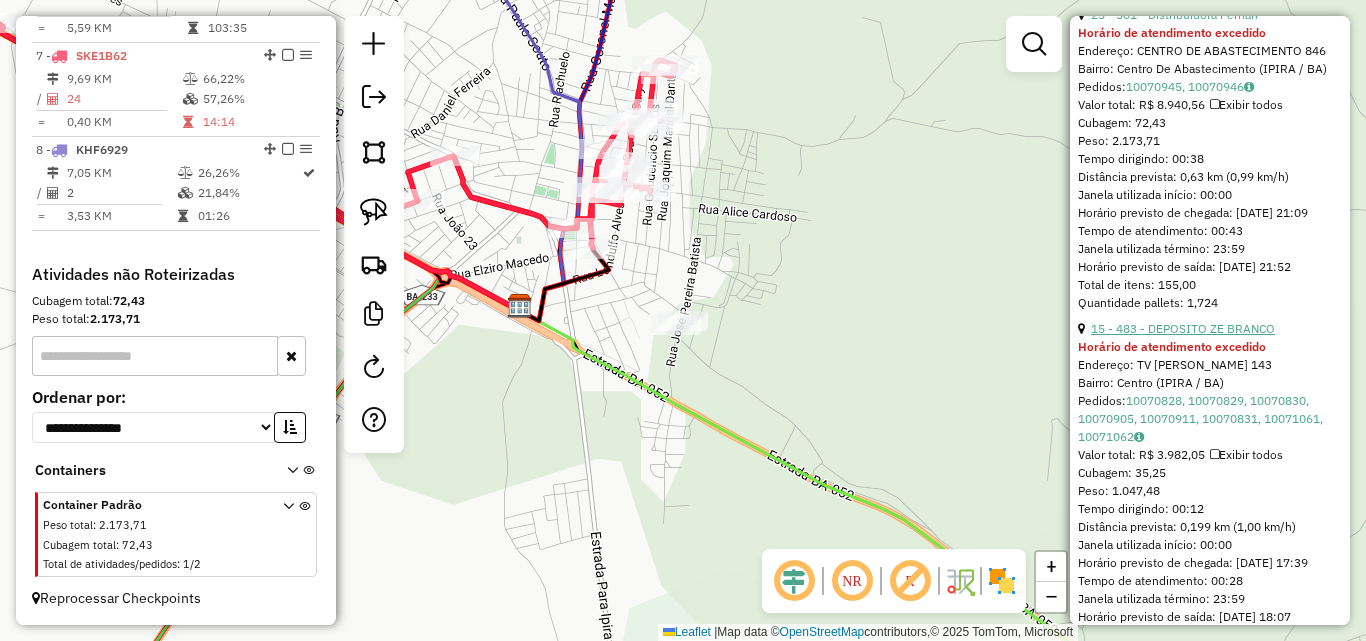 click on "15 - 483 - DEPOSITO ZE BRANCO" at bounding box center (1183, 328) 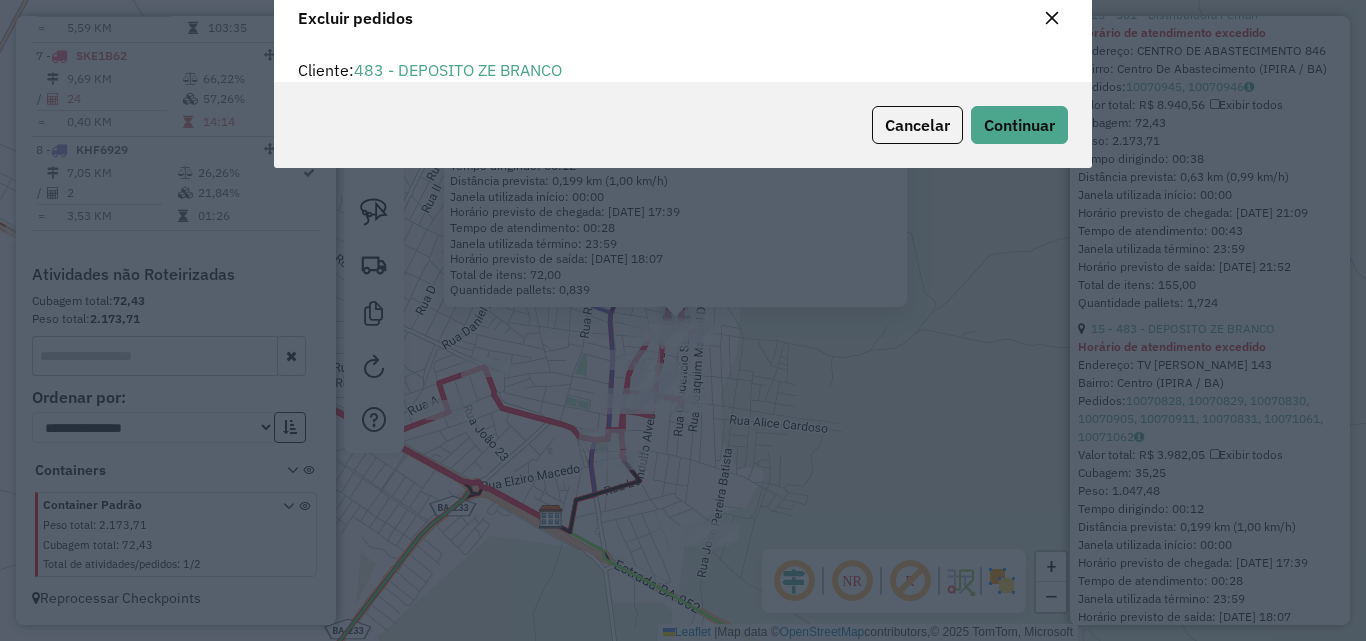 scroll, scrollTop: 82, scrollLeft: 0, axis: vertical 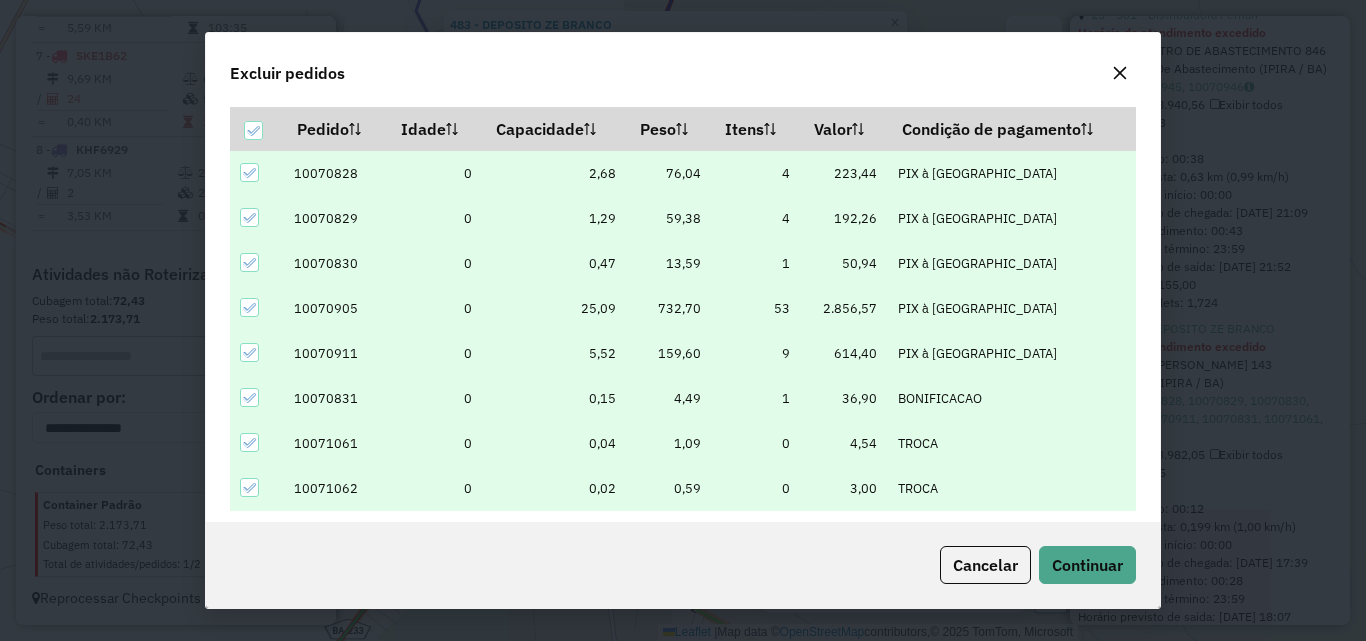 click on "Cancelar  Continuar" 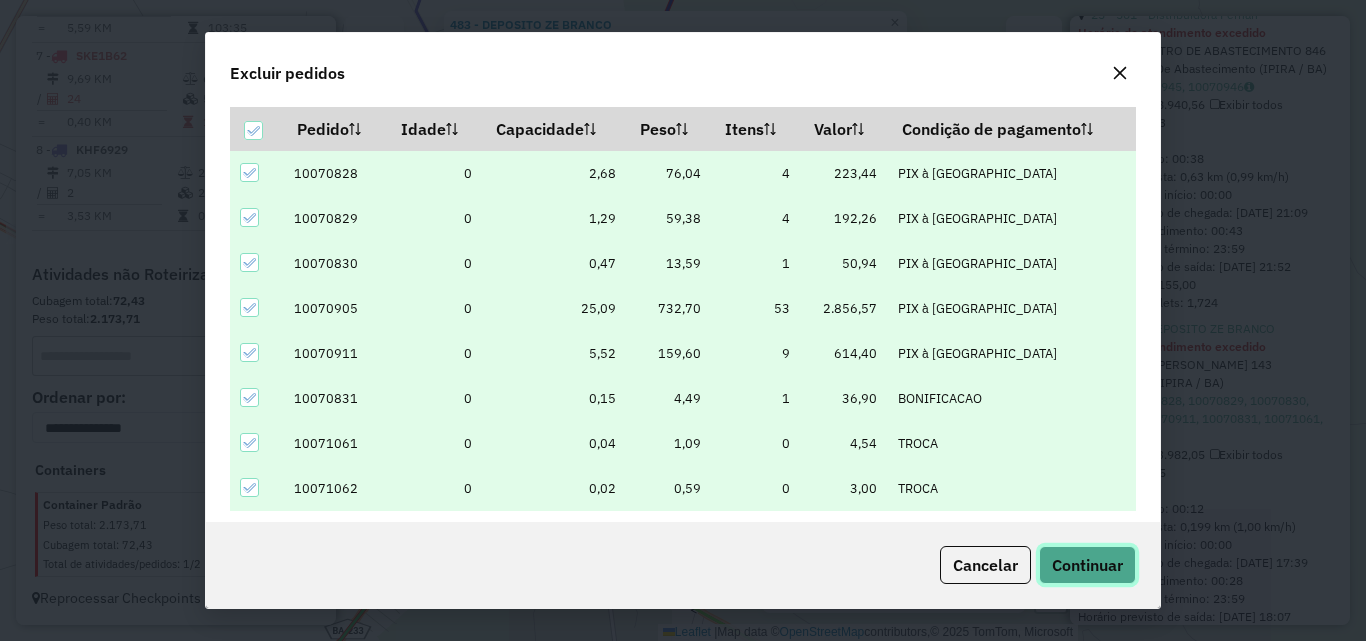 click on "Continuar" 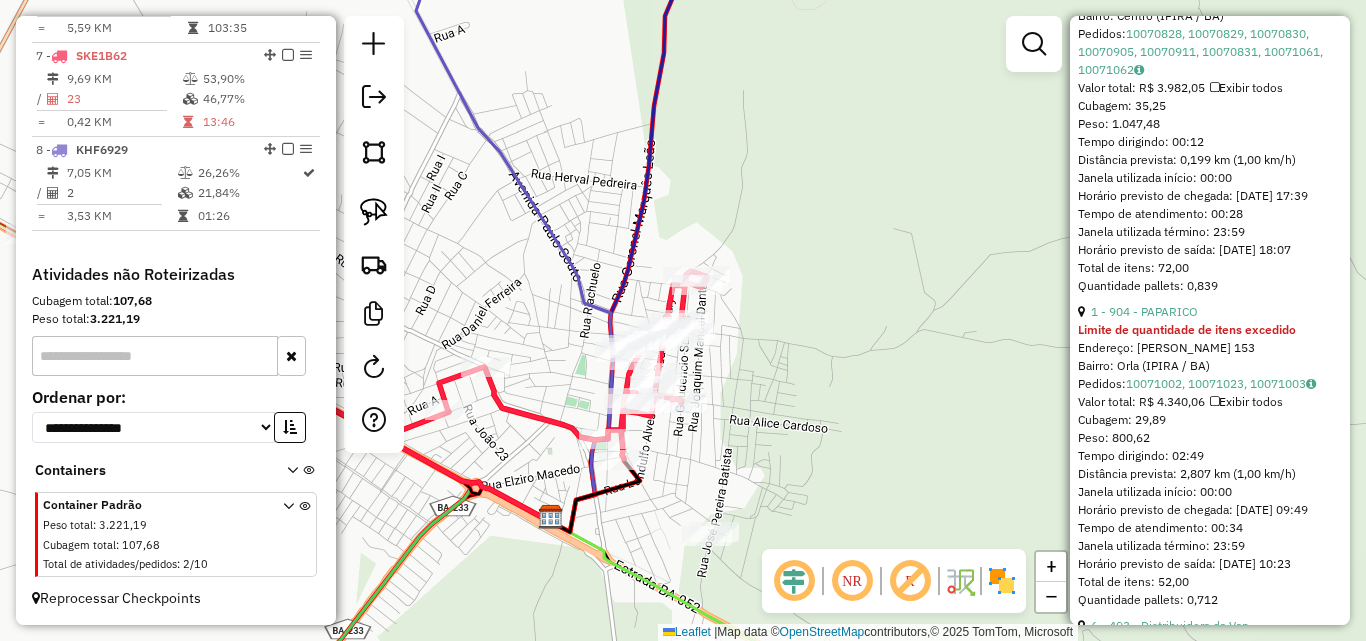 scroll, scrollTop: 900, scrollLeft: 0, axis: vertical 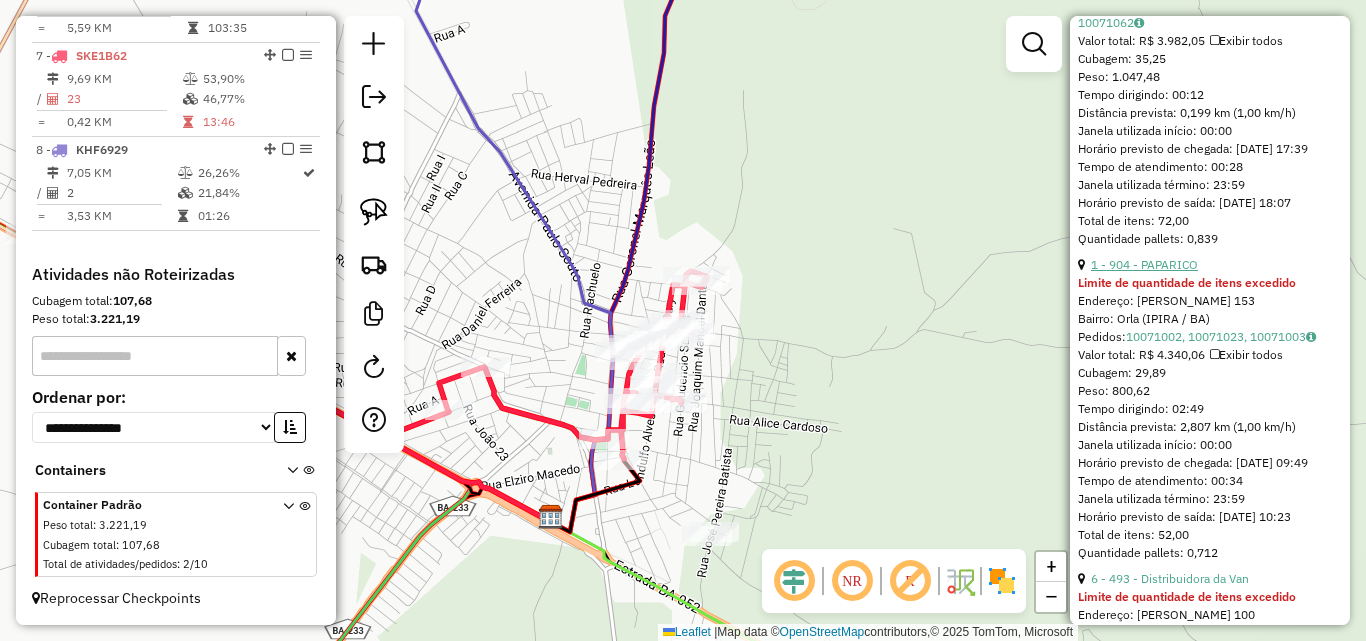 click on "1 - 904 - PAPARICO" at bounding box center [1144, 264] 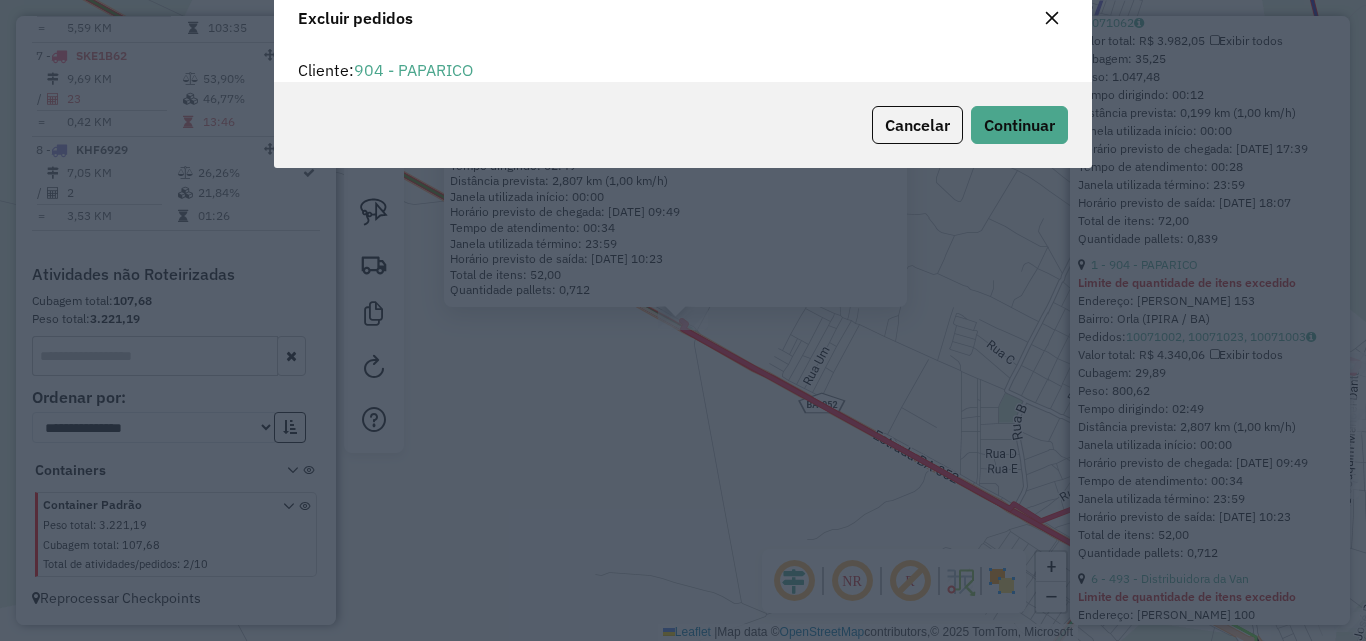 scroll, scrollTop: 82, scrollLeft: 0, axis: vertical 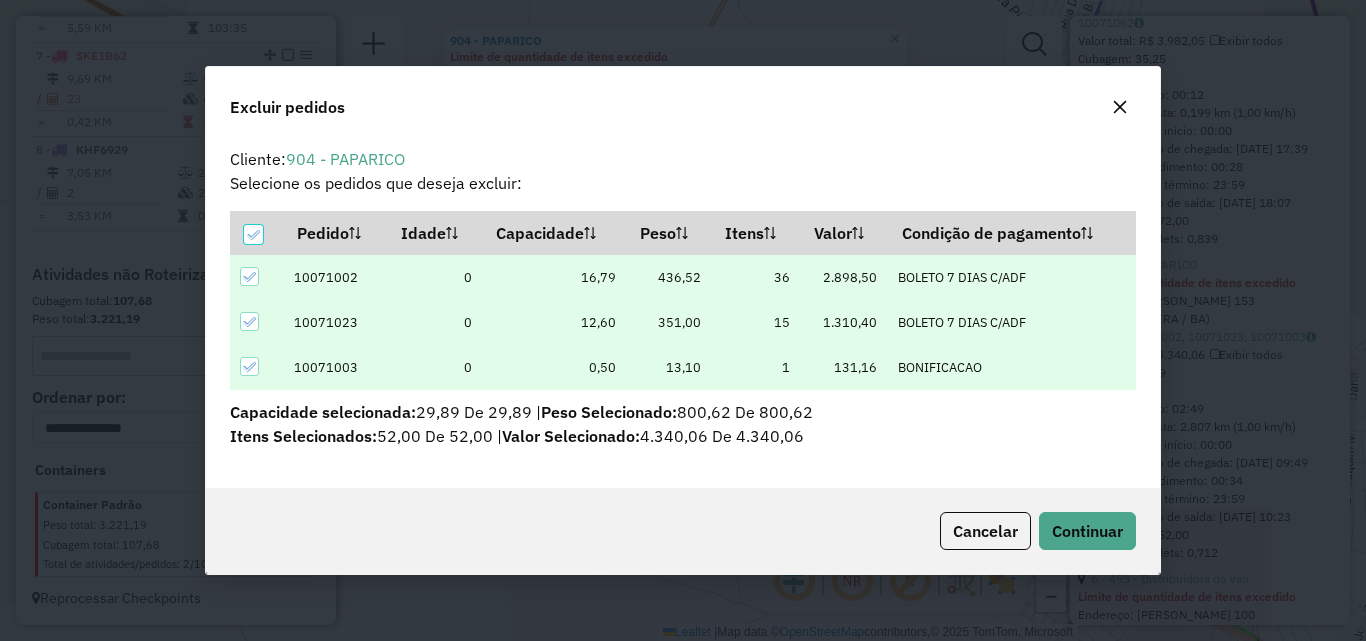 click on "Cancelar  Continuar" 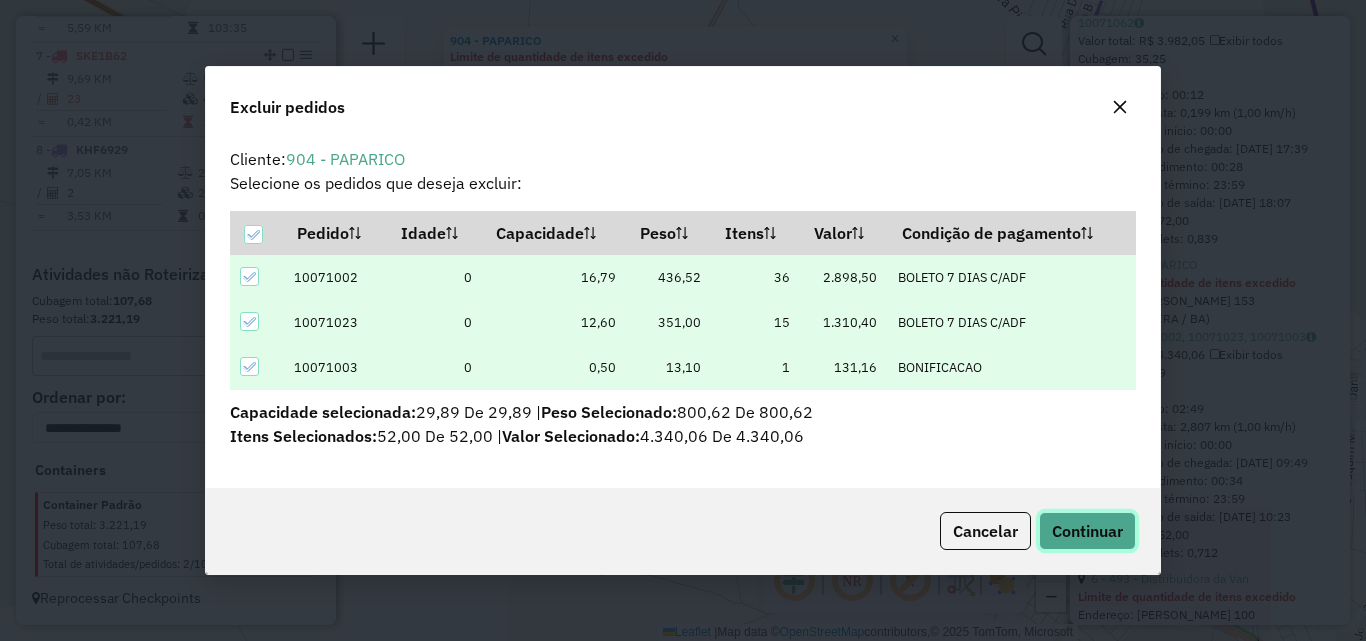 click on "Continuar" 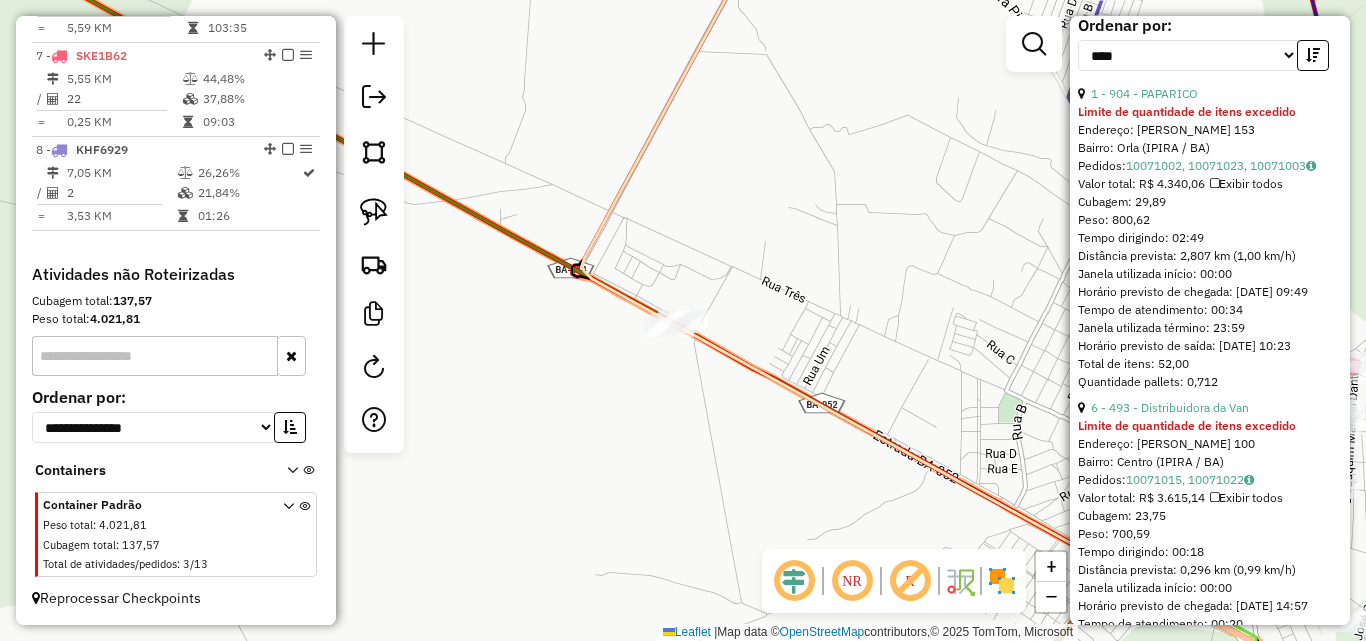 scroll, scrollTop: 932, scrollLeft: 0, axis: vertical 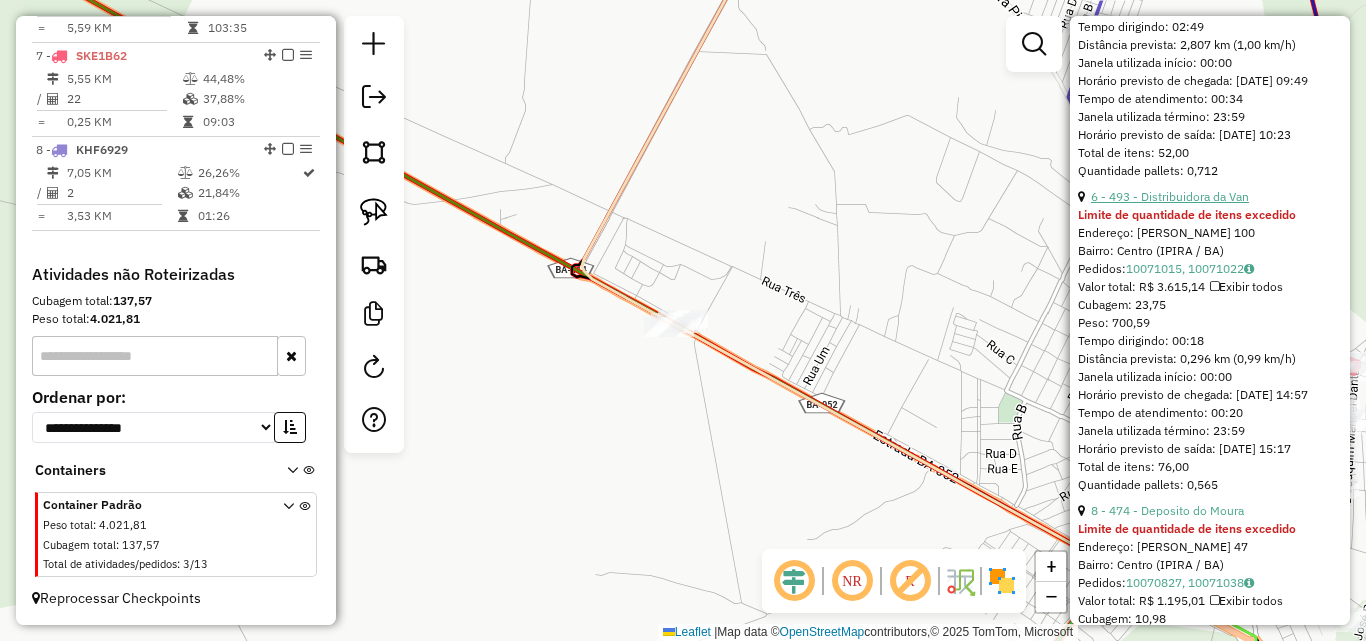click on "6 - 493 - Distribuidora da Van" at bounding box center (1170, 196) 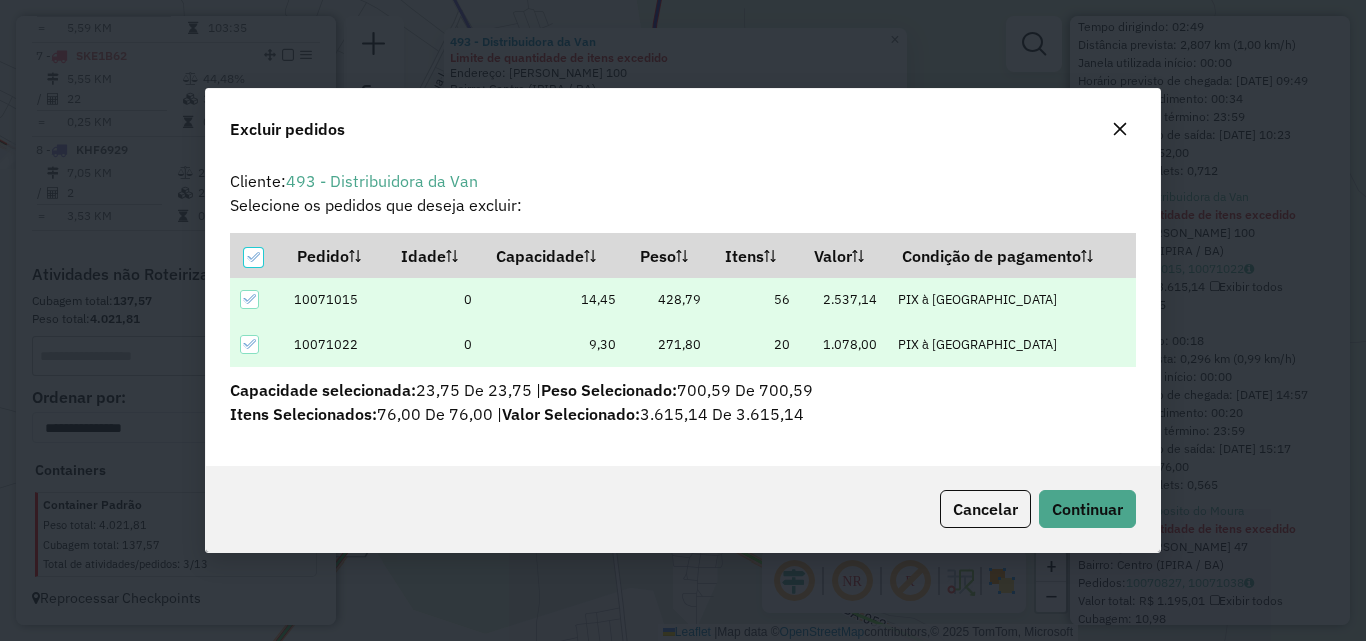 scroll, scrollTop: 82, scrollLeft: 0, axis: vertical 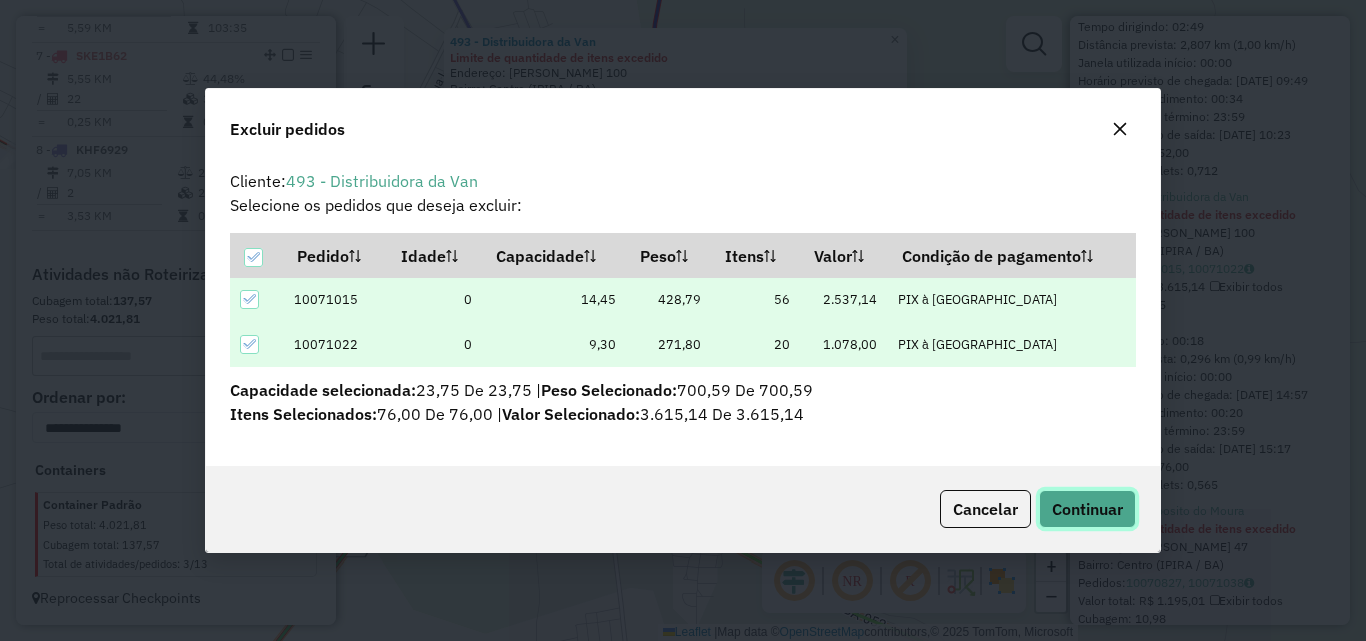 click on "Continuar" 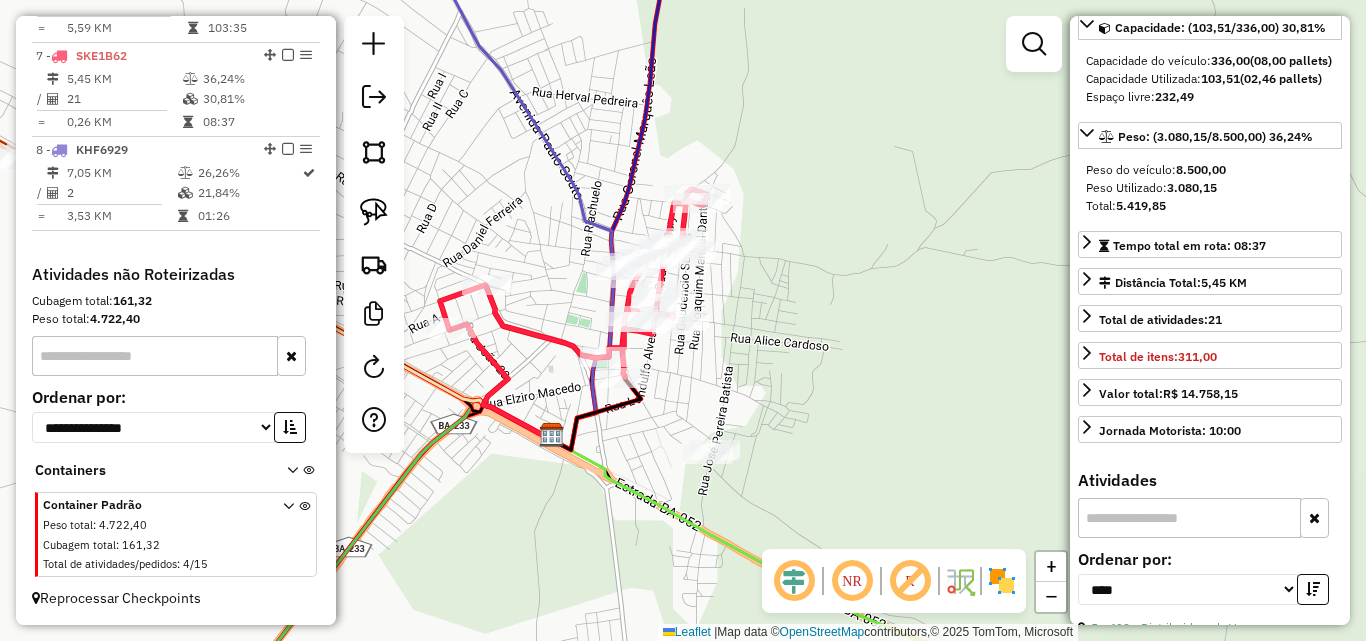 scroll, scrollTop: 100, scrollLeft: 0, axis: vertical 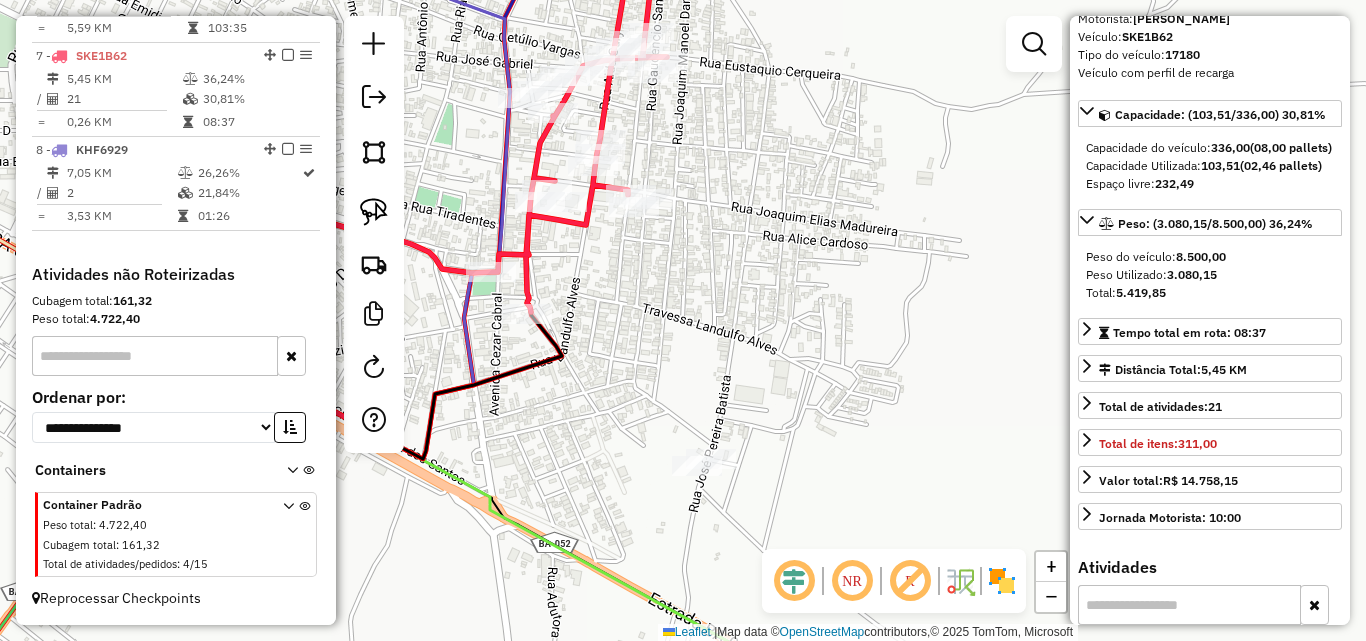 drag, startPoint x: 758, startPoint y: 421, endPoint x: 784, endPoint y: 401, distance: 32.80244 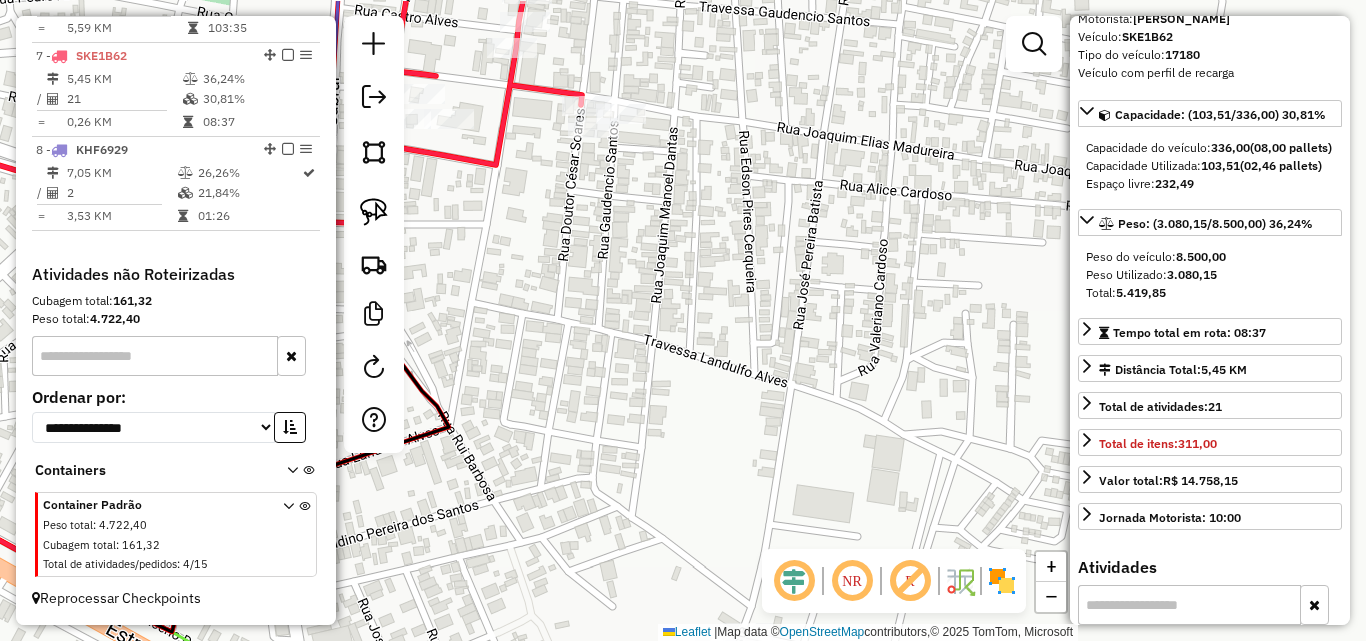 drag, startPoint x: 727, startPoint y: 350, endPoint x: 780, endPoint y: 413, distance: 82.32861 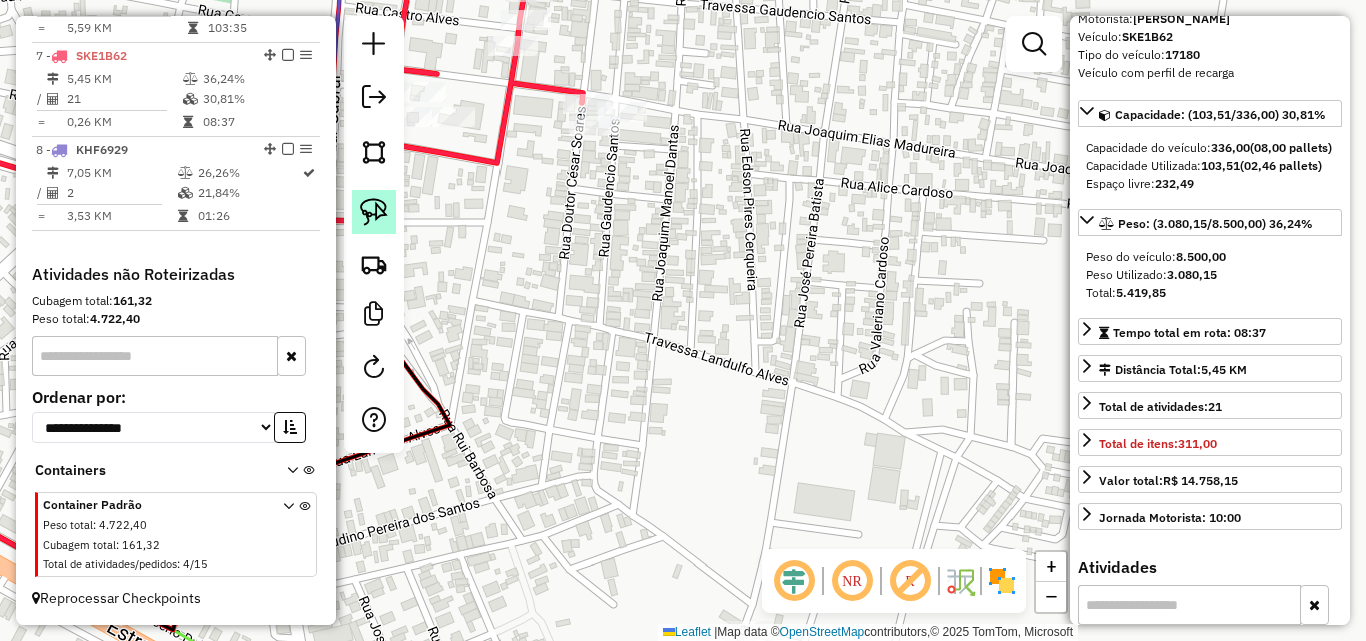 click 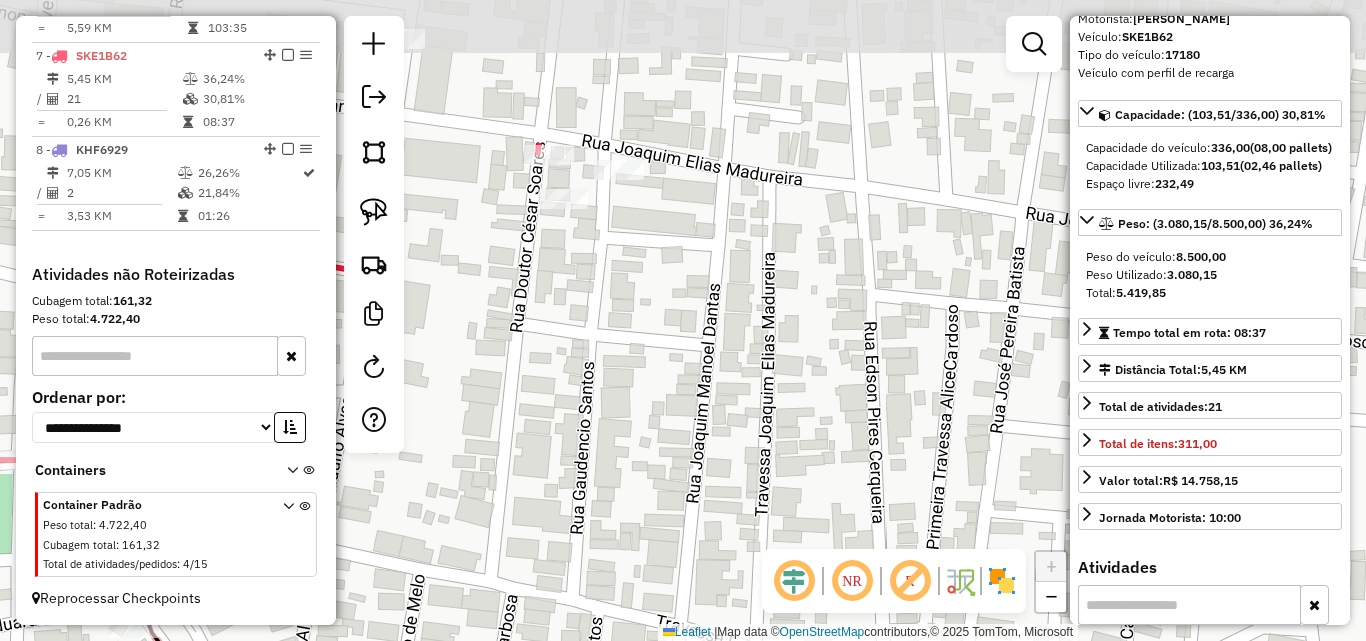 drag, startPoint x: 629, startPoint y: 167, endPoint x: 617, endPoint y: 374, distance: 207.34753 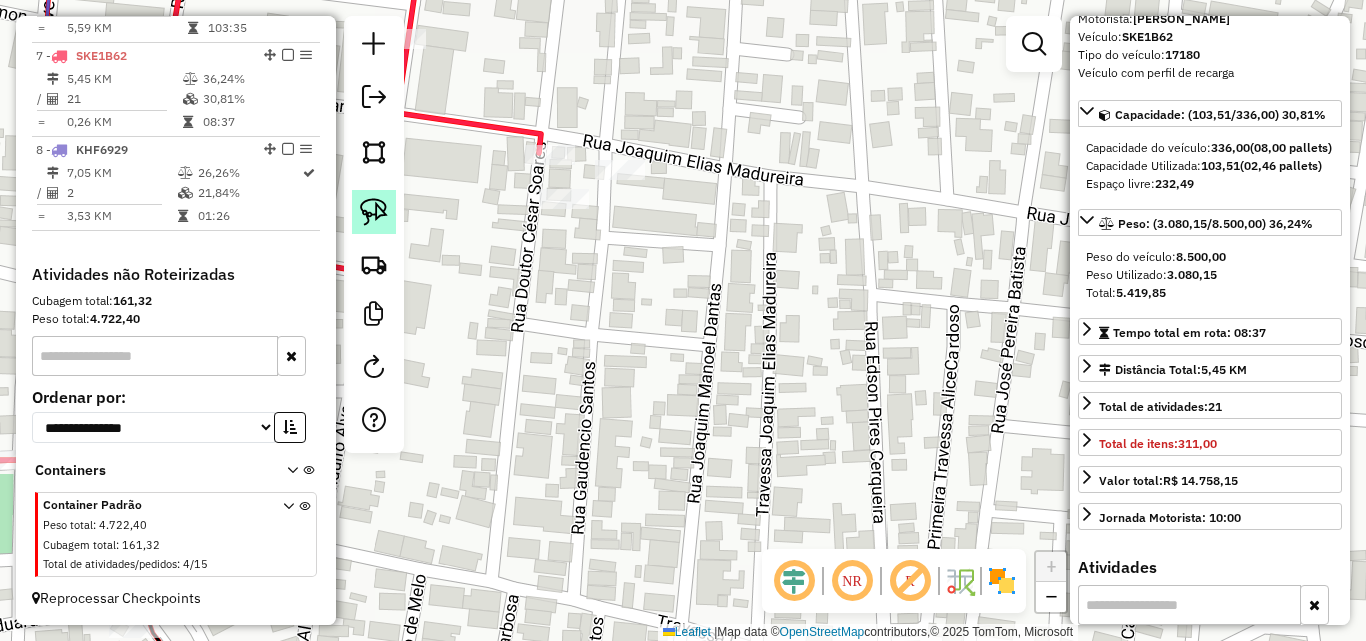 click 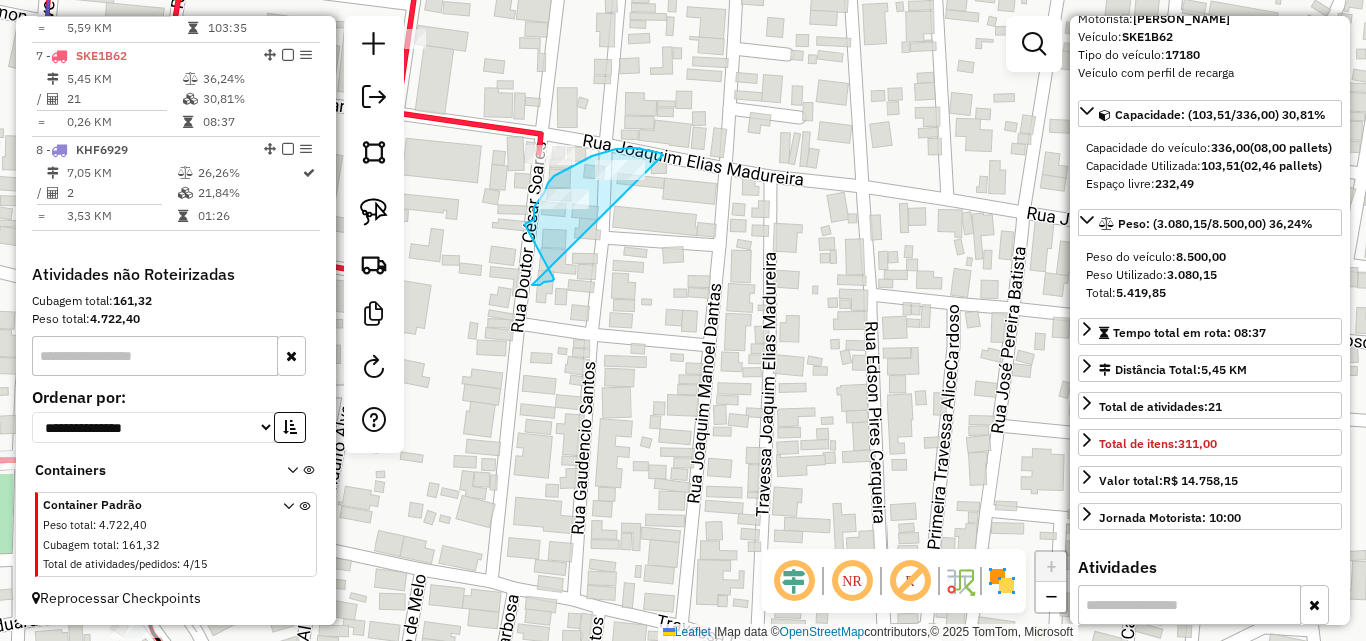drag, startPoint x: 532, startPoint y: 285, endPoint x: 664, endPoint y: 156, distance: 184.56706 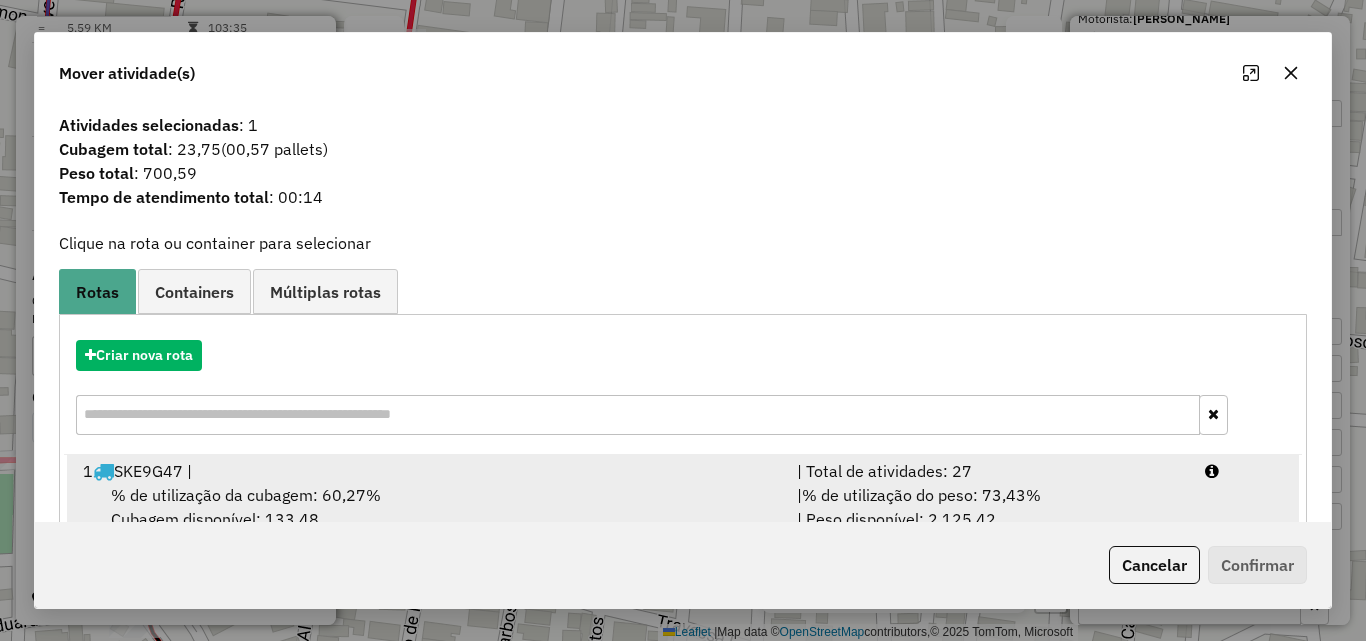 scroll, scrollTop: 248, scrollLeft: 0, axis: vertical 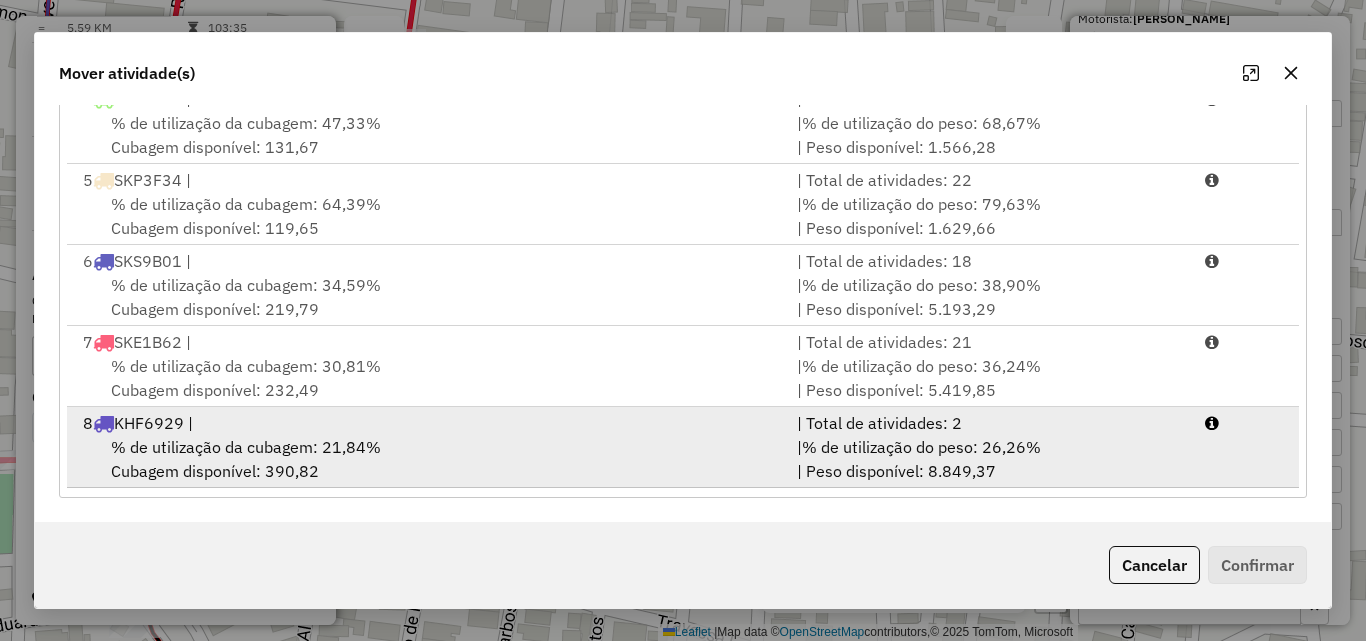 drag, startPoint x: 326, startPoint y: 443, endPoint x: 380, endPoint y: 446, distance: 54.08327 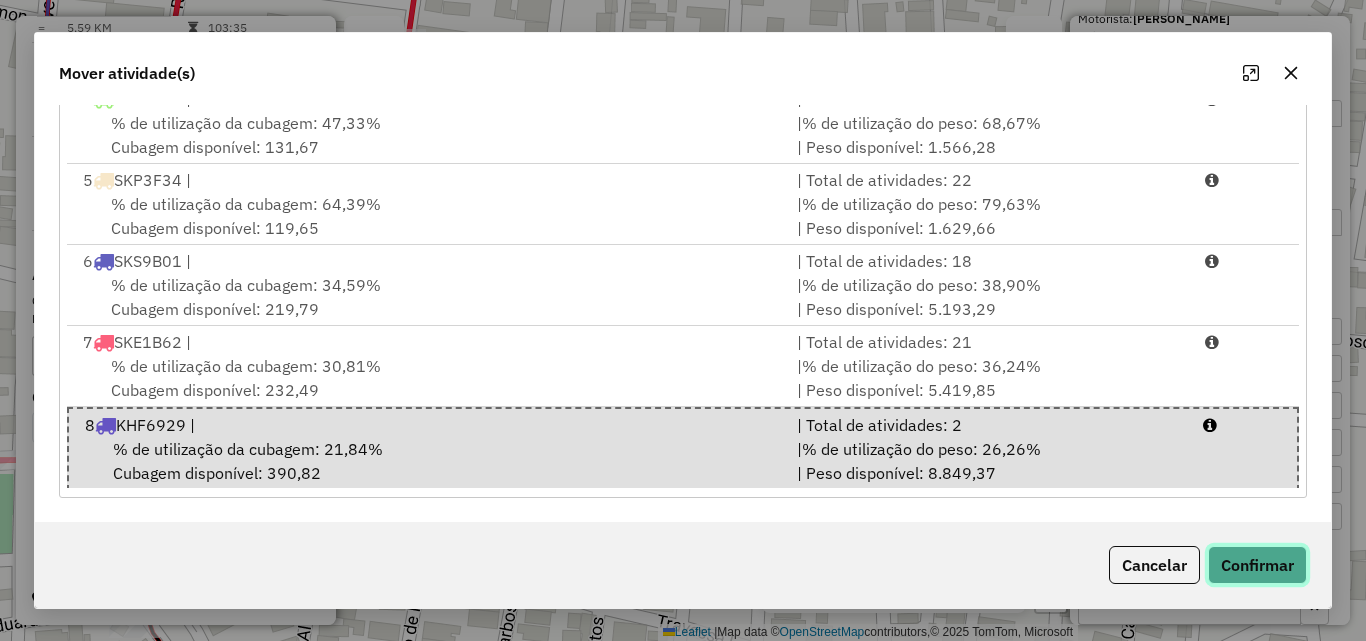 click on "Confirmar" 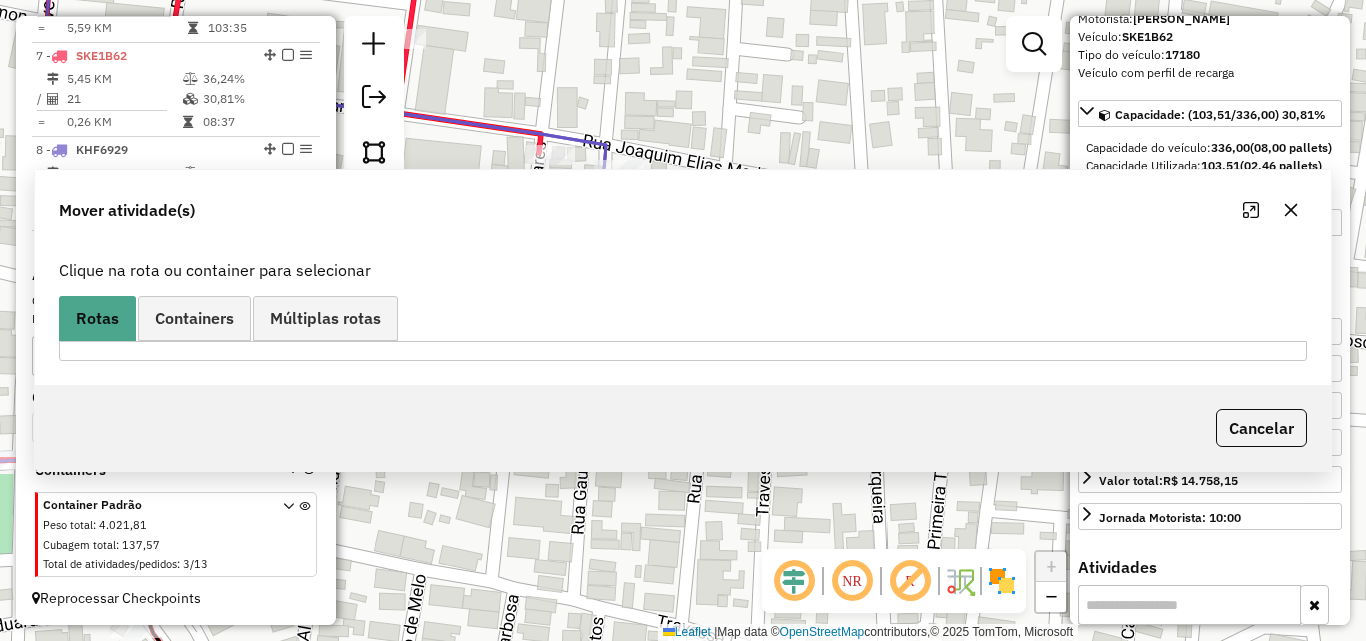 scroll, scrollTop: 0, scrollLeft: 0, axis: both 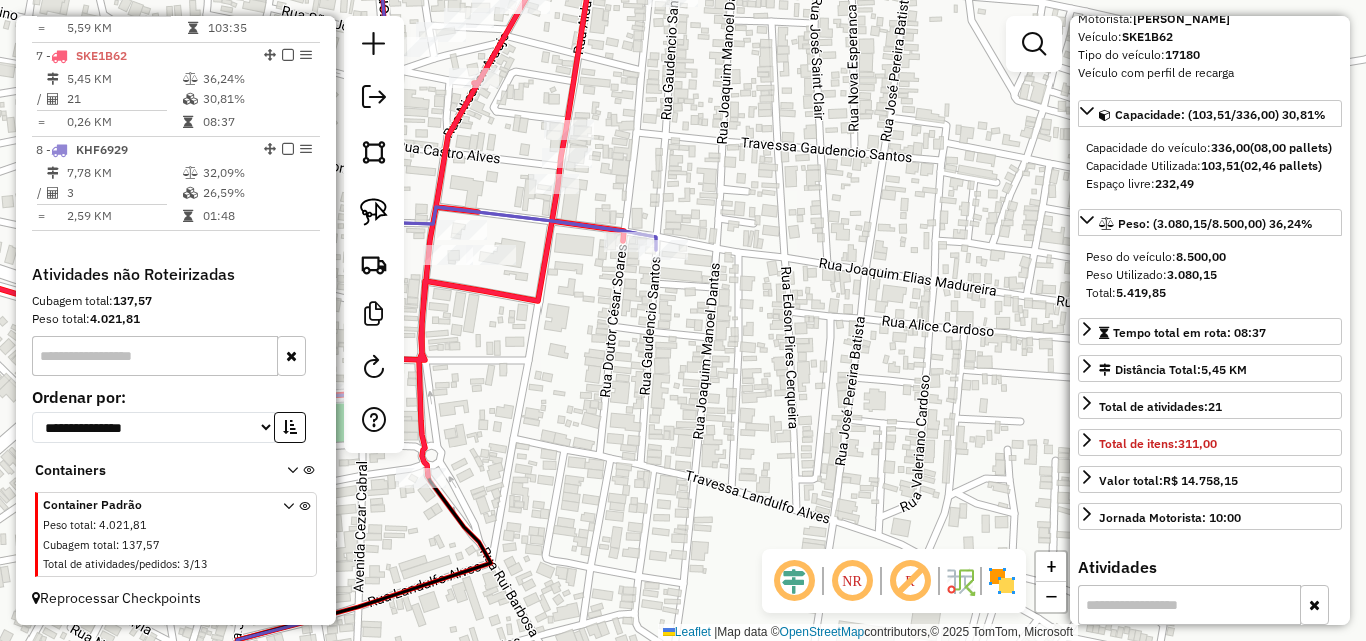 drag, startPoint x: 655, startPoint y: 434, endPoint x: 740, endPoint y: 240, distance: 211.80415 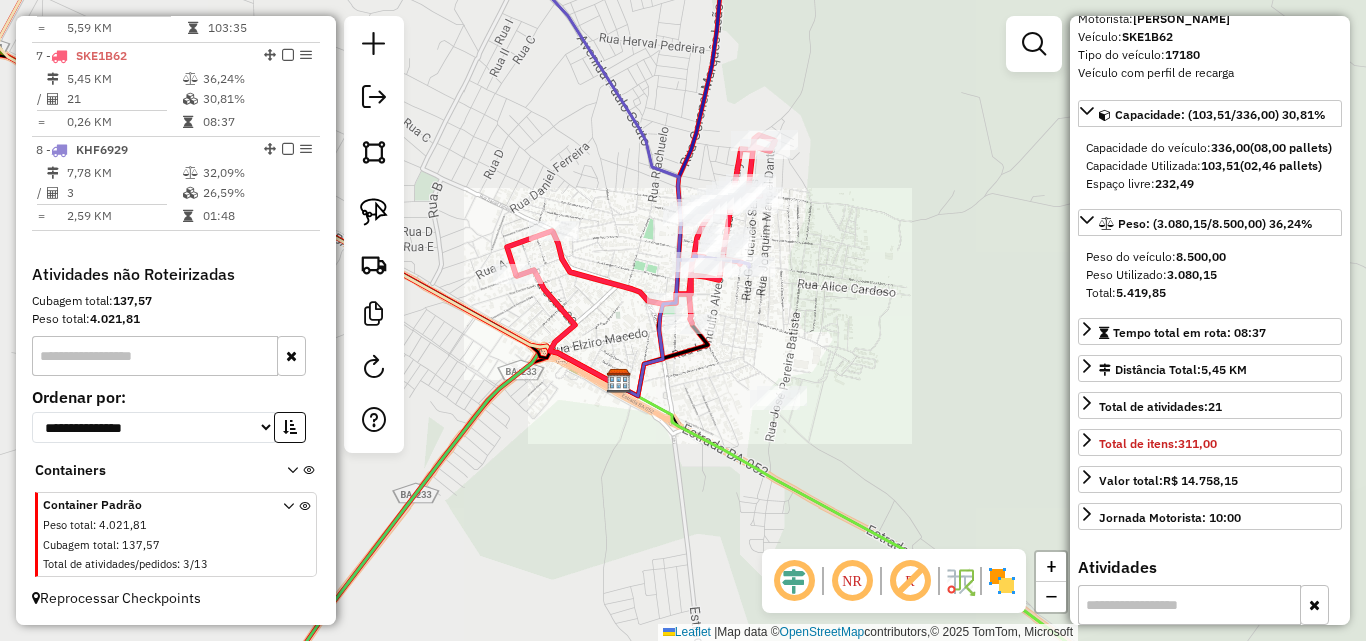 click on "Janela de atendimento Grade de atendimento Capacidade Transportadoras Veículos Cliente Pedidos  Rotas Selecione os dias de semana para filtrar as janelas de atendimento  Seg   Ter   Qua   Qui   Sex   Sáb   Dom  Informe o período da janela de atendimento: De: Até:  Filtrar exatamente a janela do cliente  Considerar janela de atendimento padrão  Selecione os dias de semana para filtrar as grades de atendimento  Seg   Ter   Qua   Qui   Sex   Sáb   Dom   Considerar clientes sem dia de atendimento cadastrado  Clientes fora do dia de atendimento selecionado Filtrar as atividades entre os valores definidos abaixo:  Peso mínimo:   Peso máximo:   Cubagem mínima:   Cubagem máxima:   De:   Até:  Filtrar as atividades entre o tempo de atendimento definido abaixo:  De:   Até:   Considerar capacidade total dos clientes não roteirizados Transportadora: Selecione um ou mais itens Tipo de veículo: Selecione um ou mais itens Veículo: Selecione um ou mais itens Motorista: Selecione um ou mais itens Nome: Rótulo:" 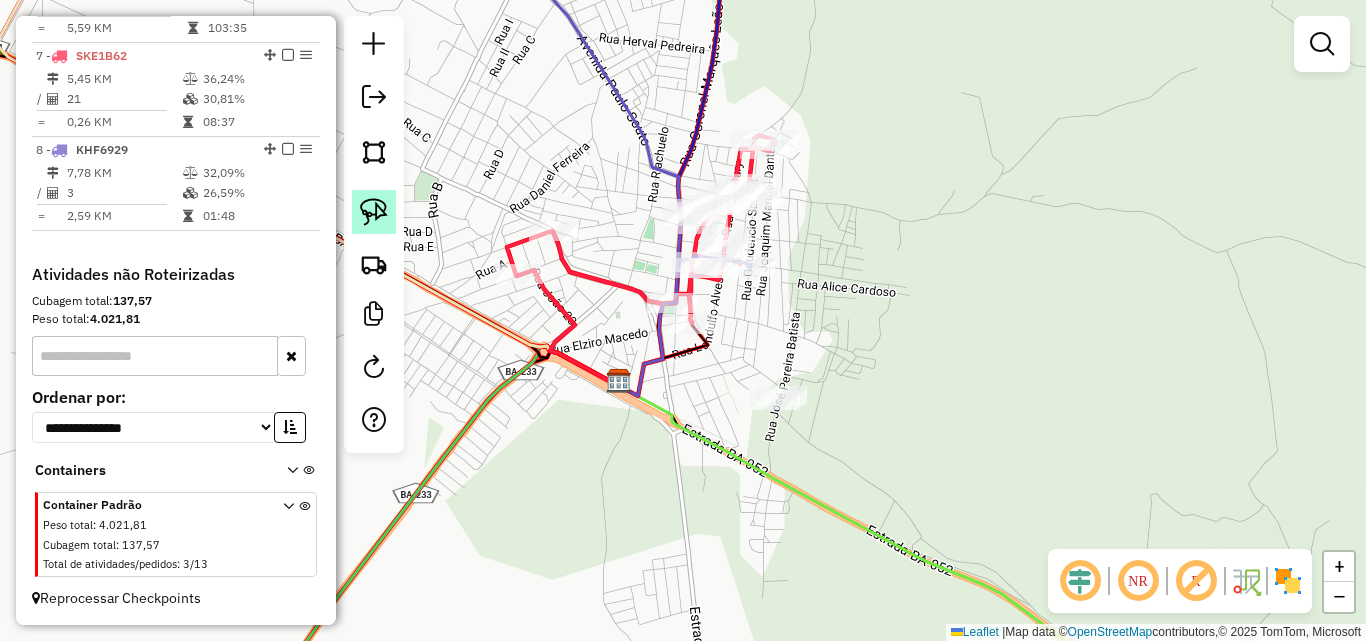 click 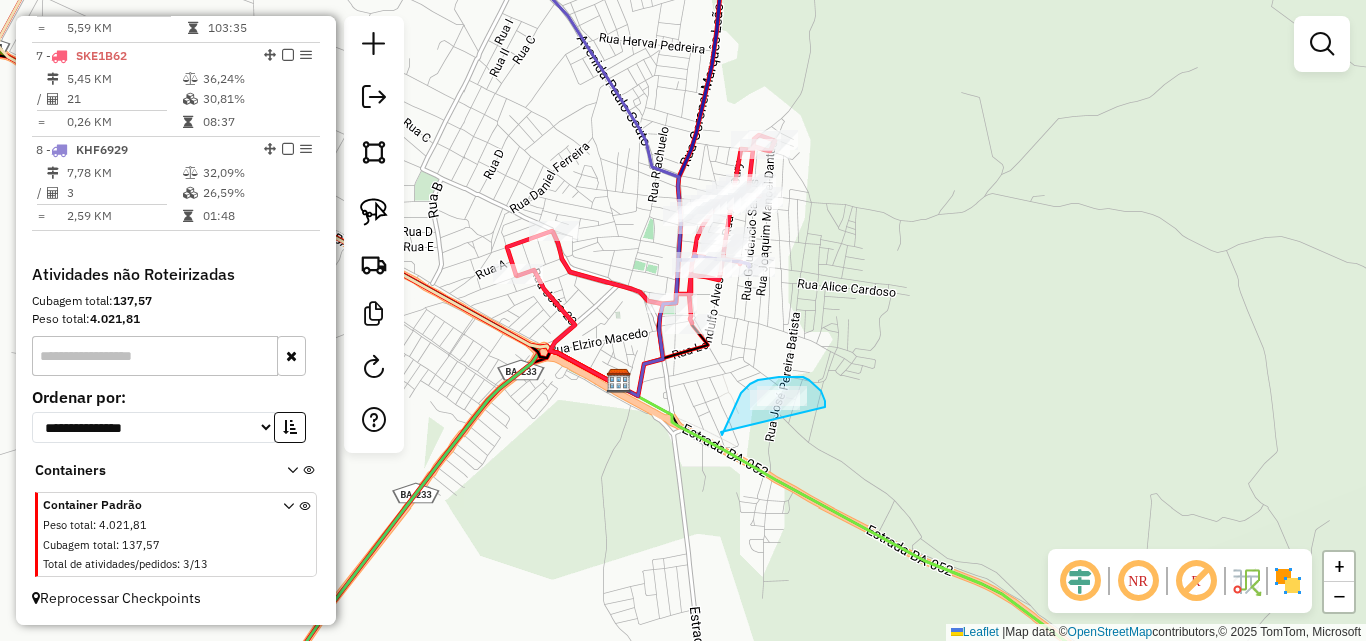 drag, startPoint x: 721, startPoint y: 432, endPoint x: 825, endPoint y: 407, distance: 106.96261 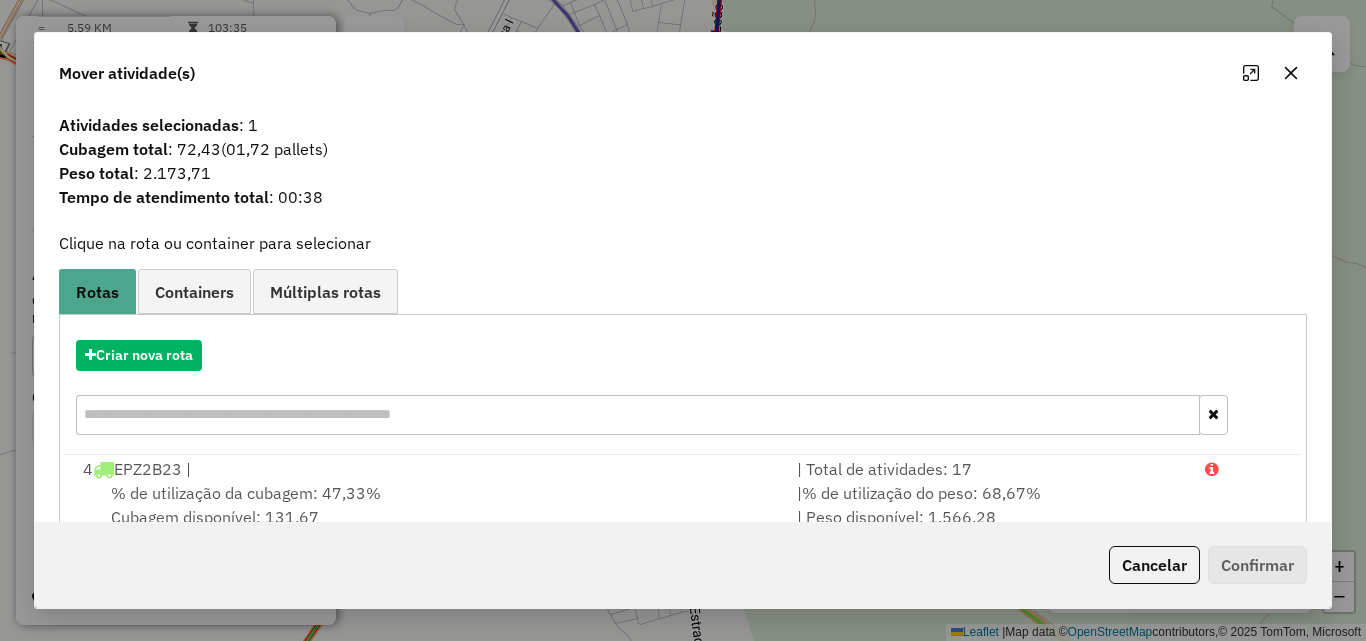 scroll, scrollTop: 248, scrollLeft: 0, axis: vertical 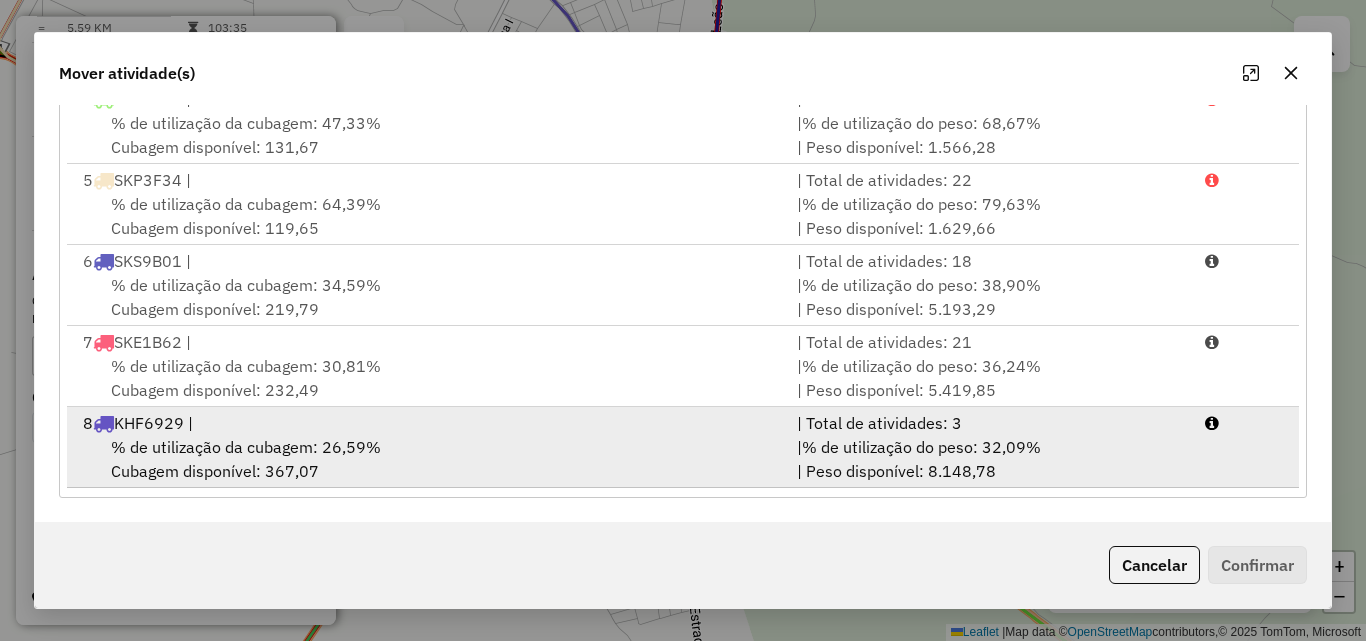 click on "% de utilização da cubagem: 26,59%  Cubagem disponível: 367,07" at bounding box center [428, 459] 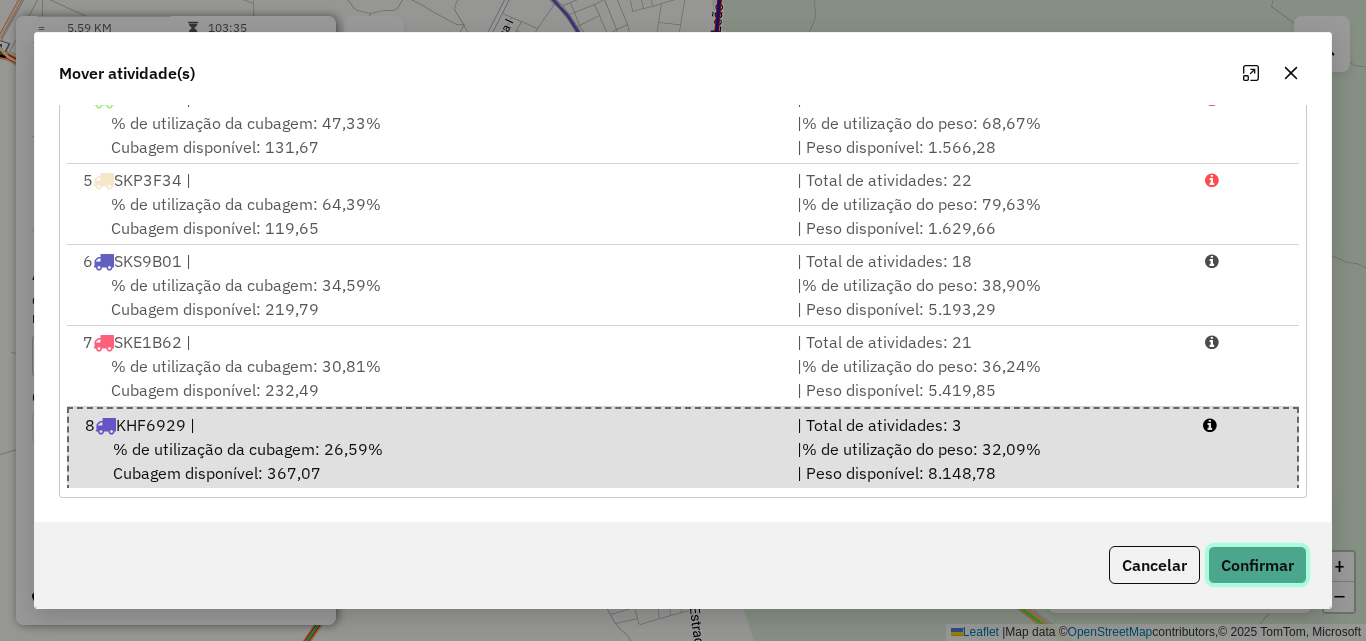 click on "Confirmar" 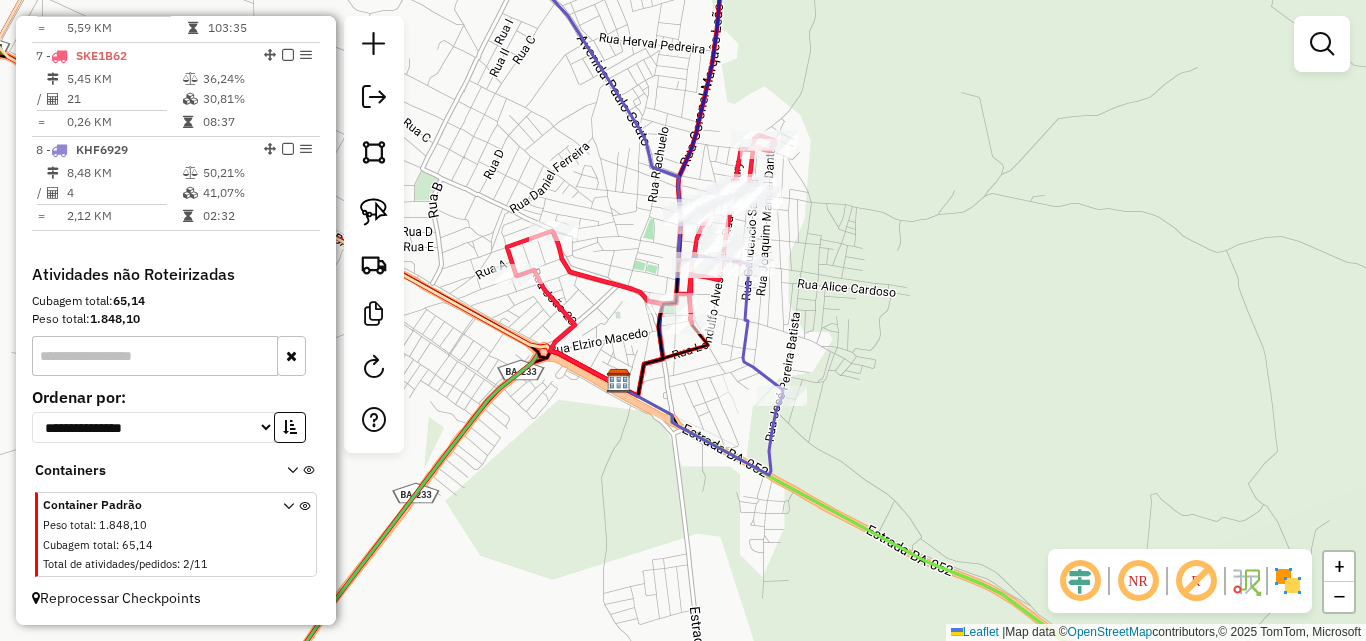 scroll, scrollTop: 0, scrollLeft: 0, axis: both 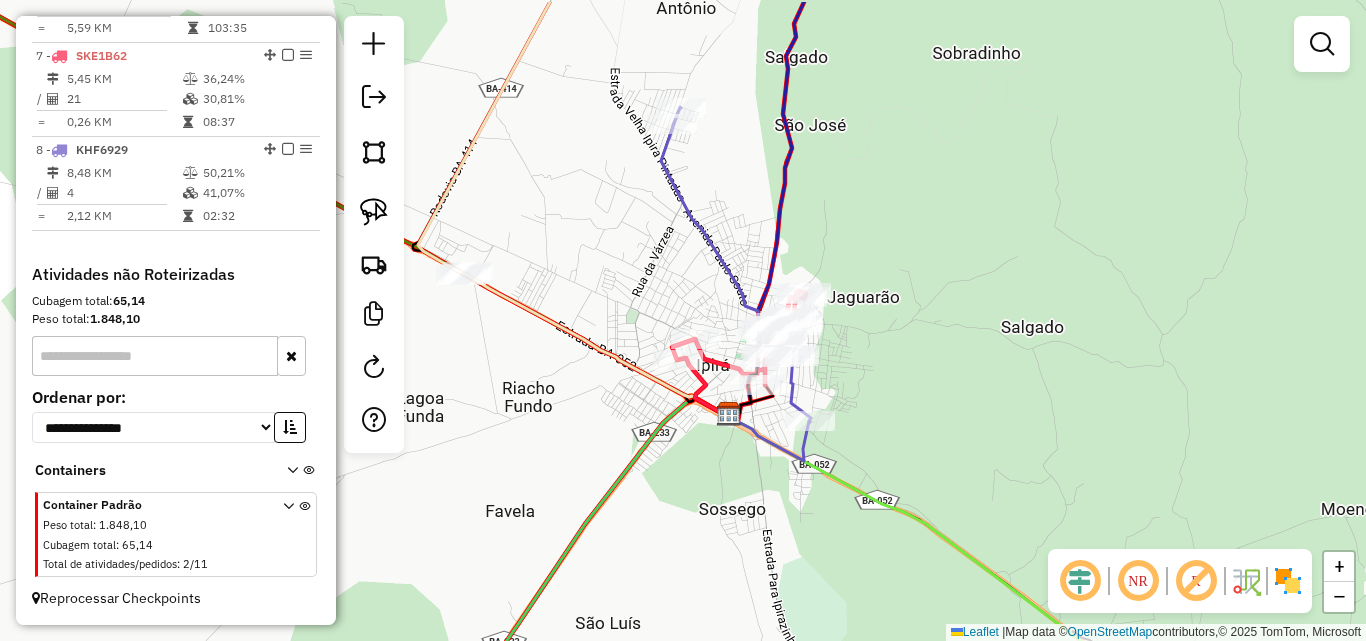 drag, startPoint x: 875, startPoint y: 368, endPoint x: 874, endPoint y: 381, distance: 13.038404 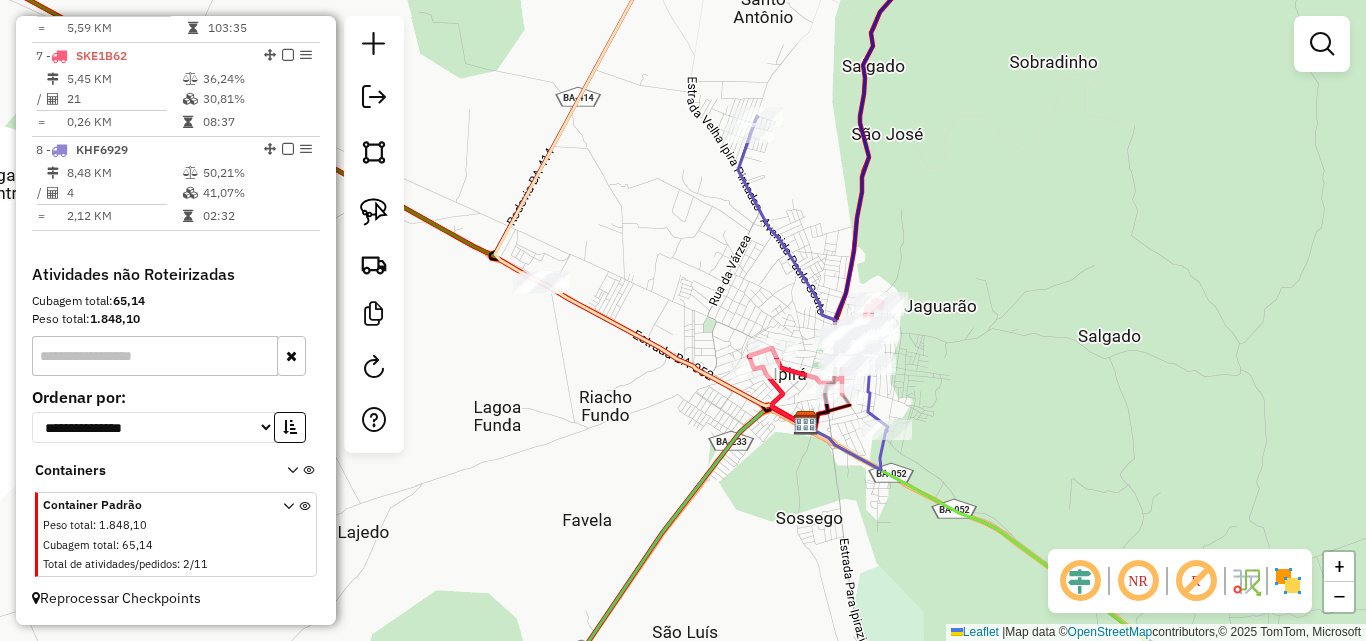 drag, startPoint x: 545, startPoint y: 291, endPoint x: 623, endPoint y: 289, distance: 78.025635 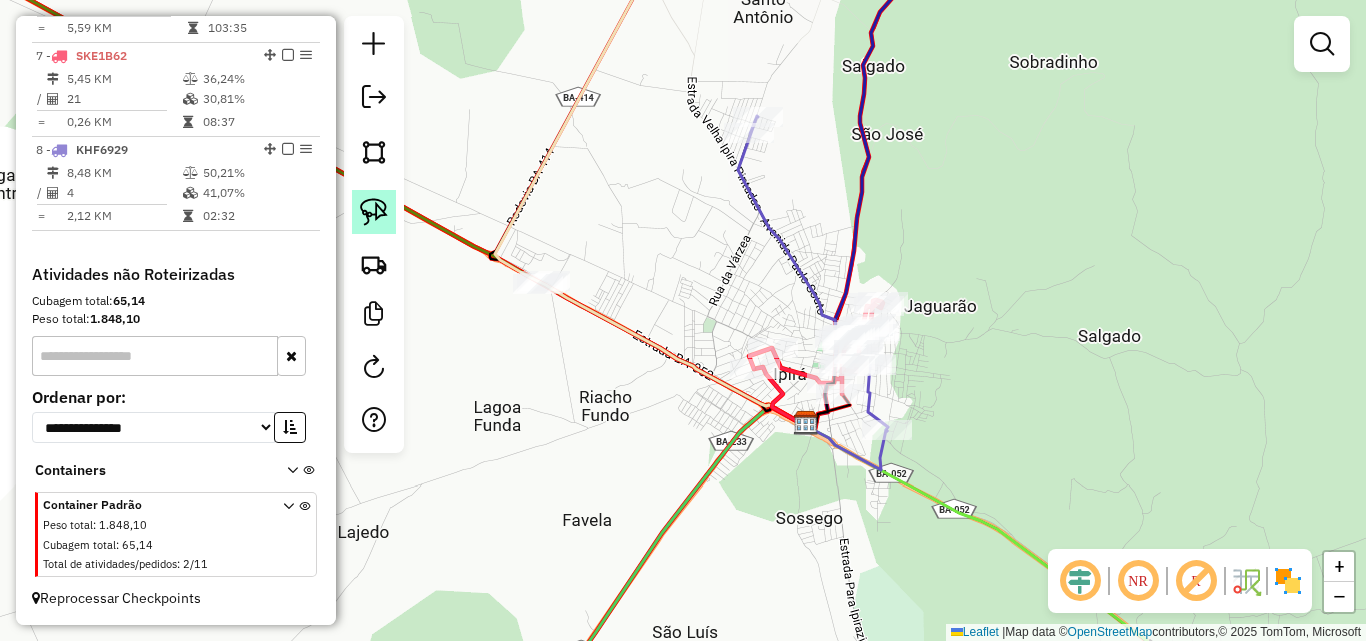 click 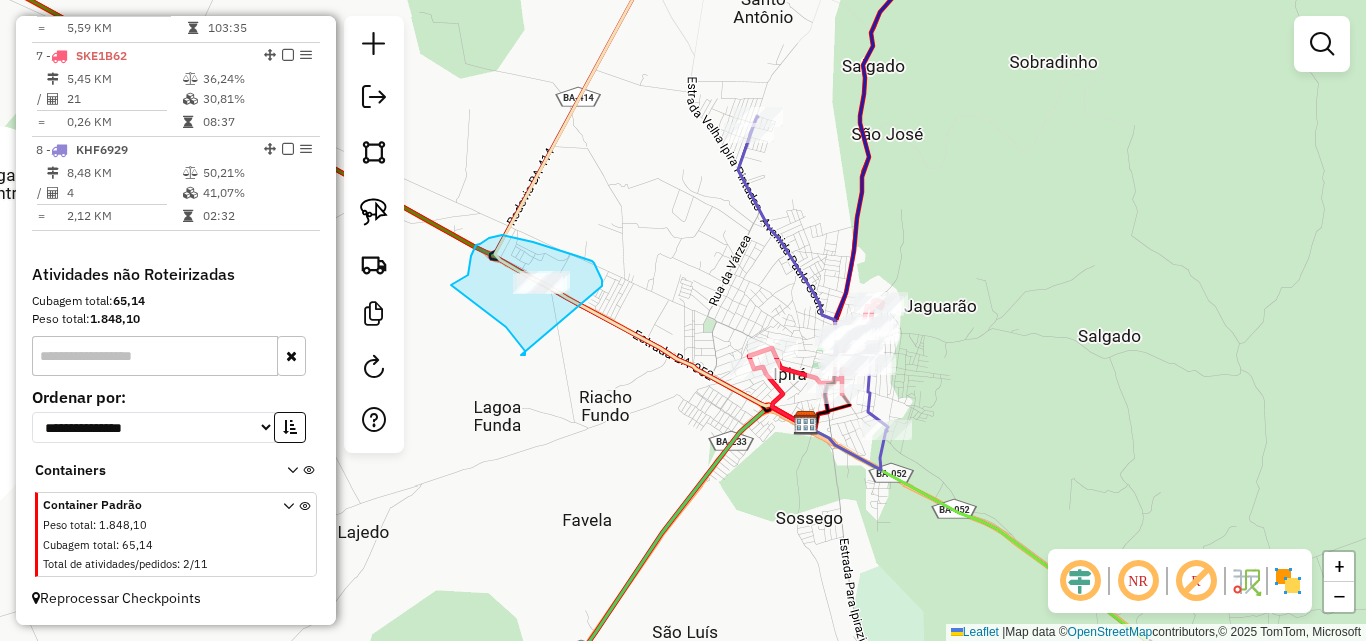 drag, startPoint x: 521, startPoint y: 355, endPoint x: 602, endPoint y: 289, distance: 104.48445 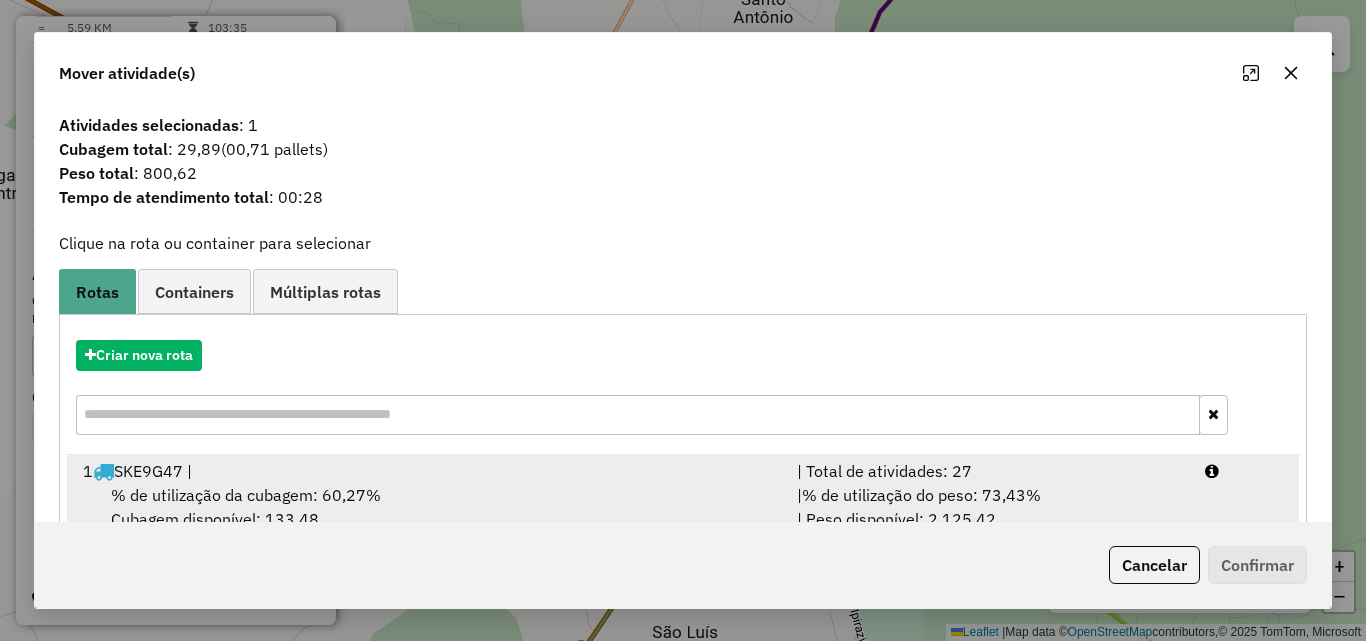 scroll, scrollTop: 248, scrollLeft: 0, axis: vertical 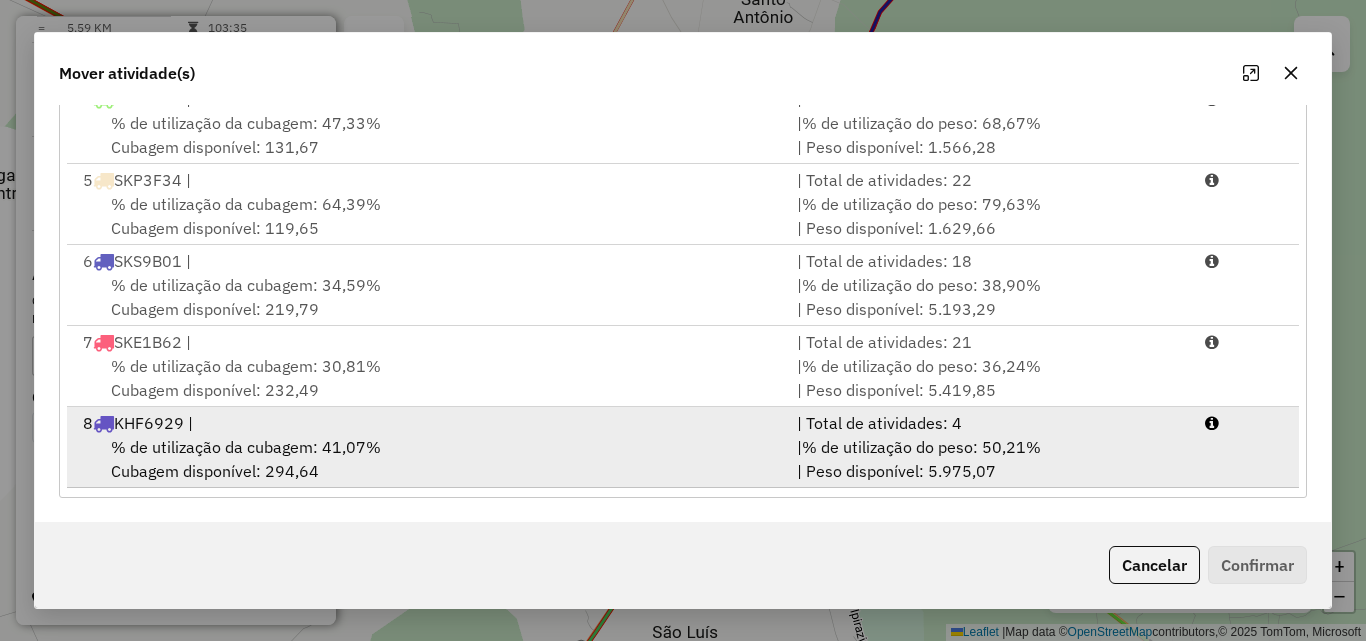 click on "% de utilização da cubagem: 41,07%  Cubagem disponível: 294,64" at bounding box center (428, 459) 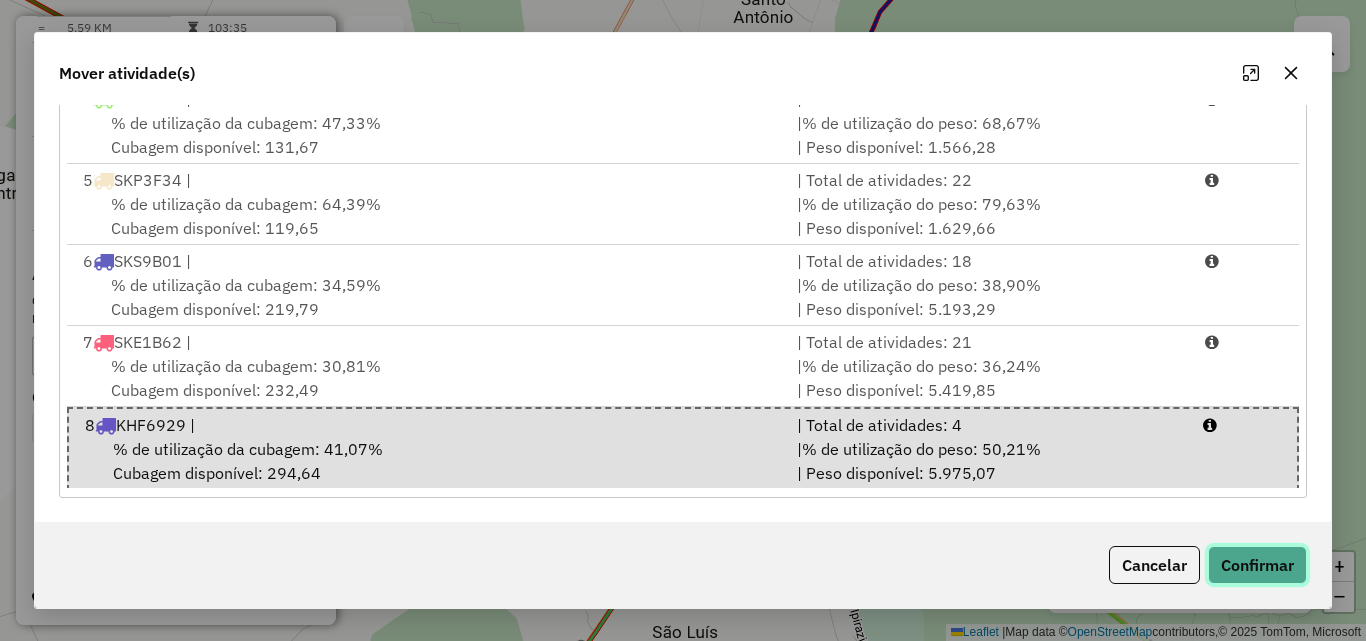 click on "Confirmar" 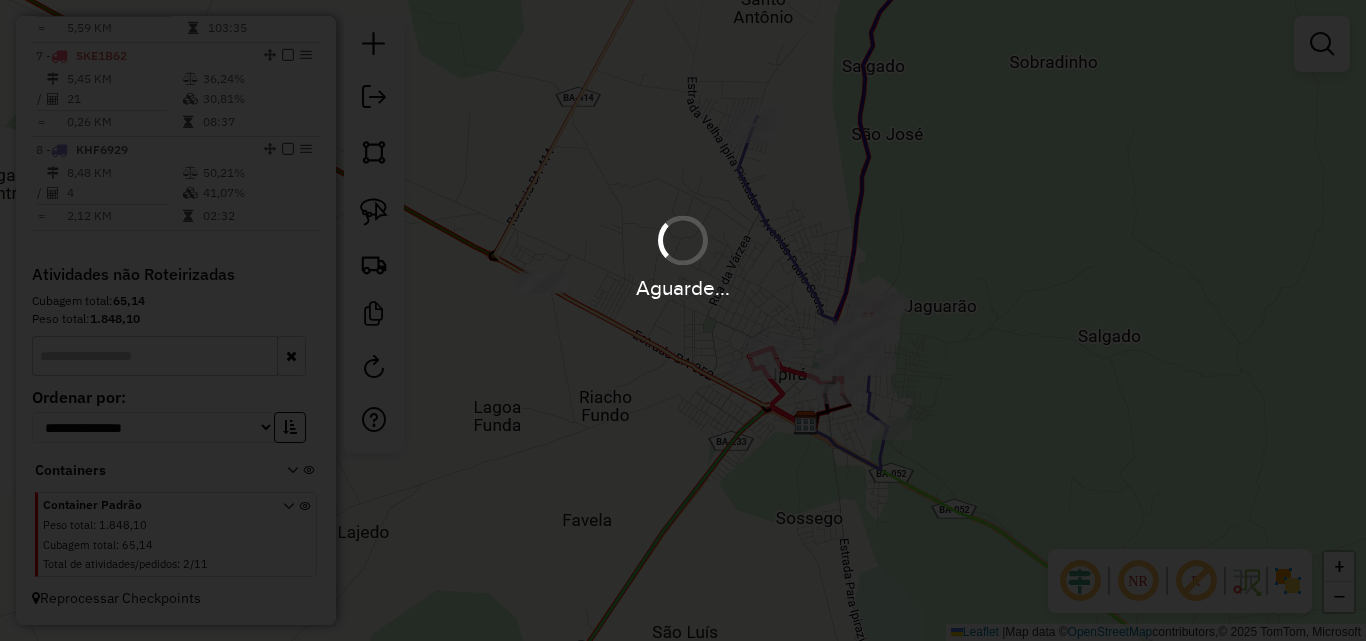 scroll, scrollTop: 0, scrollLeft: 0, axis: both 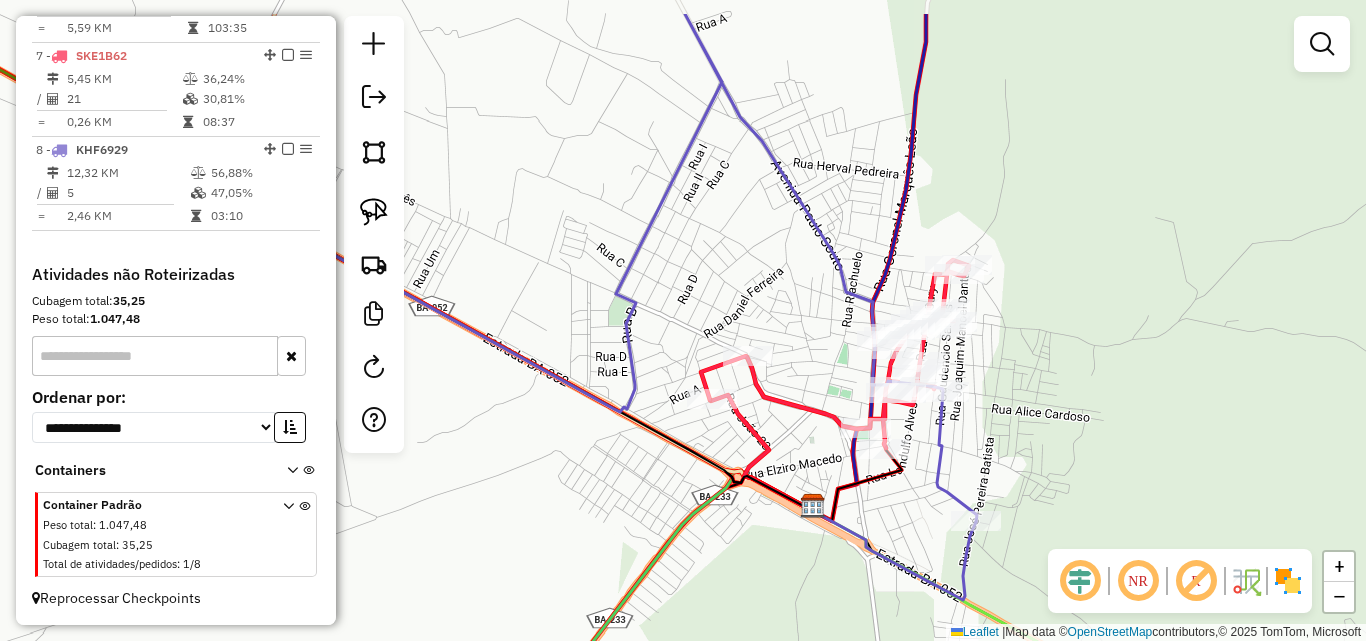 drag, startPoint x: 1036, startPoint y: 377, endPoint x: 1052, endPoint y: 410, distance: 36.67424 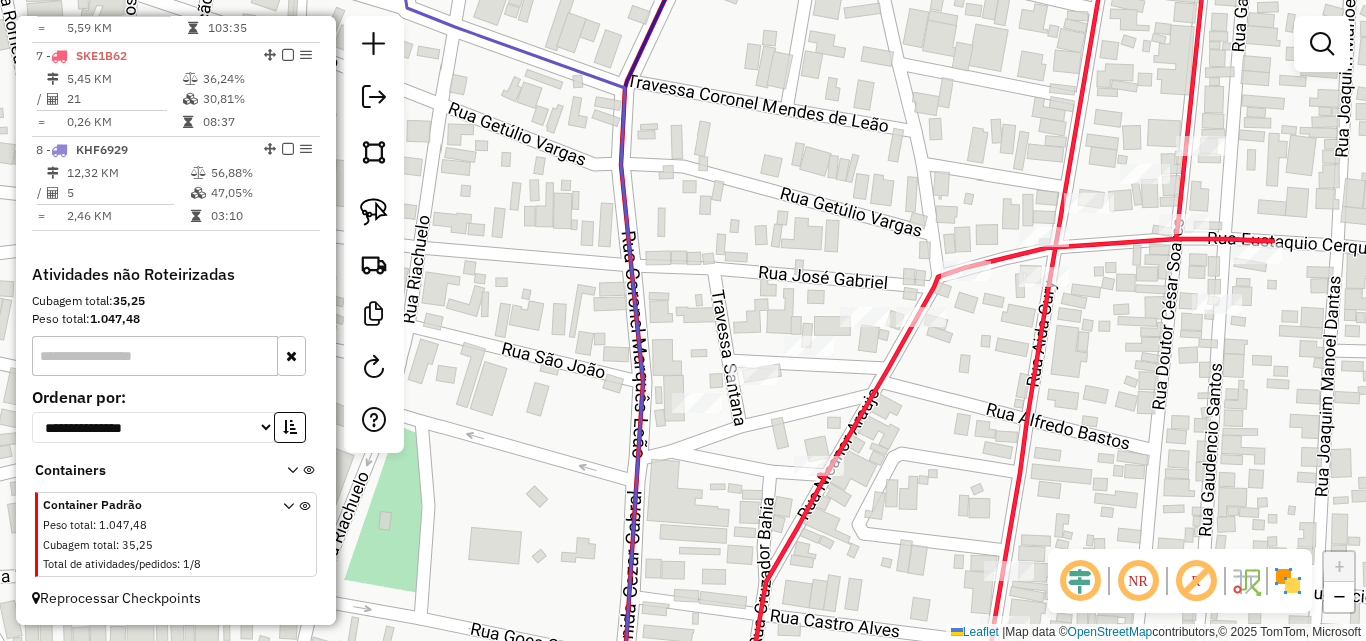 drag, startPoint x: 956, startPoint y: 375, endPoint x: 933, endPoint y: 434, distance: 63.324562 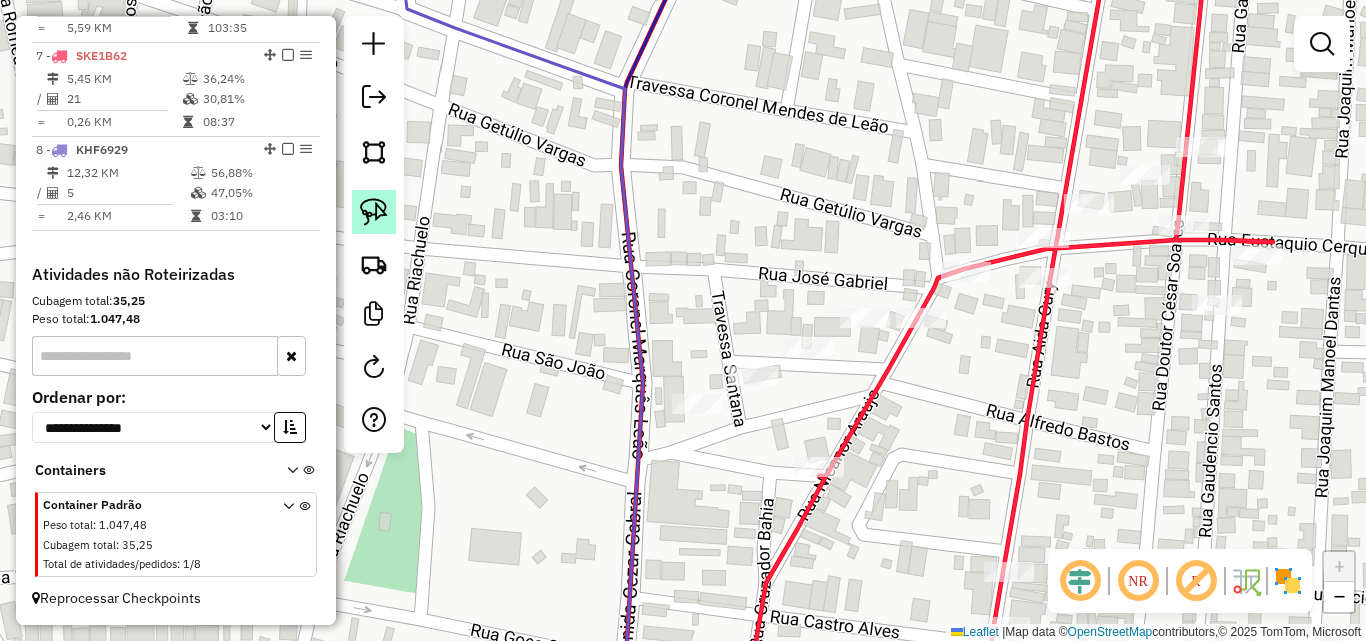 click 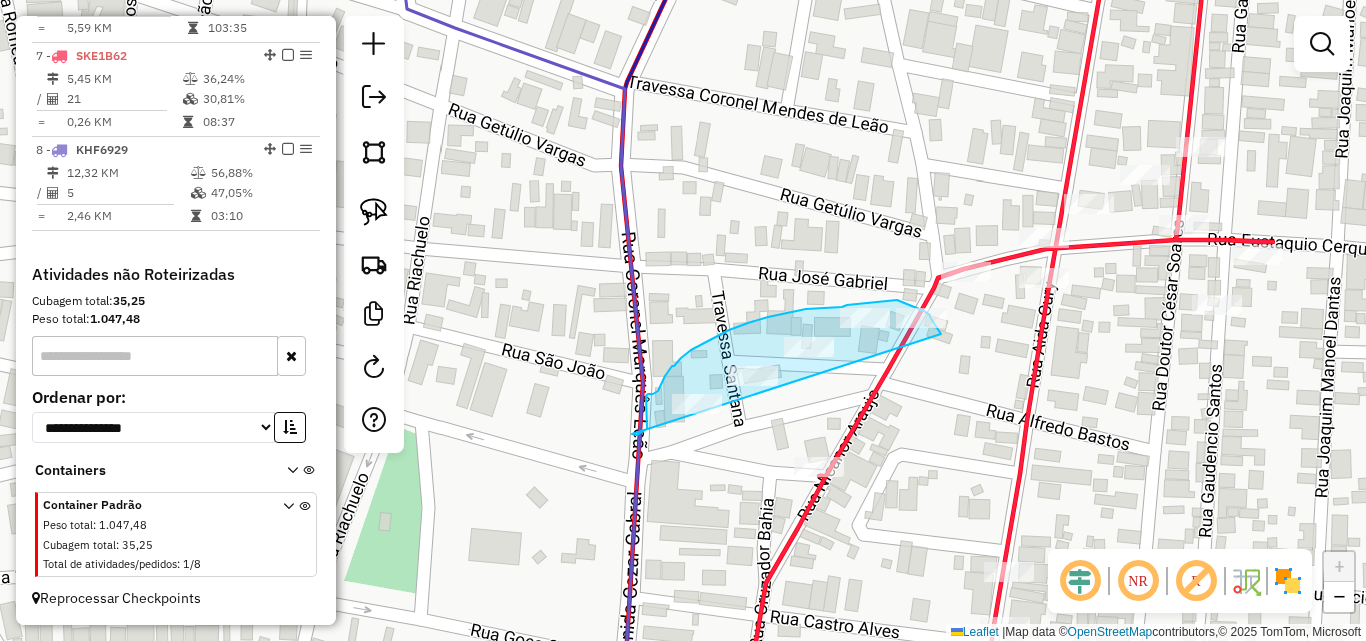 drag, startPoint x: 632, startPoint y: 434, endPoint x: 941, endPoint y: 336, distance: 324.16815 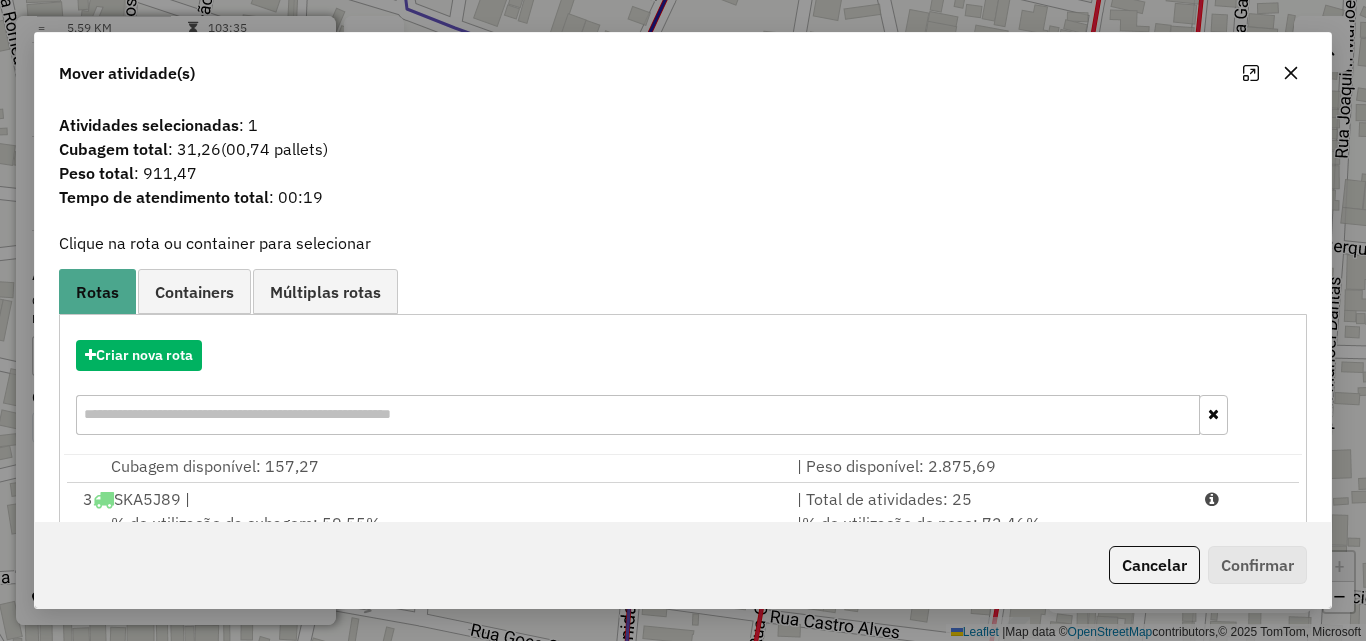 scroll, scrollTop: 248, scrollLeft: 0, axis: vertical 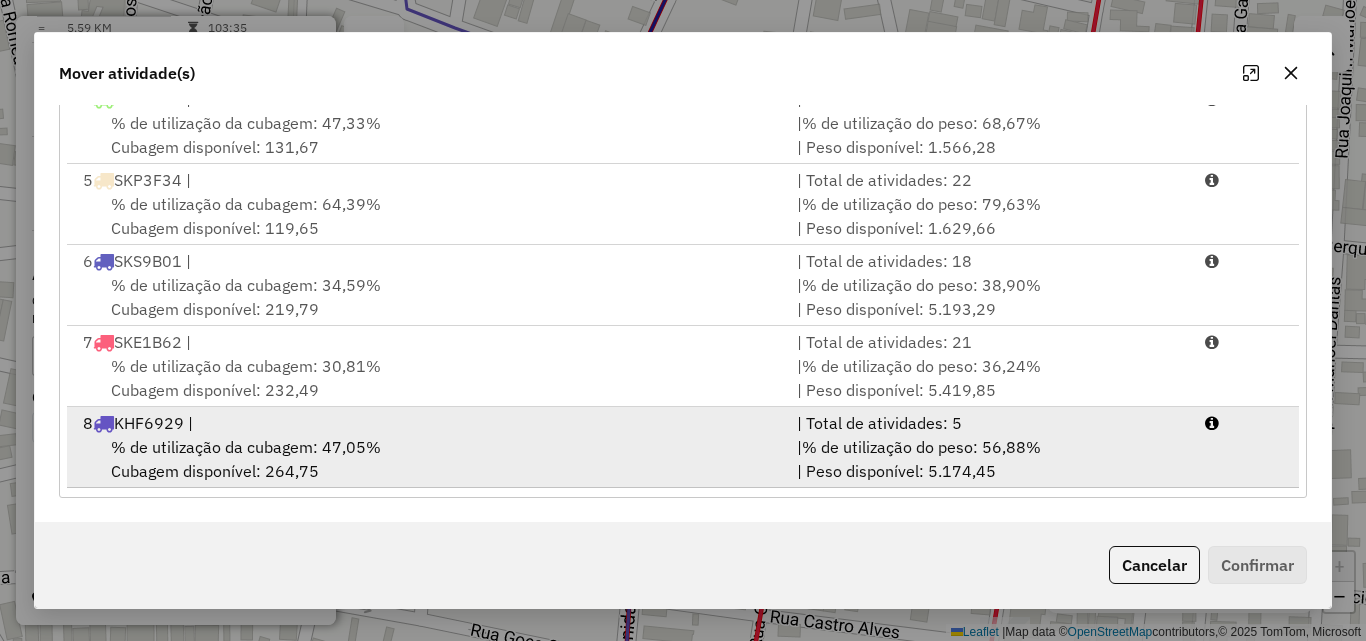 click on "% de utilização da cubagem: 47,05%  Cubagem disponível: 264,75" at bounding box center [428, 459] 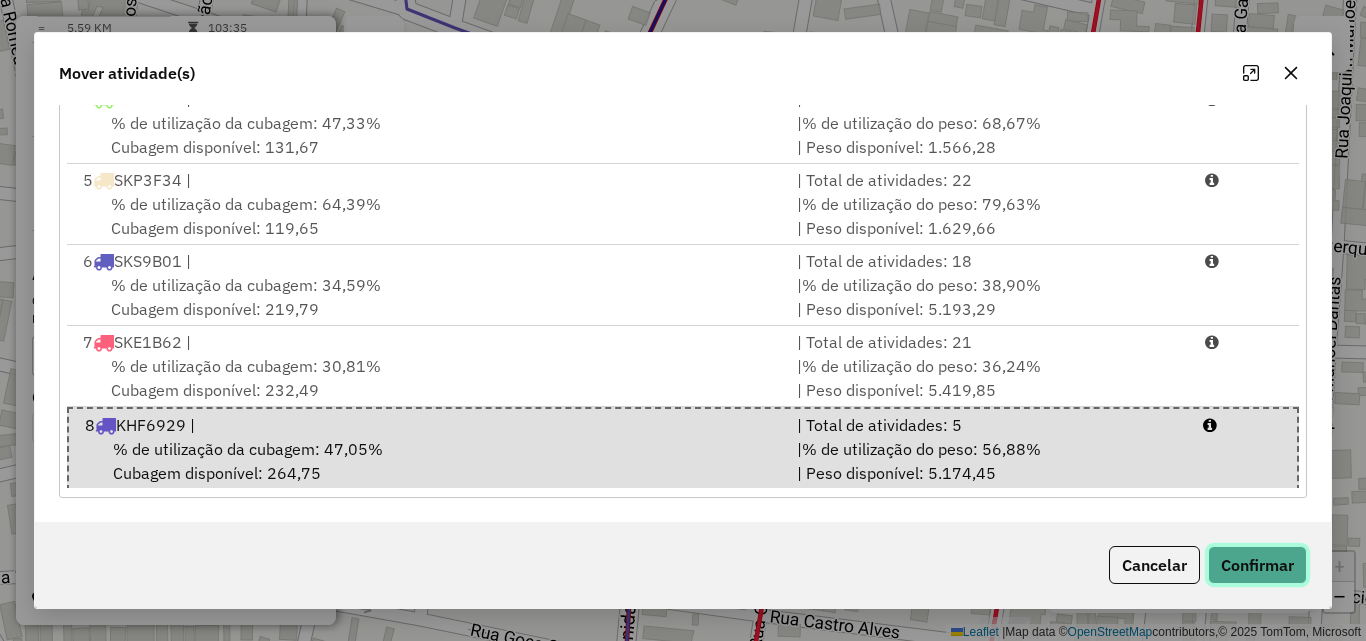 click on "Confirmar" 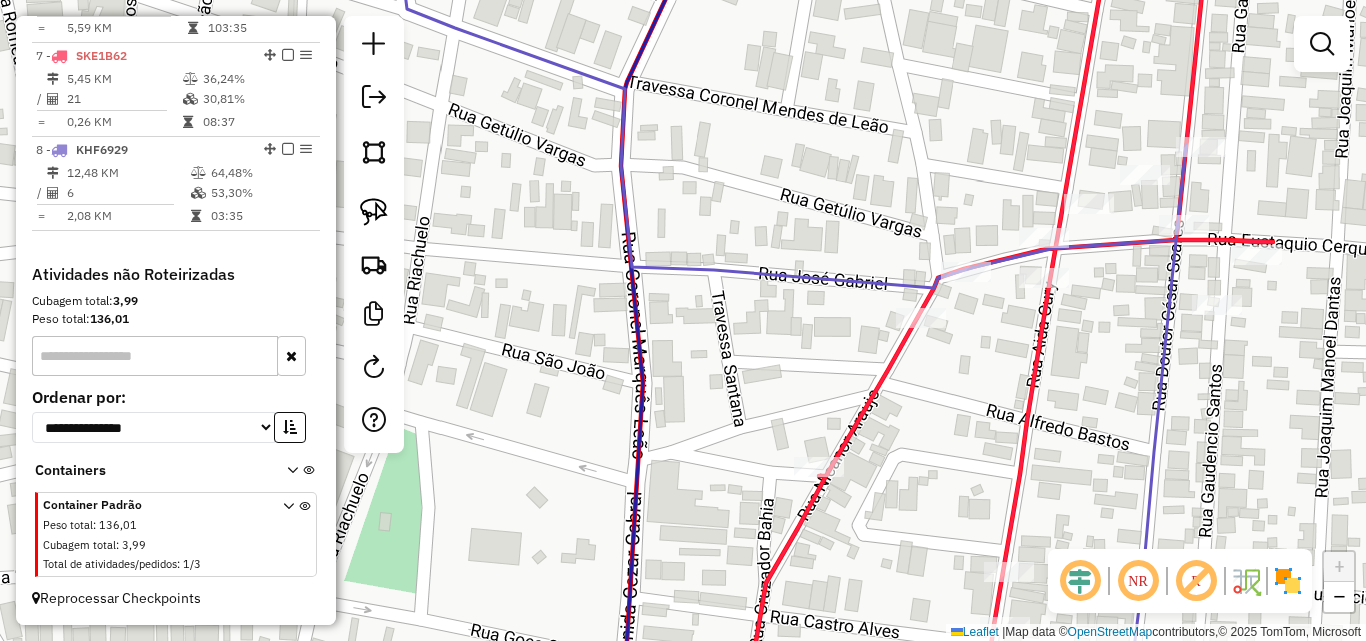 scroll, scrollTop: 0, scrollLeft: 0, axis: both 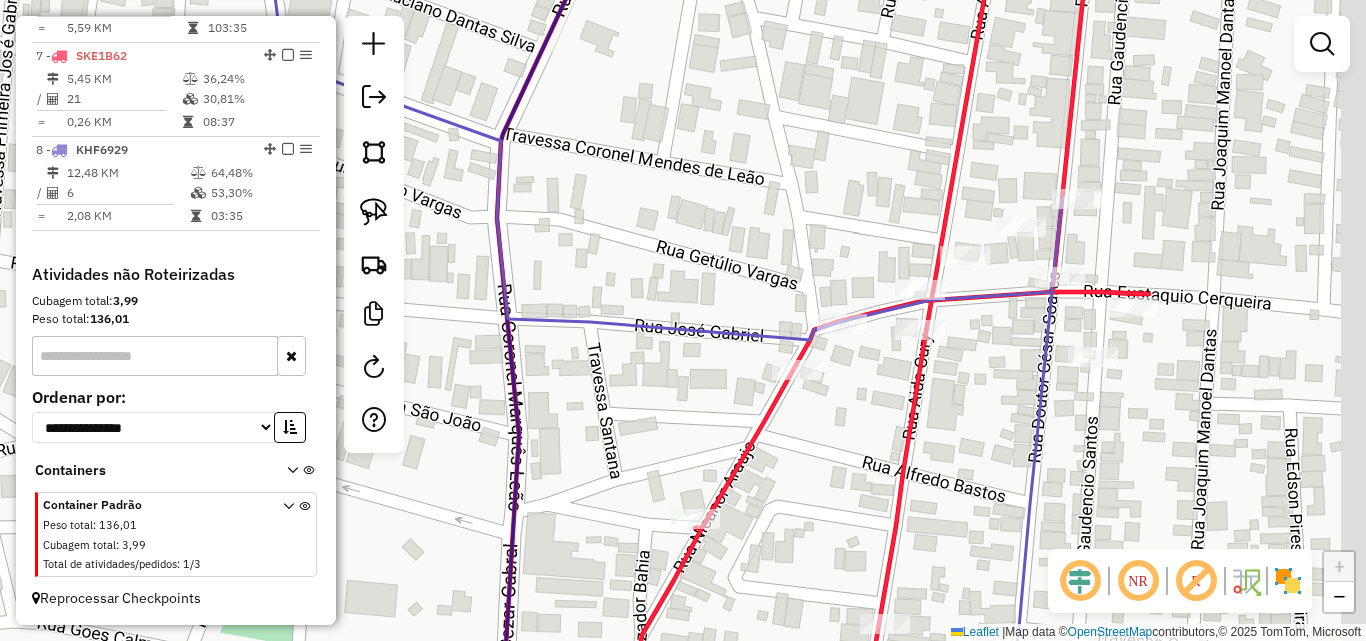drag, startPoint x: 1073, startPoint y: 354, endPoint x: 973, endPoint y: 375, distance: 102.18121 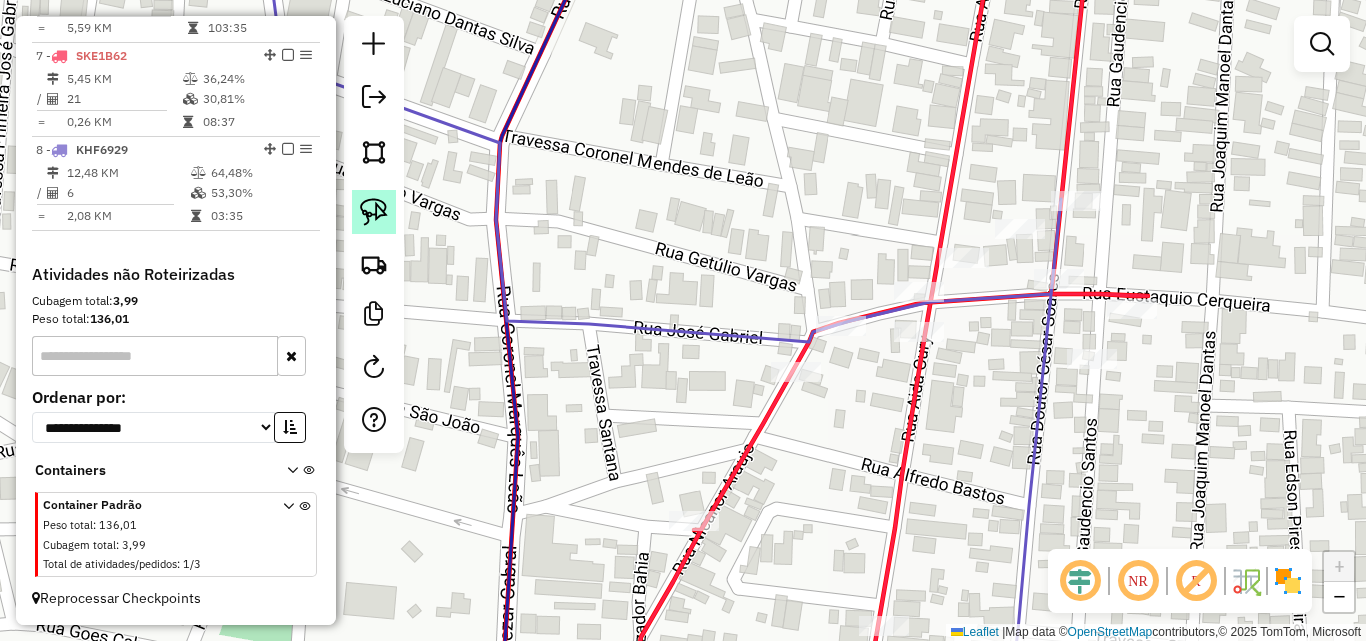 click 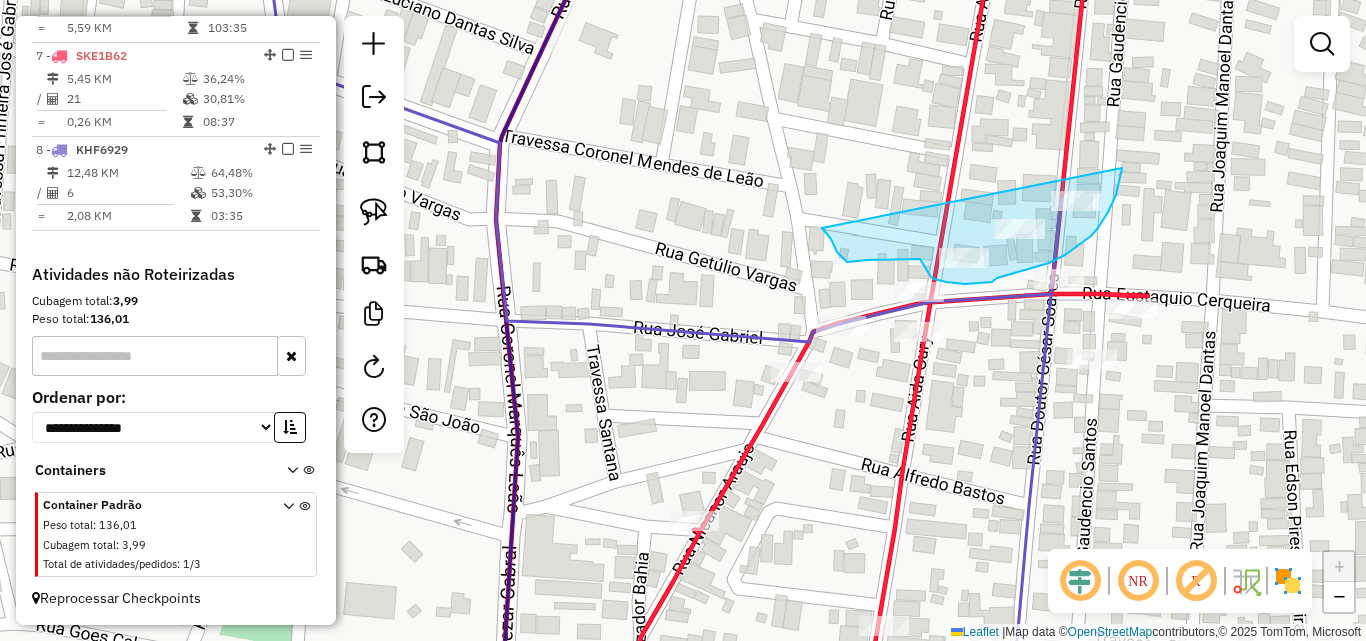 drag, startPoint x: 835, startPoint y: 249, endPoint x: 1122, endPoint y: 165, distance: 299.04013 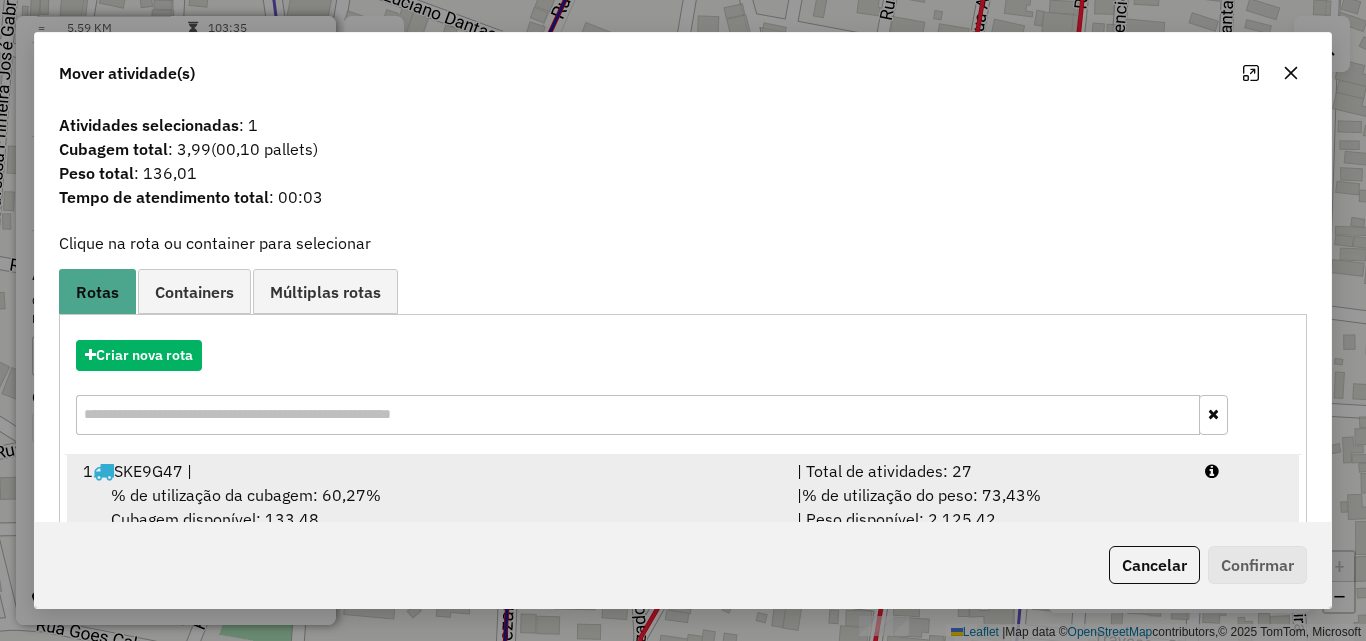 scroll, scrollTop: 248, scrollLeft: 0, axis: vertical 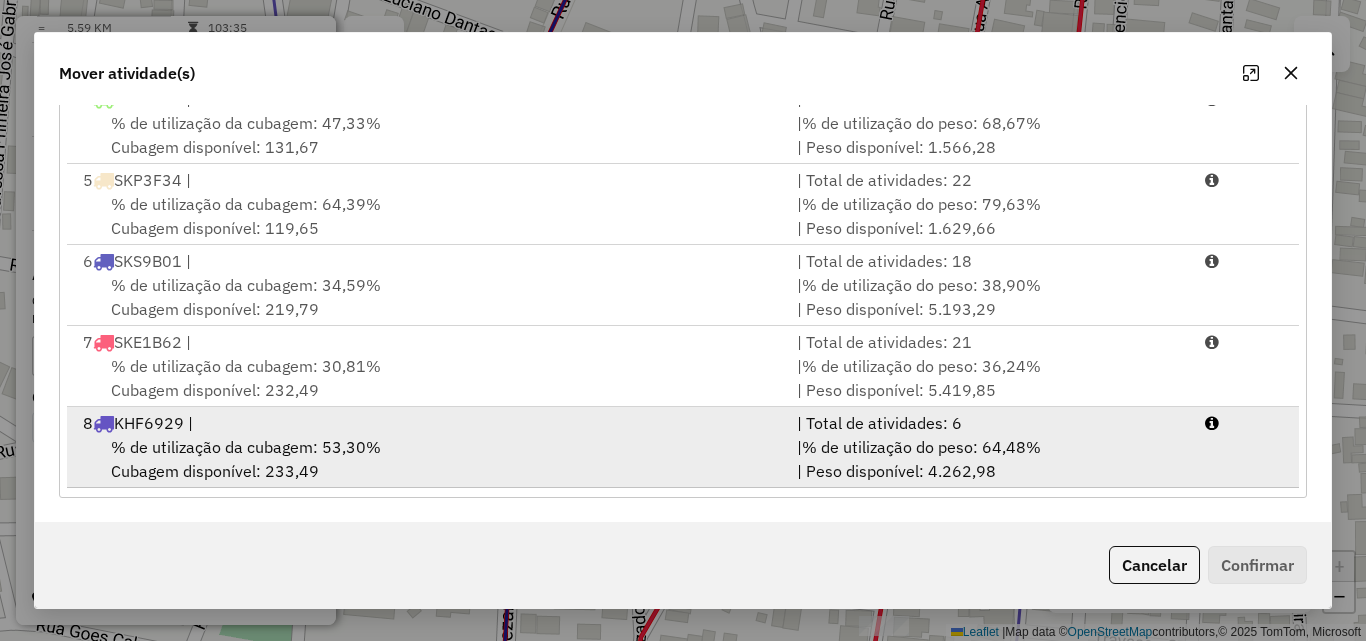 click on "% de utilização da cubagem: 53,30%  Cubagem disponível: 233,49" at bounding box center (428, 459) 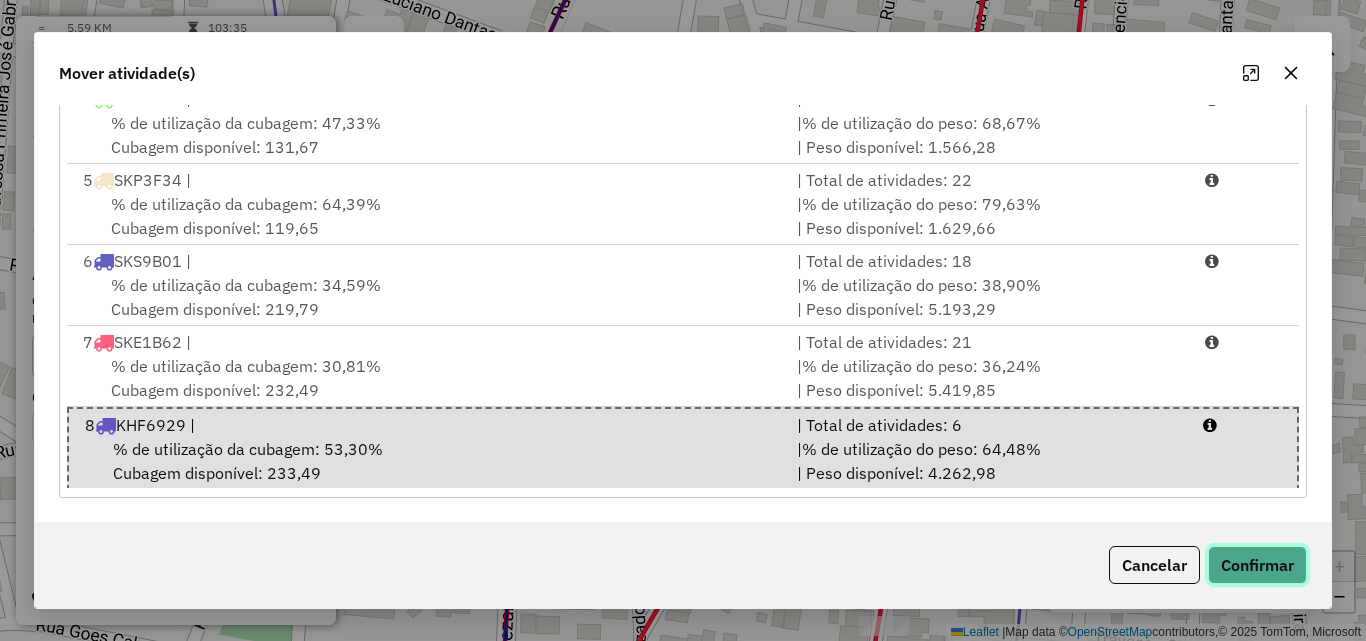 click on "Confirmar" 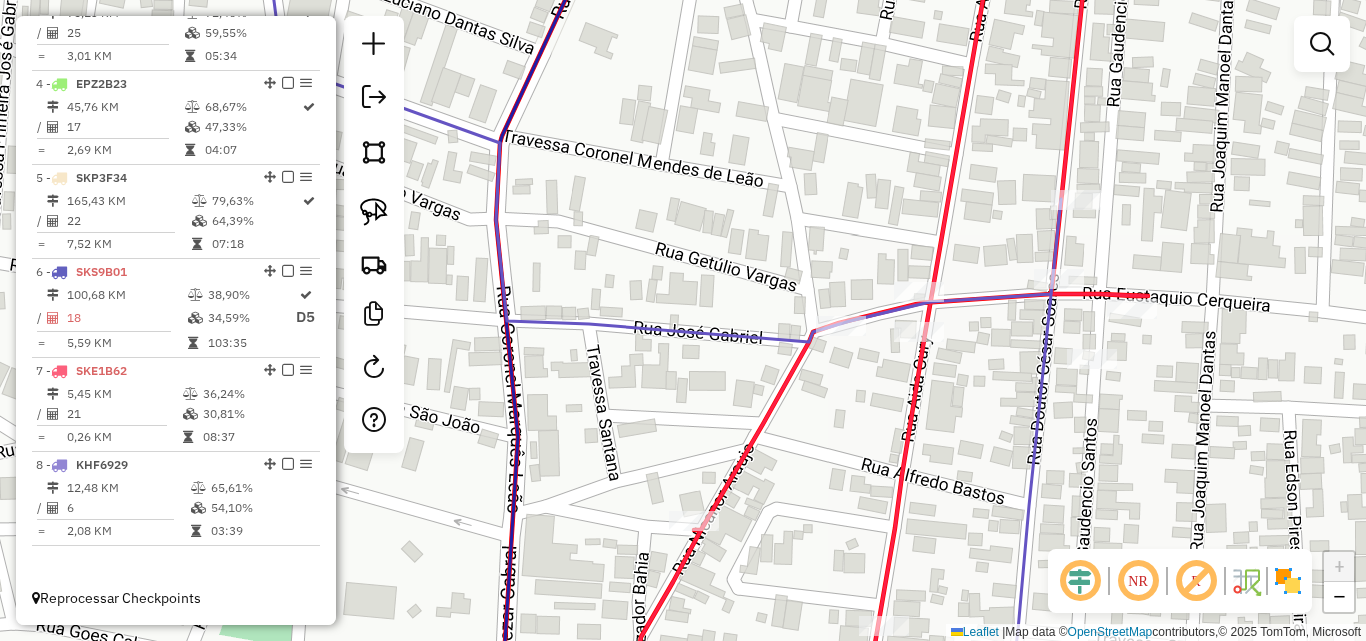 scroll, scrollTop: 1001, scrollLeft: 0, axis: vertical 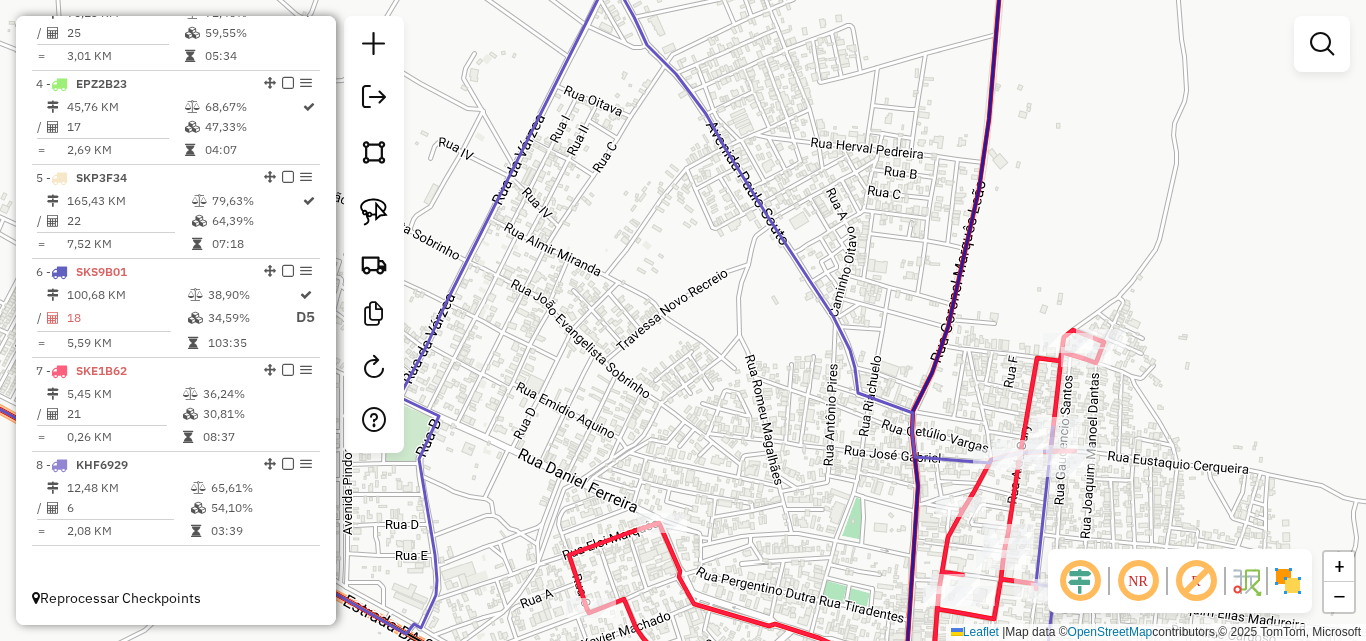 drag, startPoint x: 1168, startPoint y: 414, endPoint x: 1132, endPoint y: 308, distance: 111.94642 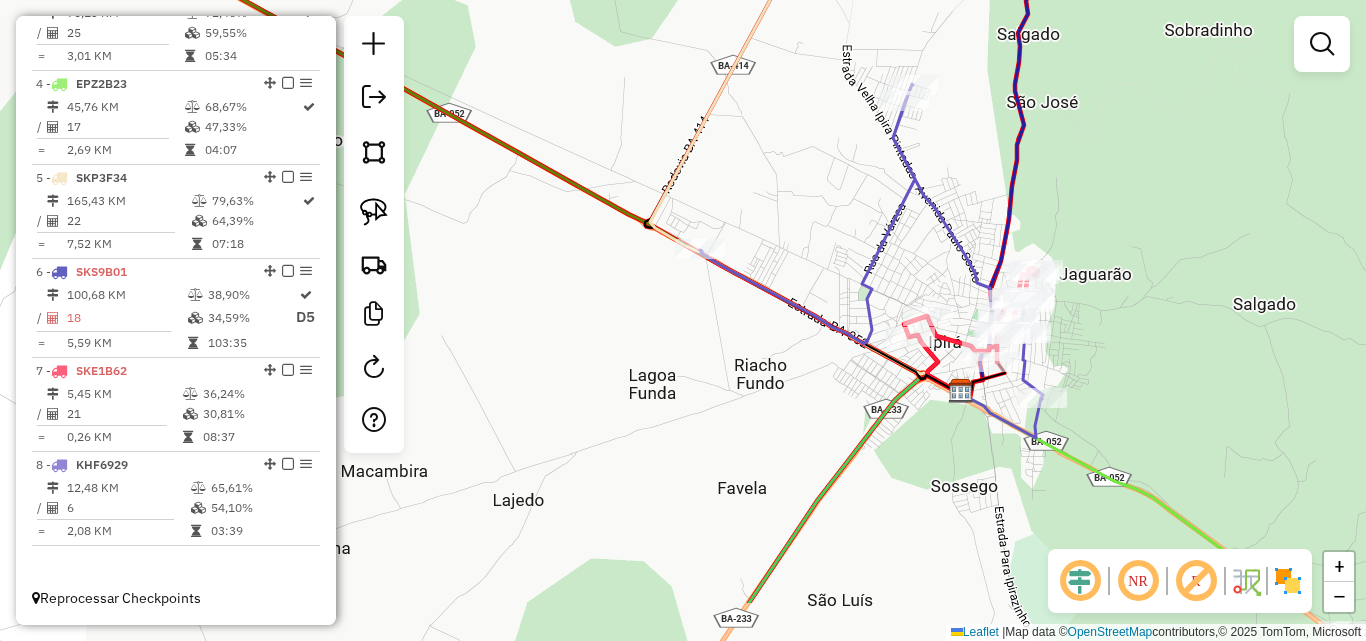 drag, startPoint x: 1134, startPoint y: 448, endPoint x: 1067, endPoint y: 306, distance: 157.01274 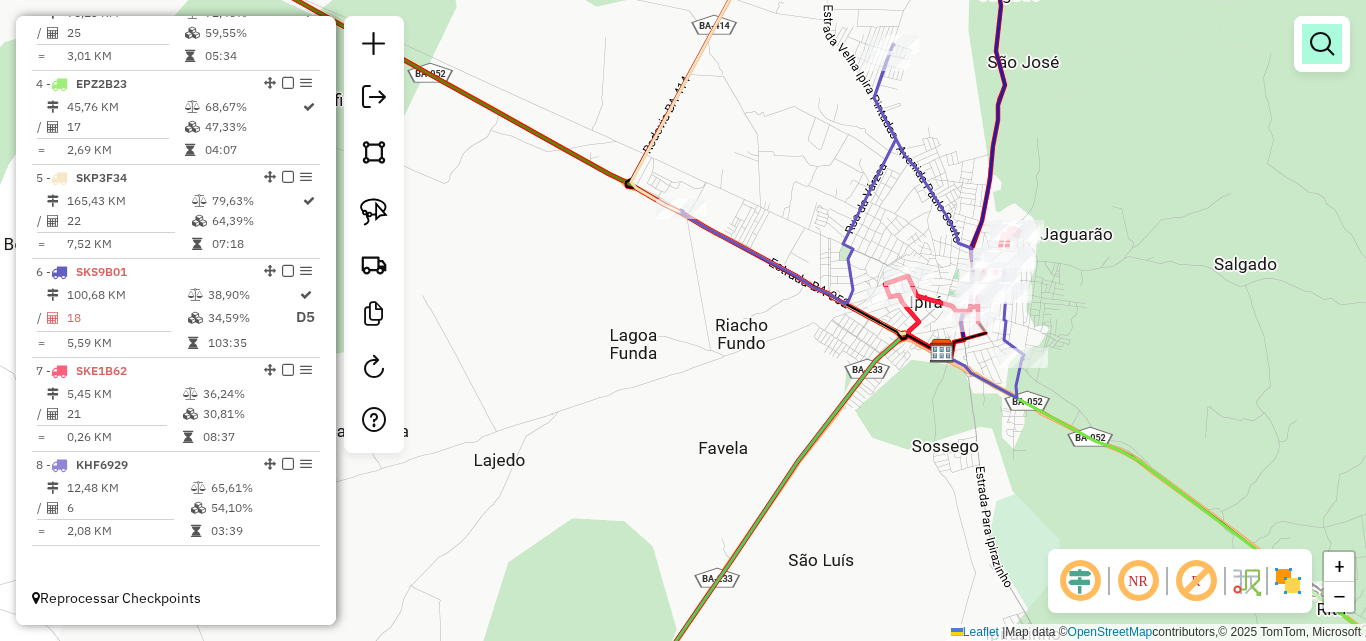 click at bounding box center (1322, 44) 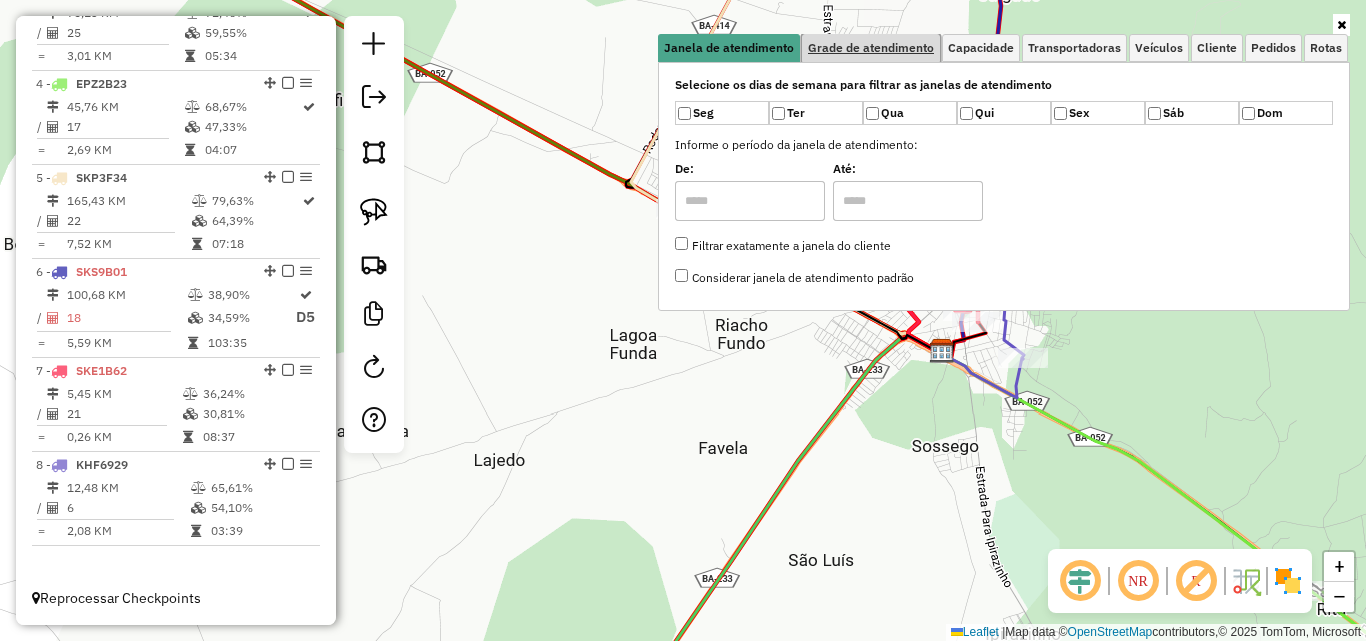 click on "Grade de atendimento" at bounding box center [871, 48] 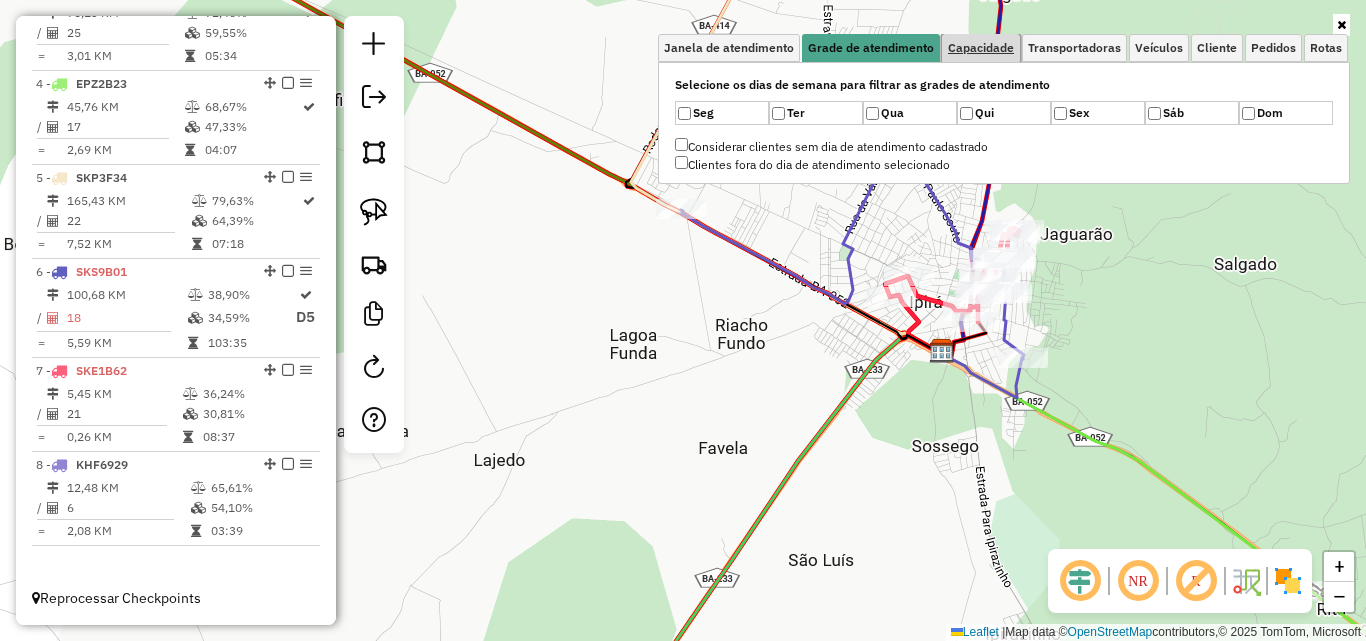 click on "Capacidade" at bounding box center [981, 48] 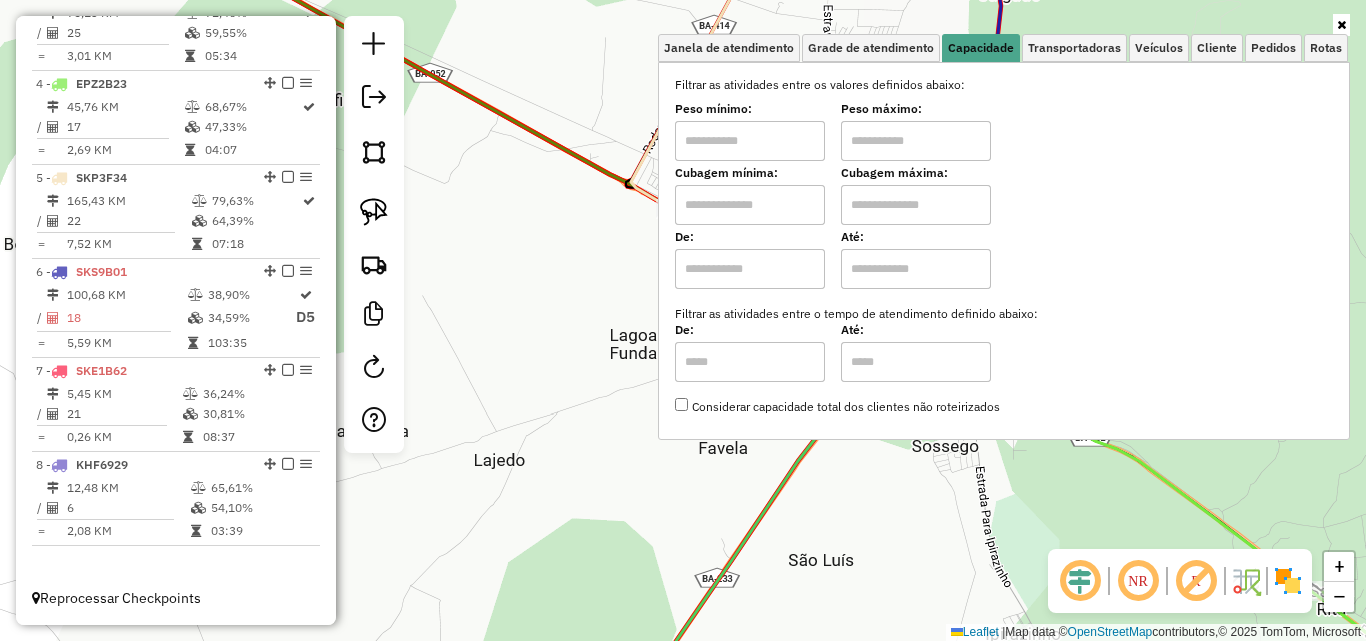 click at bounding box center [750, 141] 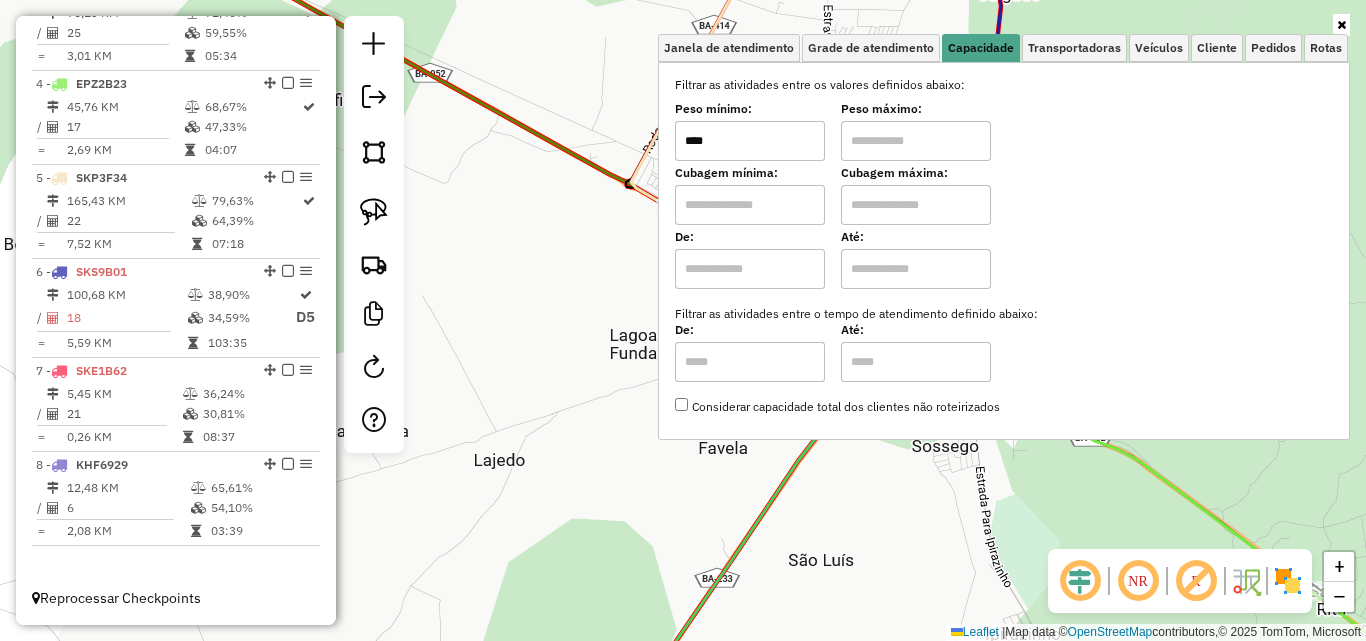 click at bounding box center (916, 141) 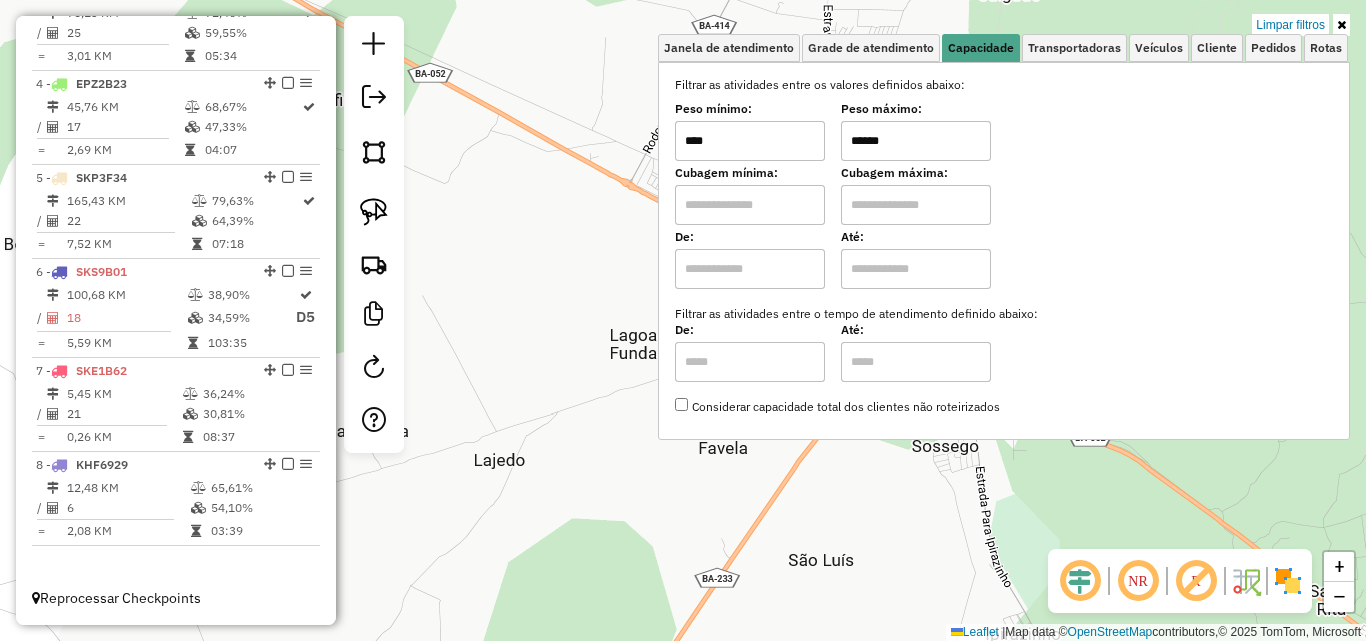 click on "Limpar filtros Janela de atendimento Grade de atendimento Capacidade Transportadoras Veículos Cliente Pedidos  Rotas Selecione os dias de semana para filtrar as janelas de atendimento  Seg   Ter   Qua   Qui   Sex   Sáb   Dom  Informe o período da janela de atendimento: De: Até:  Filtrar exatamente a janela do cliente  Considerar janela de atendimento padrão  Selecione os dias de semana para filtrar as grades de atendimento  Seg   Ter   Qua   Qui   Sex   Sáb   Dom   Considerar clientes sem dia de atendimento cadastrado  Clientes fora do dia de atendimento selecionado Filtrar as atividades entre os valores definidos abaixo:  Peso mínimo:  ****  Peso máximo:  ******  Cubagem mínima:   Cubagem máxima:   De:   Até:  Filtrar as atividades entre o tempo de atendimento definido abaixo:  De:   Até:   Considerar capacidade total dos clientes não roteirizados Transportadora: Selecione um ou mais itens Tipo de veículo: Selecione um ou mais itens Veículo: Selecione um ou mais itens Motorista: Nome: Rótulo:" 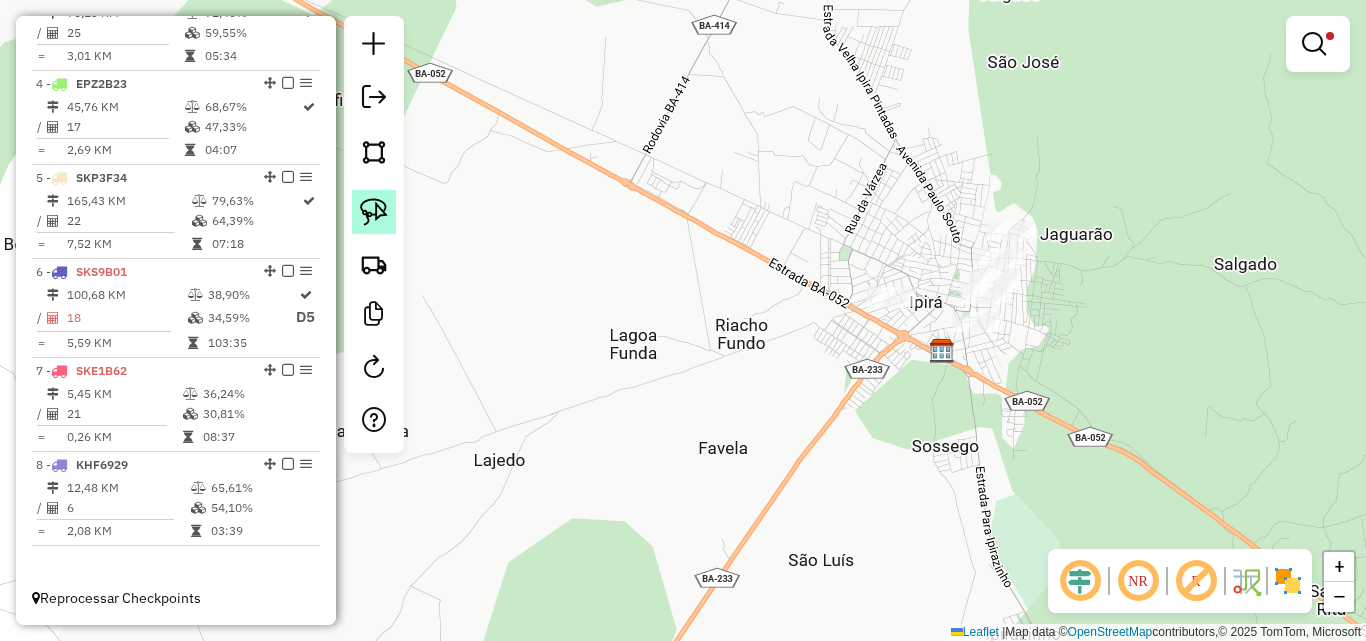 click 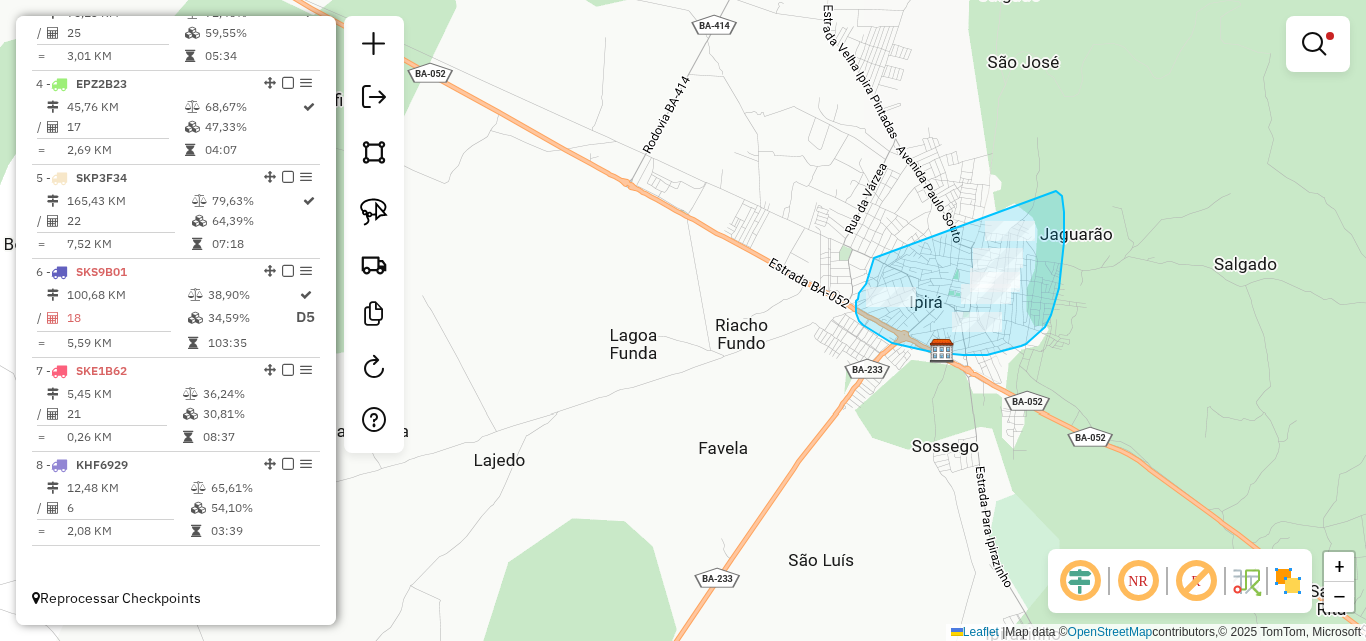 drag, startPoint x: 874, startPoint y: 258, endPoint x: 1056, endPoint y: 191, distance: 193.94072 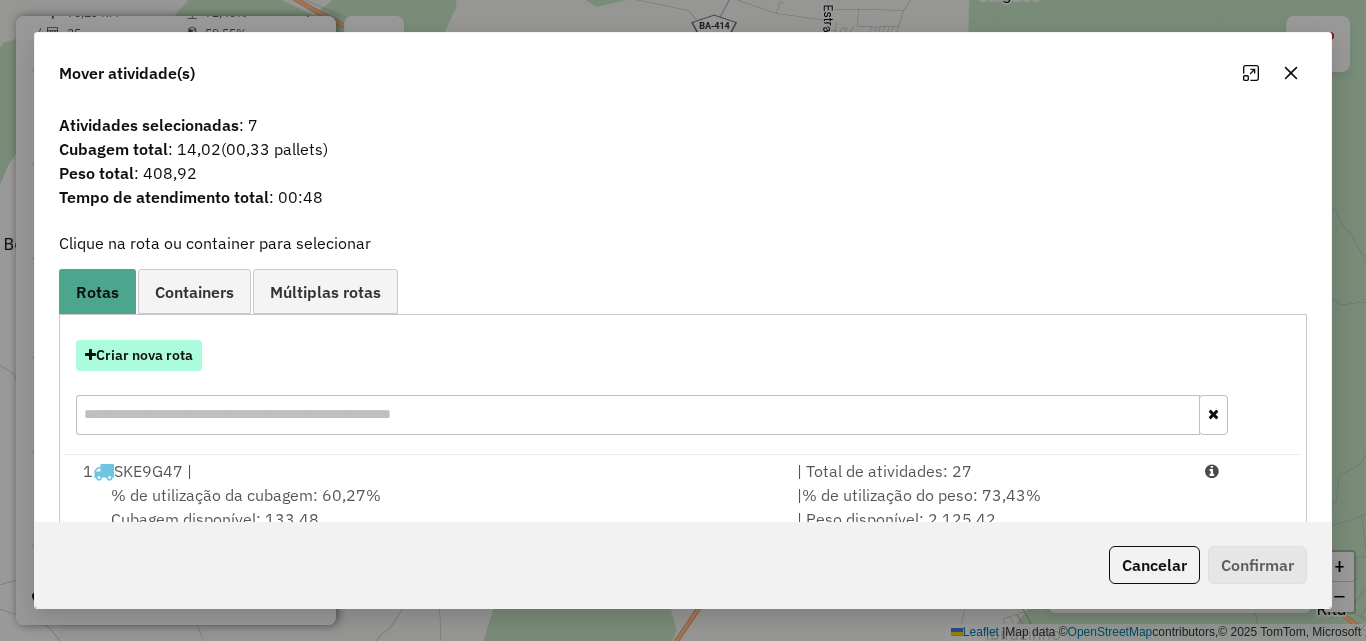 click on "Criar nova rota" at bounding box center (139, 355) 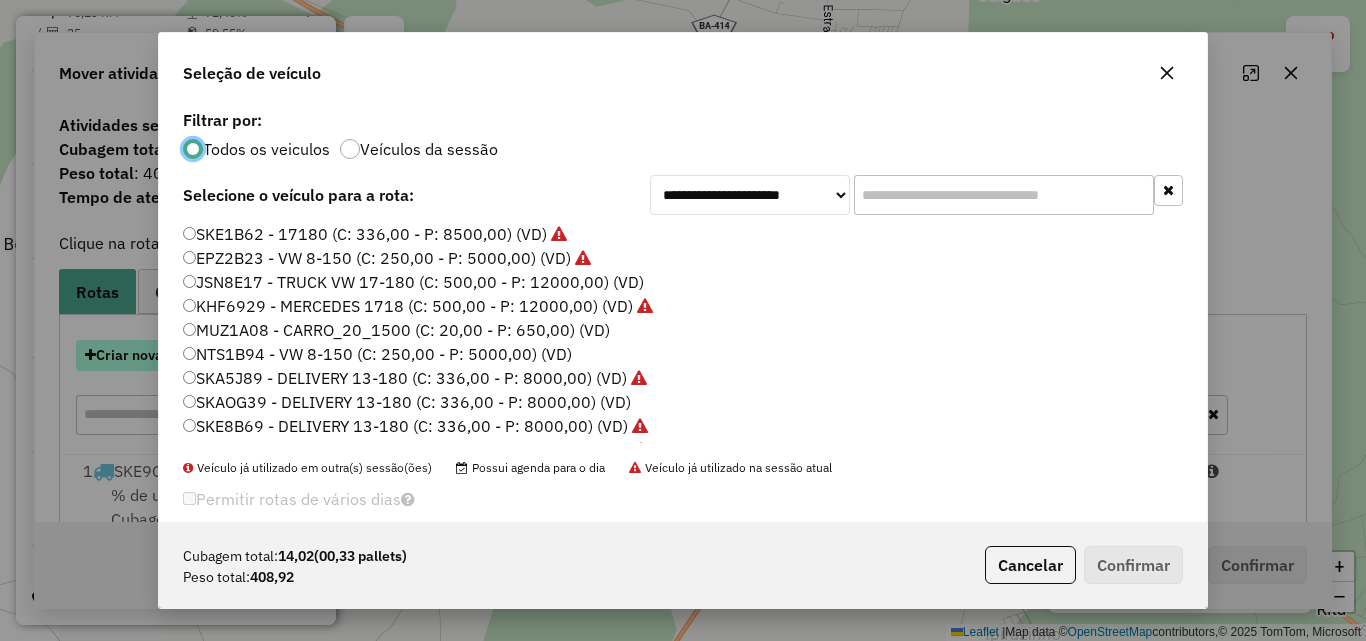 scroll, scrollTop: 11, scrollLeft: 6, axis: both 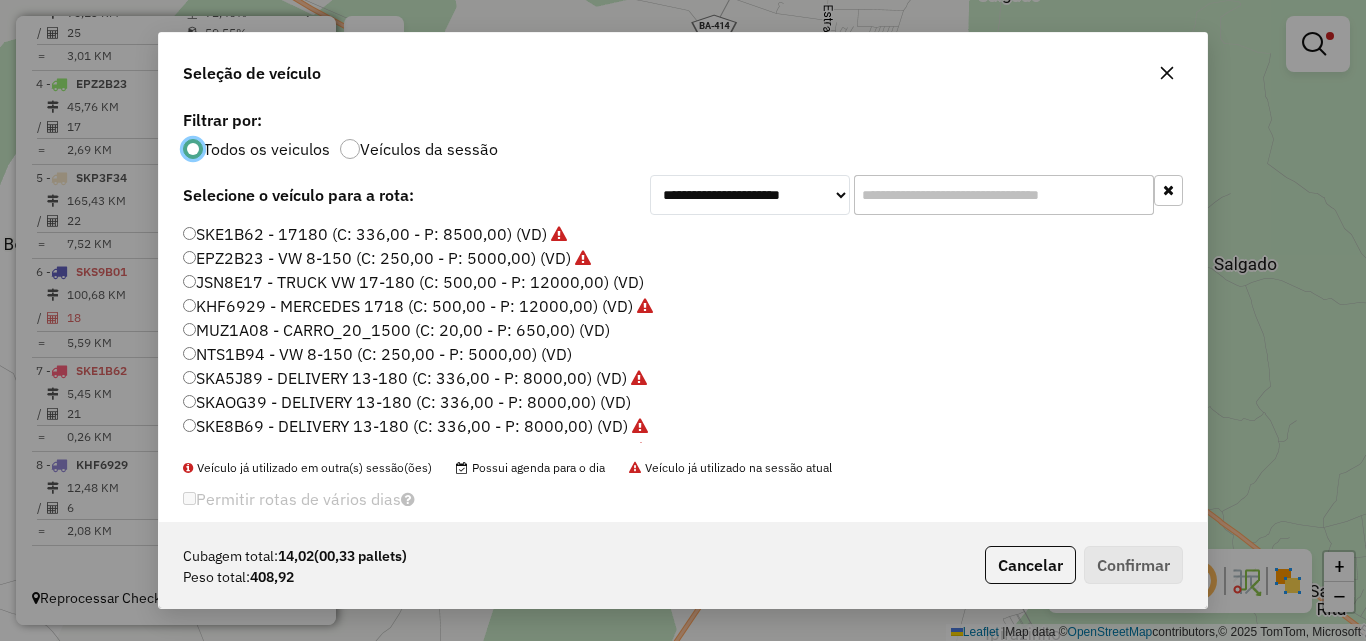 click on "MUZ1A08 - CARRO_20_1500 (C: 20,00 - P: 650,00) (VD)" 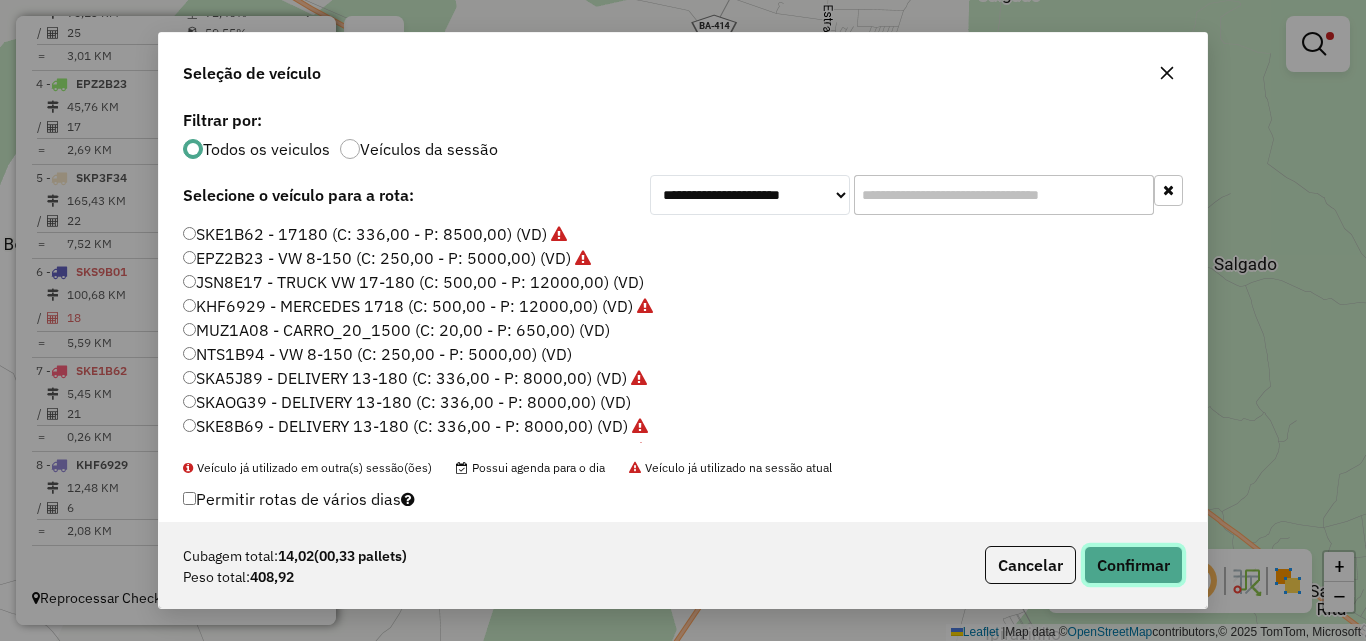 click on "Confirmar" 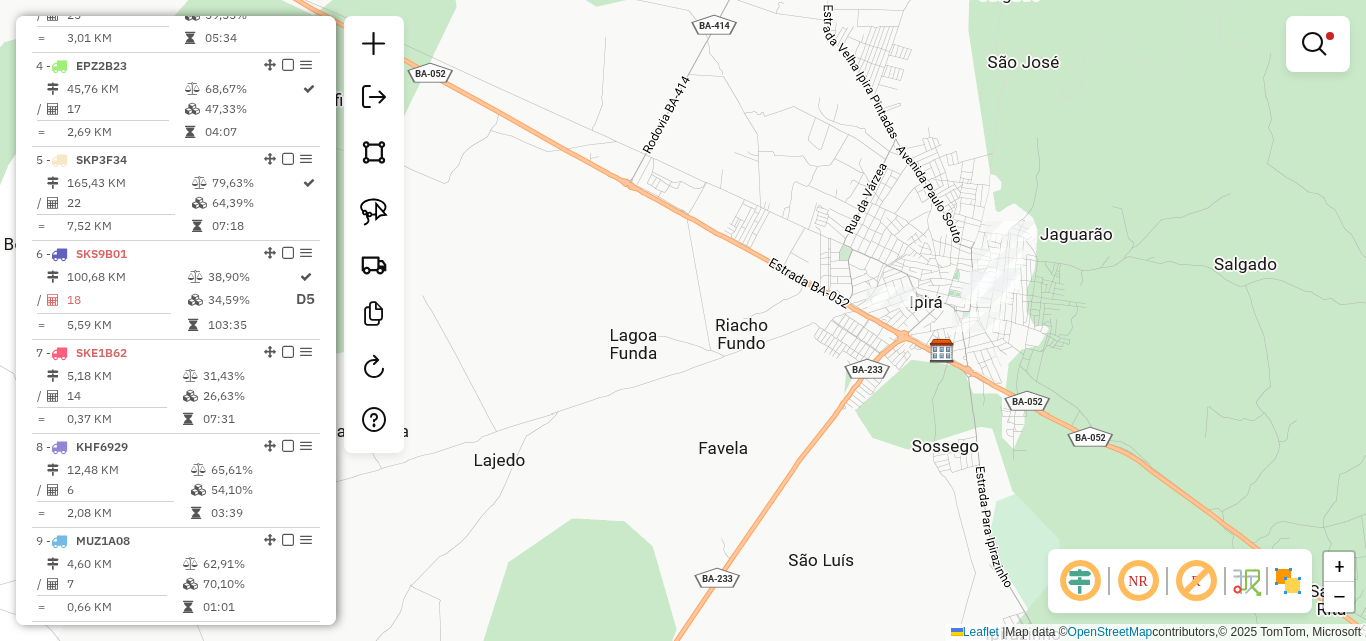 scroll, scrollTop: 1095, scrollLeft: 0, axis: vertical 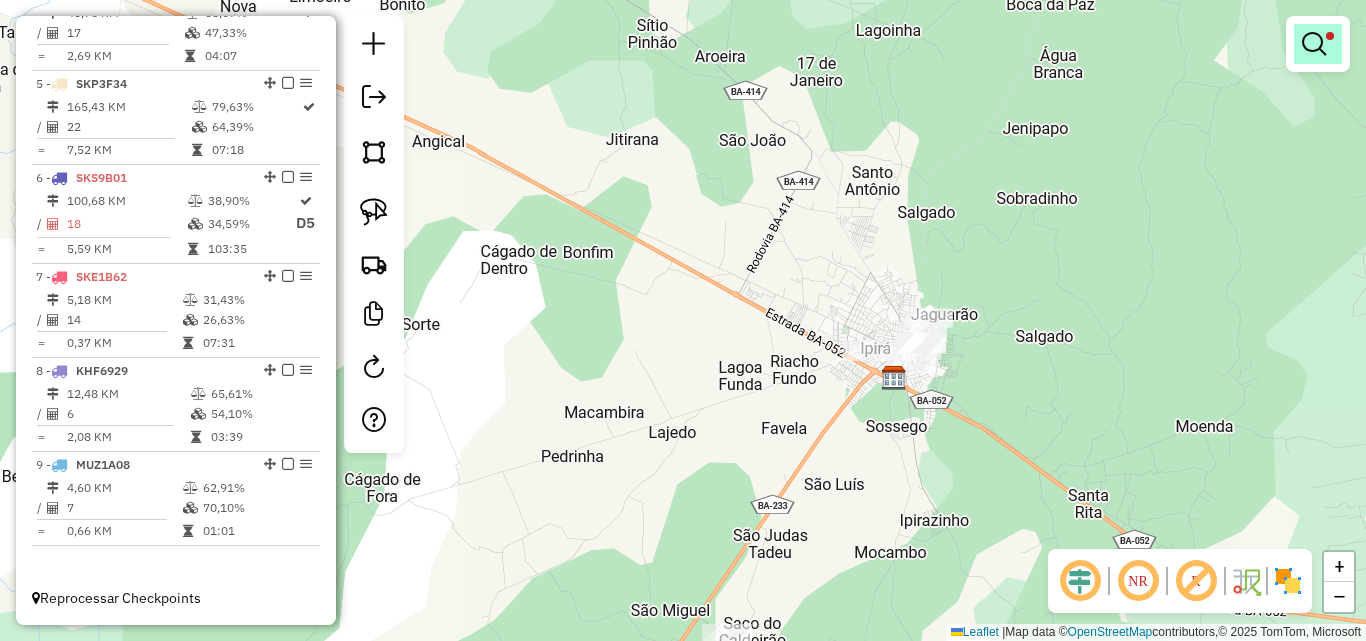 click at bounding box center [1314, 44] 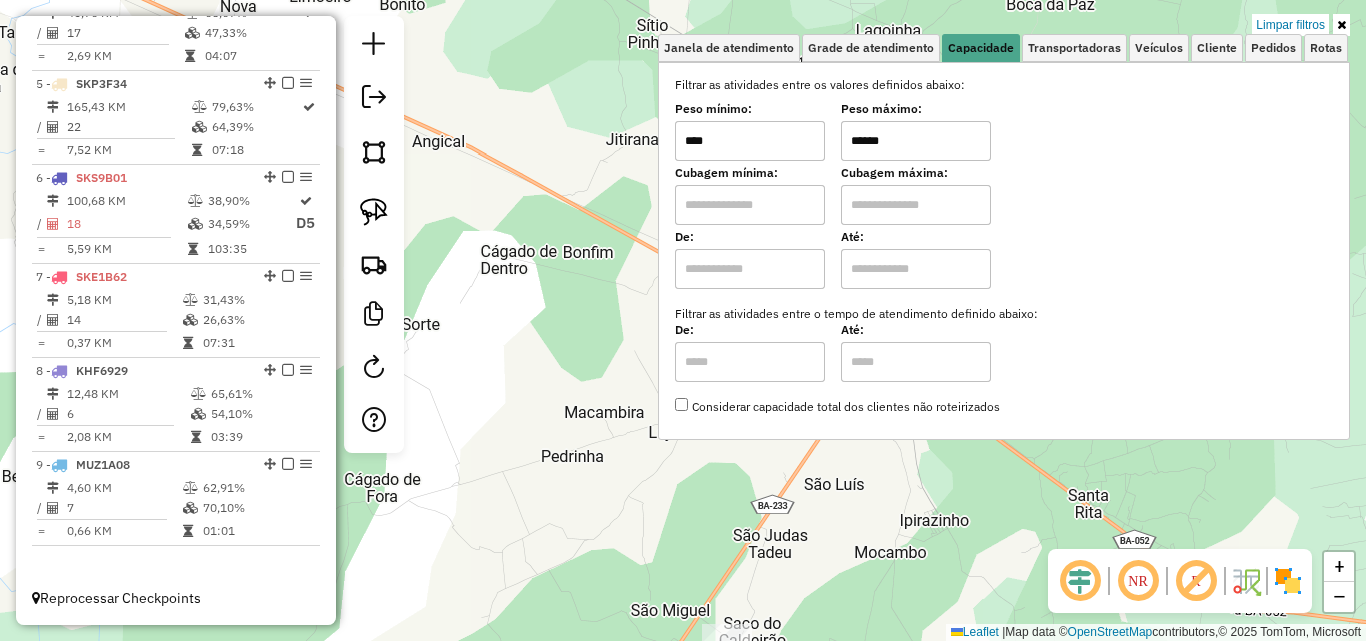 click on "****" at bounding box center (750, 141) 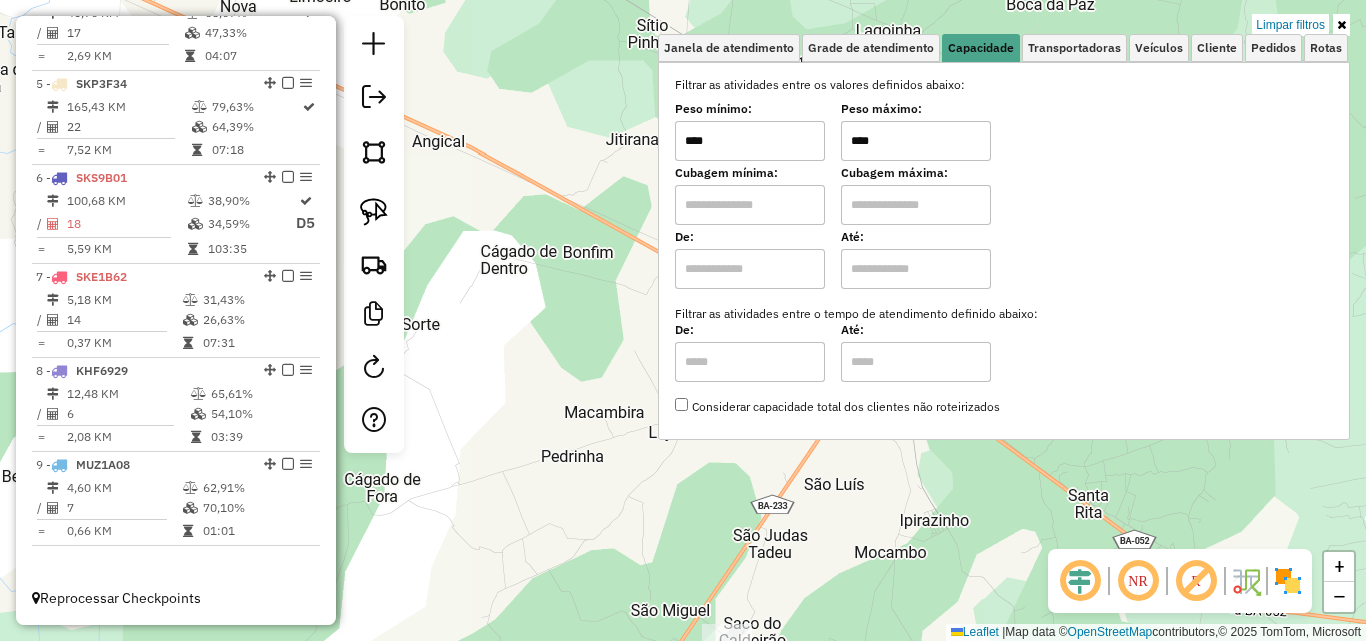 type on "****" 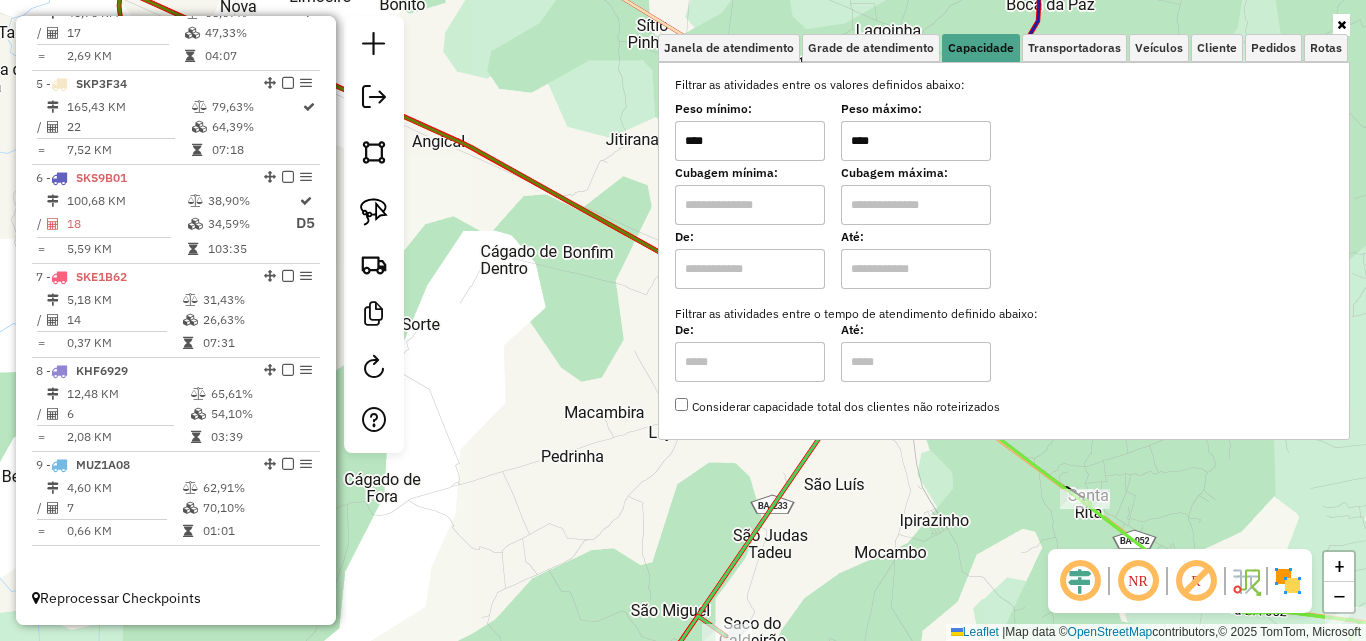 click on "Janela de atendimento Grade de atendimento Capacidade Transportadoras Veículos Cliente Pedidos  Rotas Selecione os dias de semana para filtrar as janelas de atendimento  Seg   Ter   Qua   Qui   Sex   Sáb   Dom  Informe o período da janela de atendimento: De: Até:  Filtrar exatamente a janela do cliente  Considerar janela de atendimento padrão  Selecione os dias de semana para filtrar as grades de atendimento  Seg   Ter   Qua   Qui   Sex   Sáb   Dom   Considerar clientes sem dia de atendimento cadastrado  Clientes fora do dia de atendimento selecionado Filtrar as atividades entre os valores definidos abaixo:  Peso mínimo:  ****  Peso máximo:  ****  Cubagem mínima:   Cubagem máxima:   De:   Até:  Filtrar as atividades entre o tempo de atendimento definido abaixo:  De:   Até:   Considerar capacidade total dos clientes não roteirizados Transportadora: Selecione um ou mais itens Tipo de veículo: Selecione um ou mais itens Veículo: Selecione um ou mais itens Motorista: Selecione um ou mais itens De:" 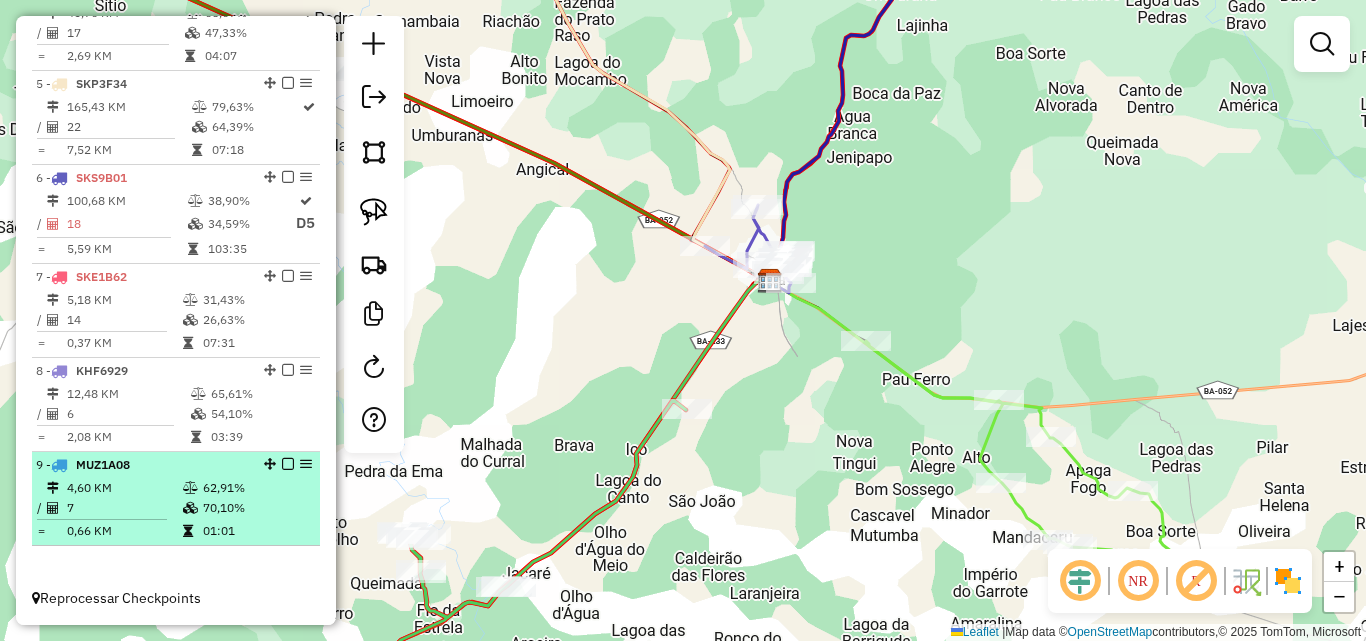 click on "9 -       MUZ1A08   4,60 KM   62,91%  /  7   70,10%     =  0,66 KM   01:01" at bounding box center (176, 499) 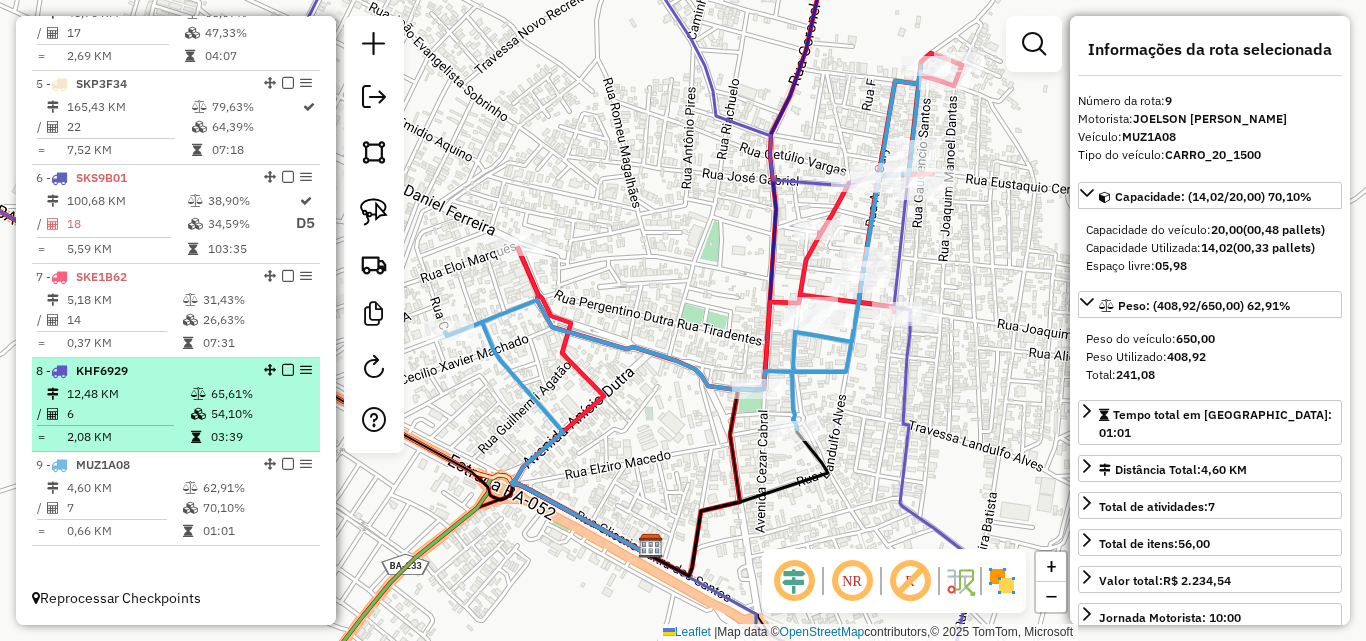click on "6" at bounding box center [128, 414] 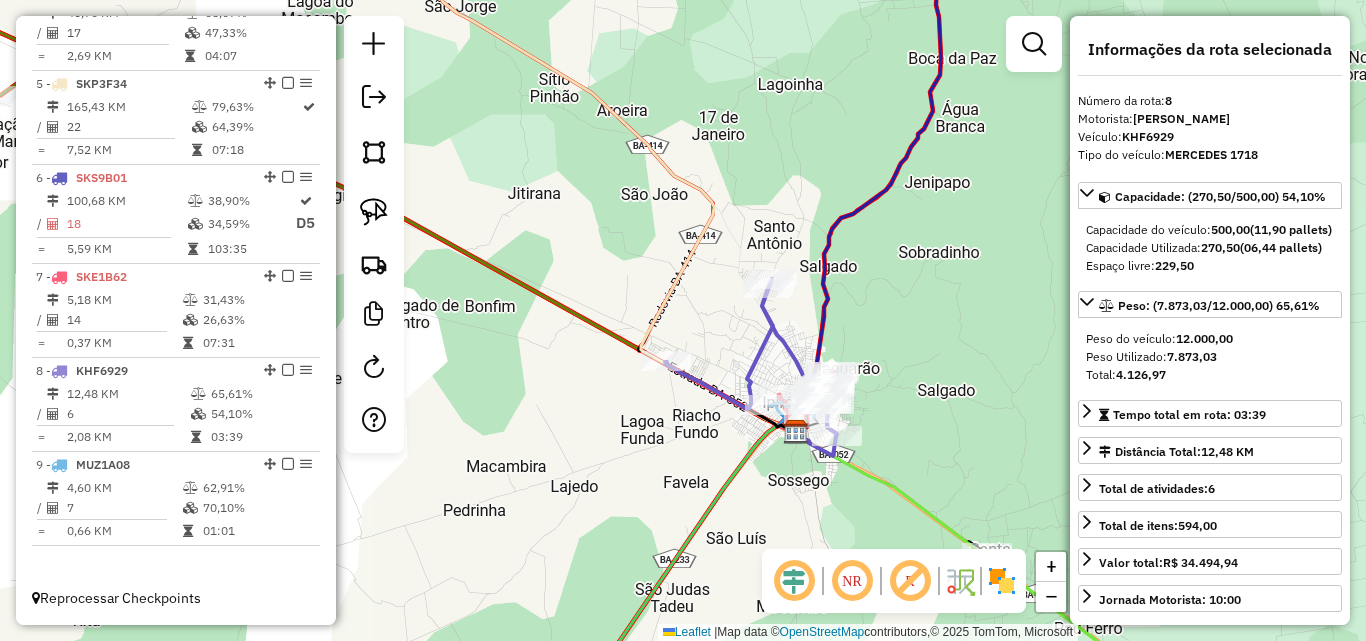 click on "Janela de atendimento Grade de atendimento Capacidade Transportadoras Veículos Cliente Pedidos  Rotas Selecione os dias de semana para filtrar as janelas de atendimento  Seg   Ter   Qua   Qui   Sex   Sáb   Dom  Informe o período da janela de atendimento: De: Até:  Filtrar exatamente a janela do cliente  Considerar janela de atendimento padrão  Selecione os dias de semana para filtrar as grades de atendimento  Seg   Ter   Qua   Qui   Sex   Sáb   Dom   Considerar clientes sem dia de atendimento cadastrado  Clientes fora do dia de atendimento selecionado Filtrar as atividades entre os valores definidos abaixo:  Peso mínimo:  ****  Peso máximo:  ****  Cubagem mínima:   Cubagem máxima:   De:   Até:  Filtrar as atividades entre o tempo de atendimento definido abaixo:  De:   Até:   Considerar capacidade total dos clientes não roteirizados Transportadora: Selecione um ou mais itens Tipo de veículo: Selecione um ou mais itens Veículo: Selecione um ou mais itens Motorista: Selecione um ou mais itens De:" 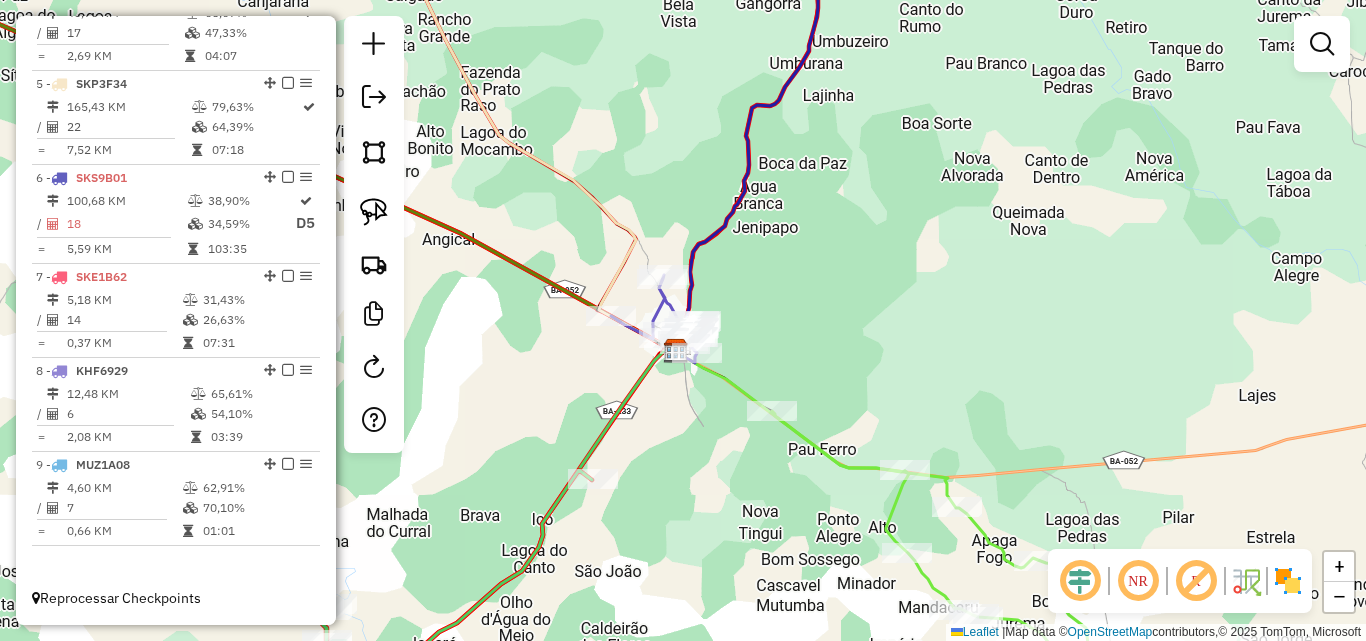 drag, startPoint x: 662, startPoint y: 117, endPoint x: 776, endPoint y: 388, distance: 294.0017 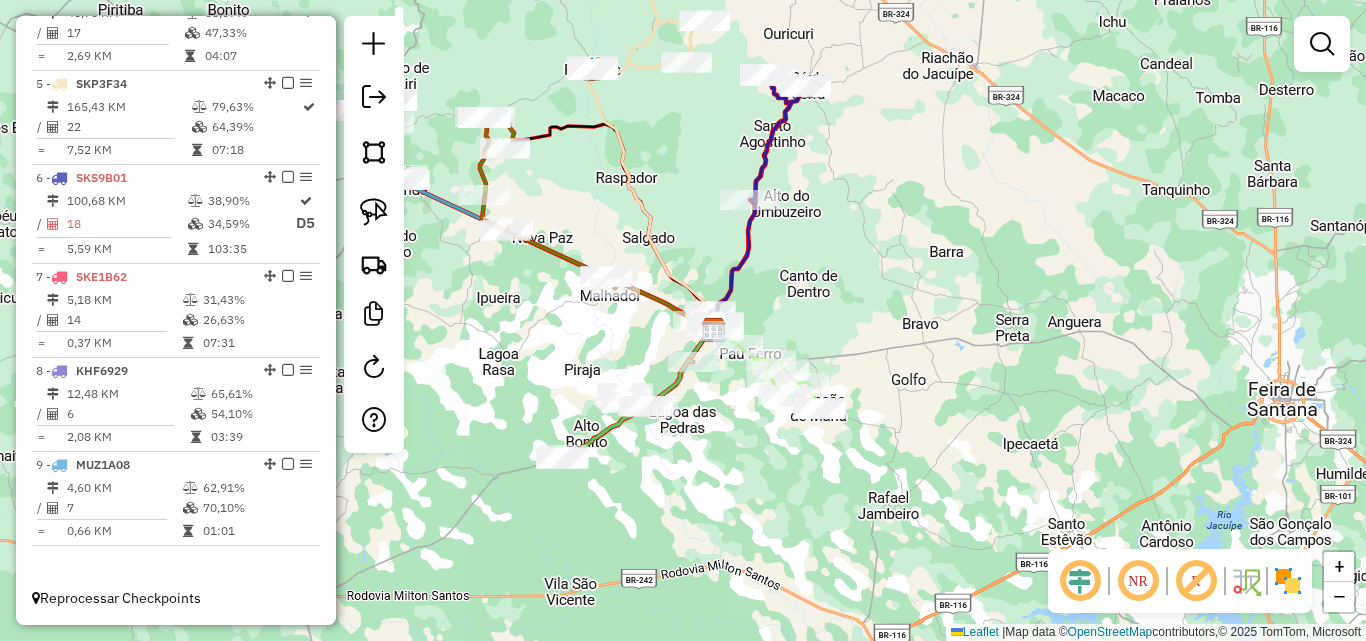 drag, startPoint x: 687, startPoint y: 185, endPoint x: 723, endPoint y: 302, distance: 122.41323 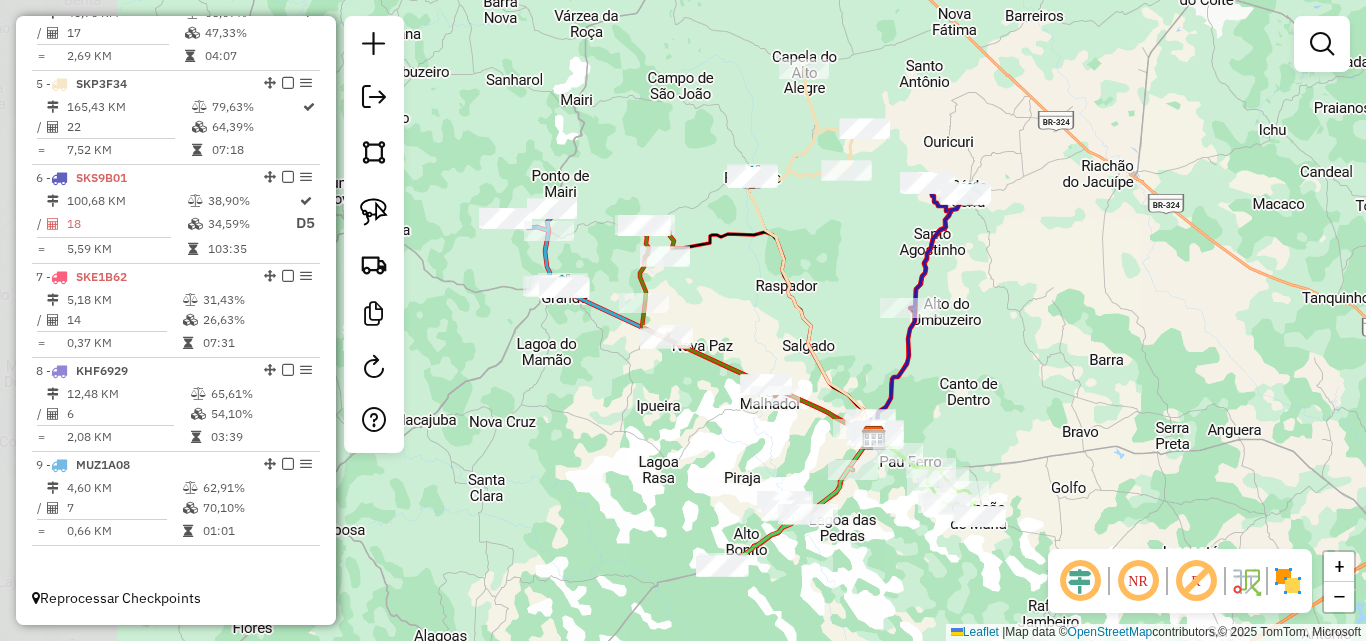 drag, startPoint x: 522, startPoint y: 420, endPoint x: 647, endPoint y: 417, distance: 125.035995 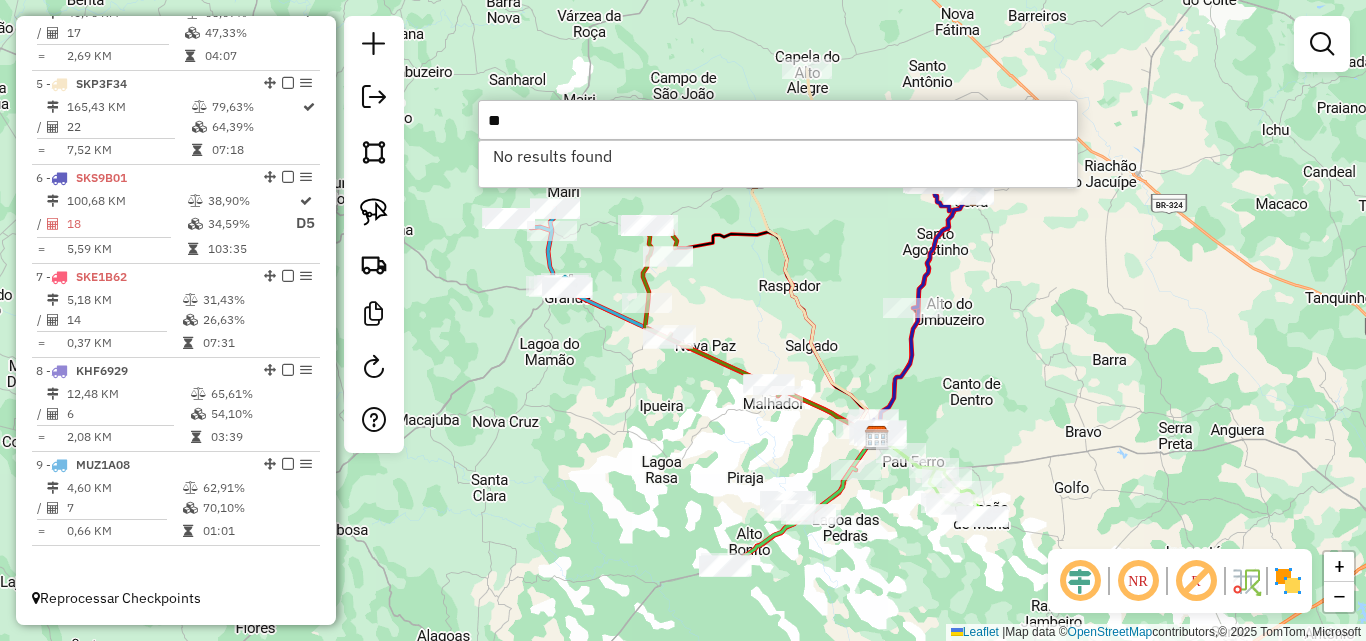 type on "*" 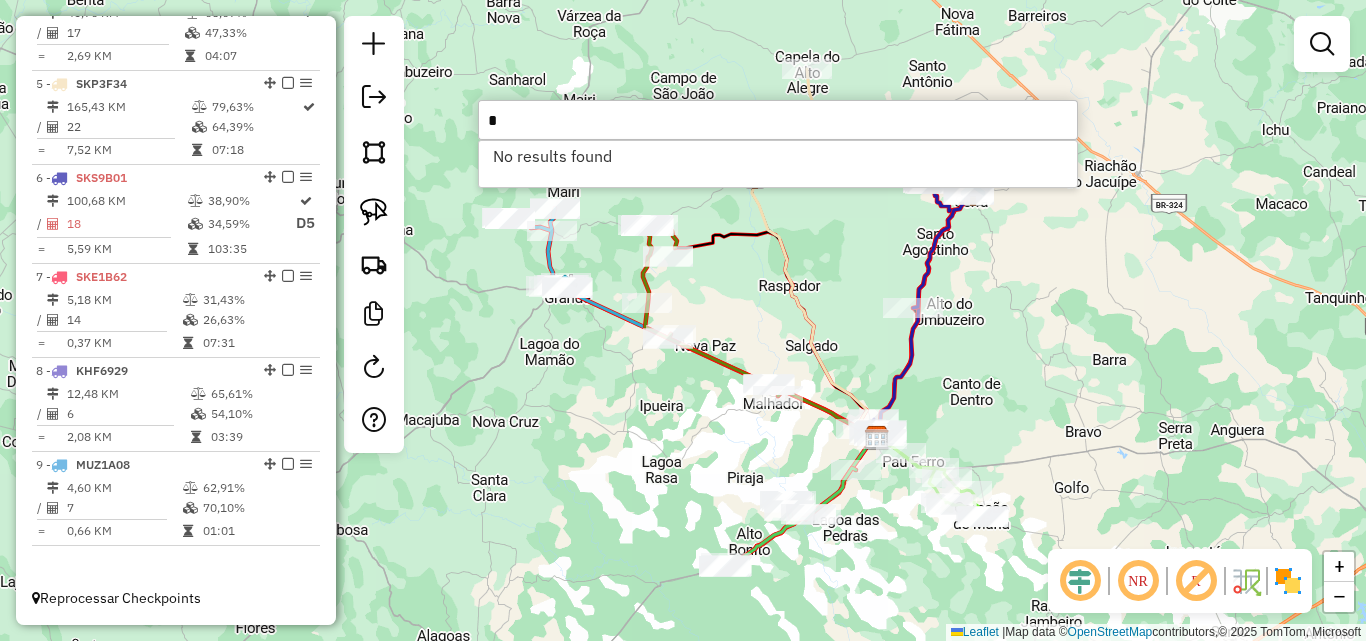 type 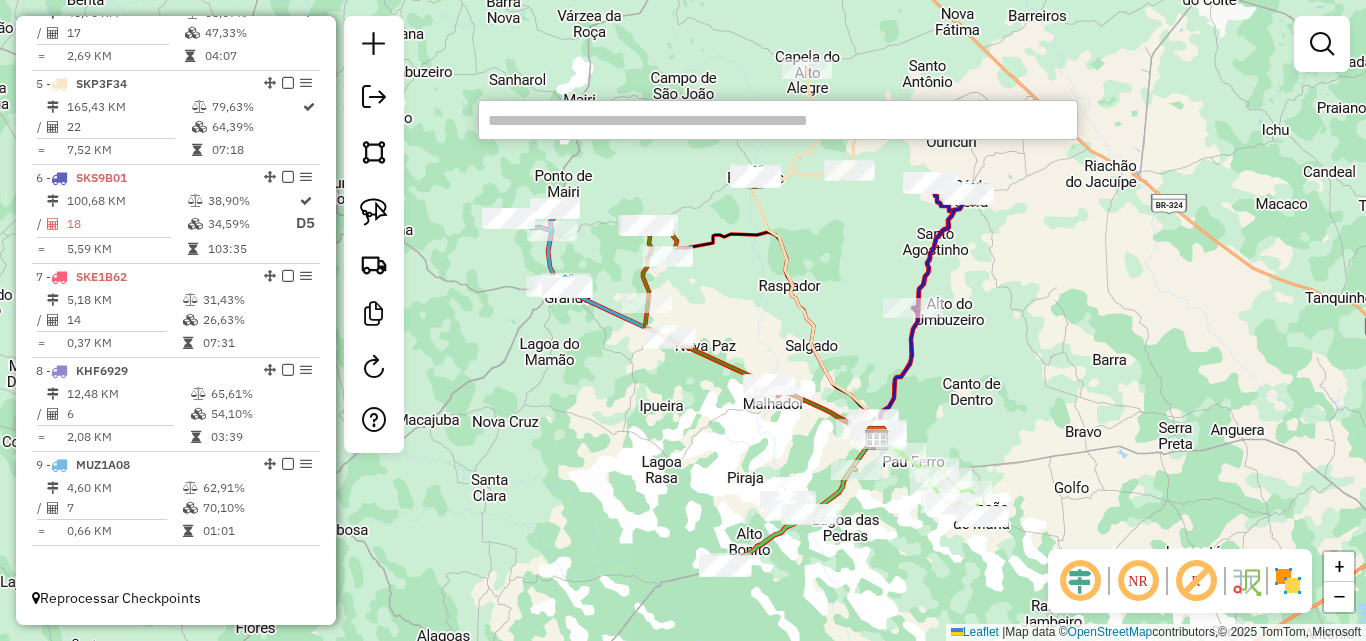 click on "Janela de atendimento Grade de atendimento Capacidade Transportadoras Veículos Cliente Pedidos  Rotas Selecione os dias de semana para filtrar as janelas de atendimento  Seg   Ter   Qua   Qui   Sex   Sáb   Dom  Informe o período da janela de atendimento: De: Até:  Filtrar exatamente a janela do cliente  Considerar janela de atendimento padrão  Selecione os dias de semana para filtrar as grades de atendimento  Seg   Ter   Qua   Qui   Sex   Sáb   Dom   Considerar clientes sem dia de atendimento cadastrado  Clientes fora do dia de atendimento selecionado Filtrar as atividades entre os valores definidos abaixo:  Peso mínimo:  ****  Peso máximo:  ****  Cubagem mínima:   Cubagem máxima:   De:   Até:  Filtrar as atividades entre o tempo de atendimento definido abaixo:  De:   Até:   Considerar capacidade total dos clientes não roteirizados Transportadora: Selecione um ou mais itens Tipo de veículo: Selecione um ou mais itens Veículo: Selecione um ou mais itens Motorista: Selecione um ou mais itens De:" 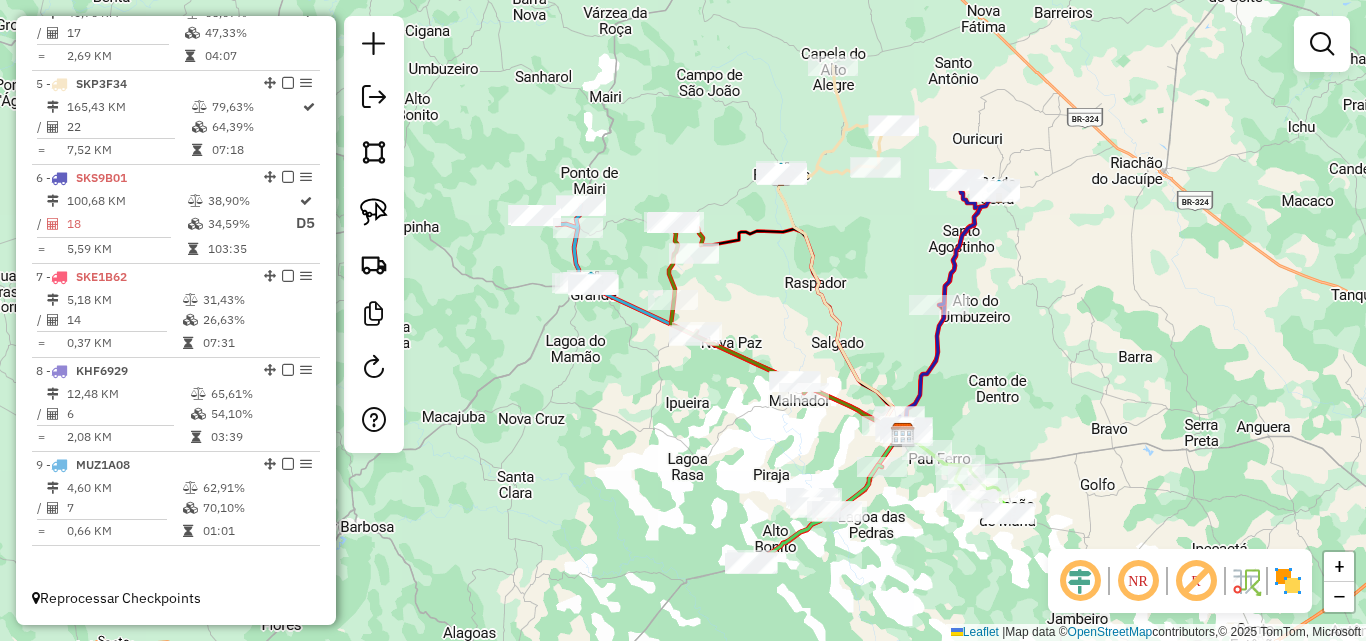 drag, startPoint x: 549, startPoint y: 451, endPoint x: 555, endPoint y: 486, distance: 35.510563 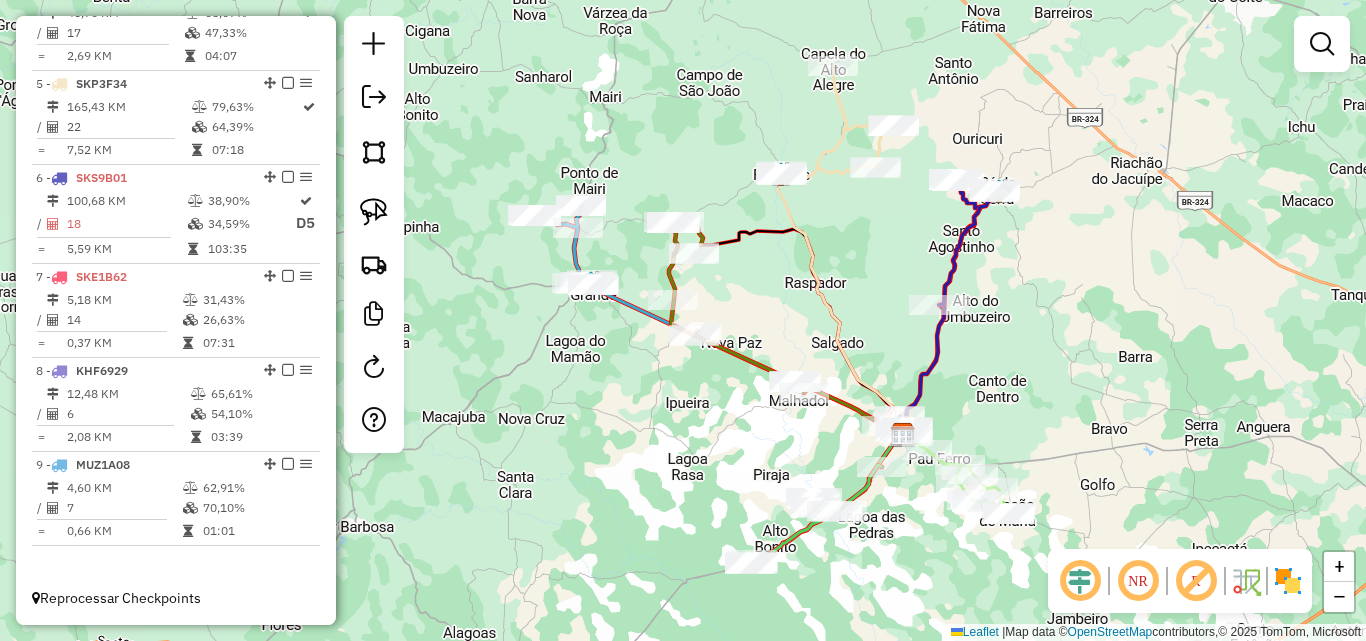 click 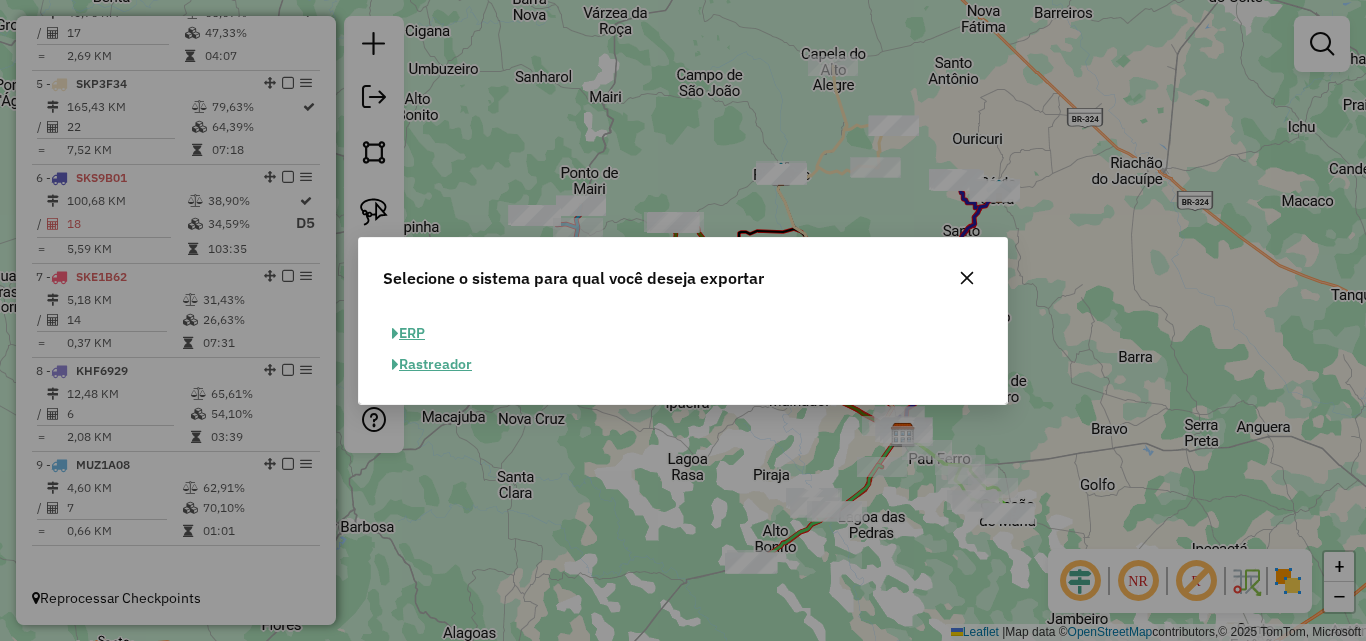 click on "ERP" 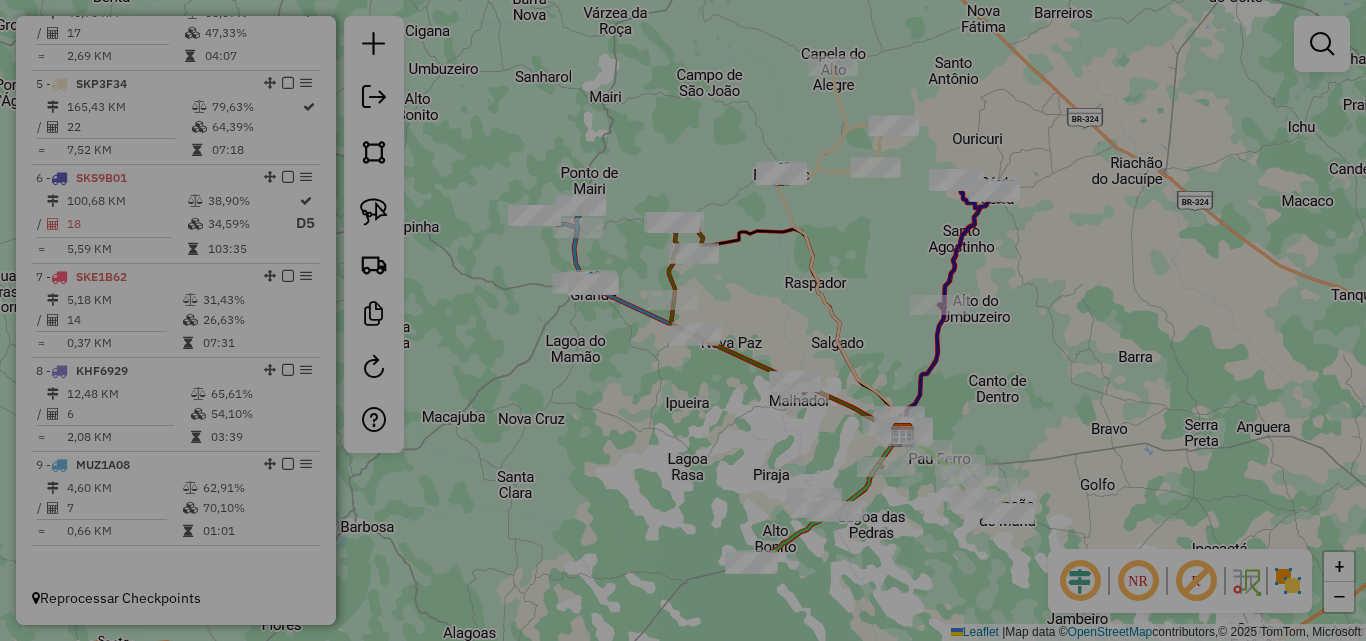 select on "**" 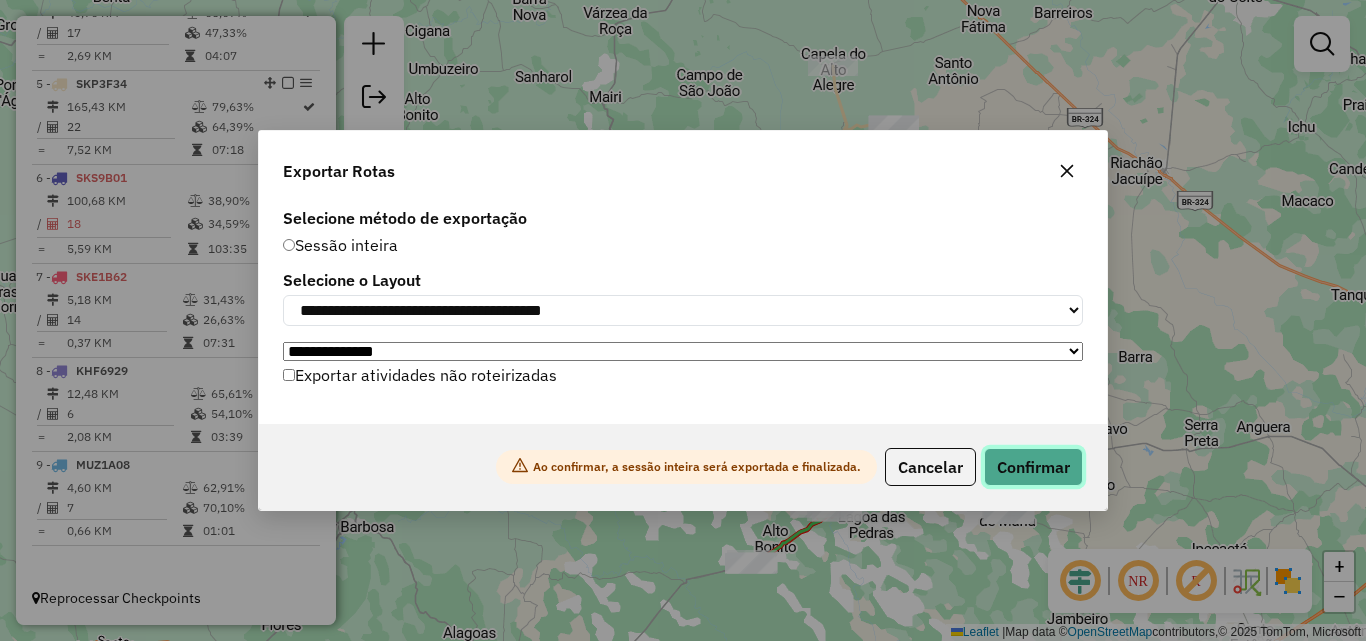 click on "Confirmar" 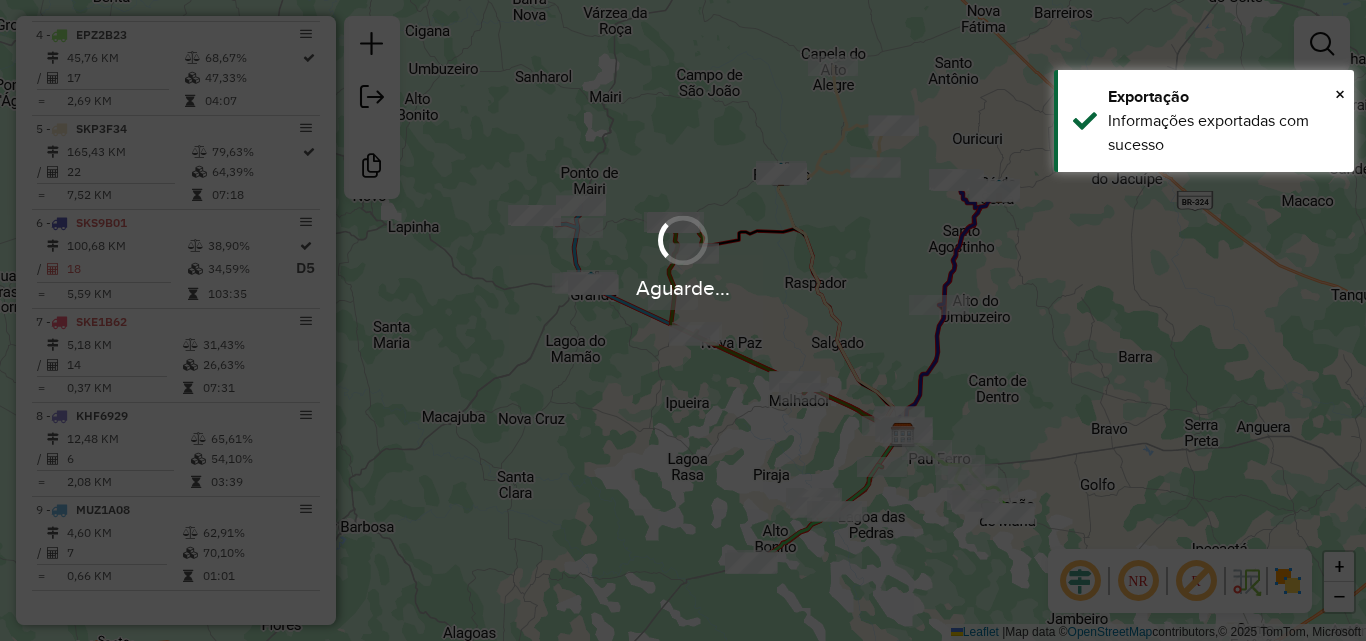 scroll, scrollTop: 1064, scrollLeft: 0, axis: vertical 